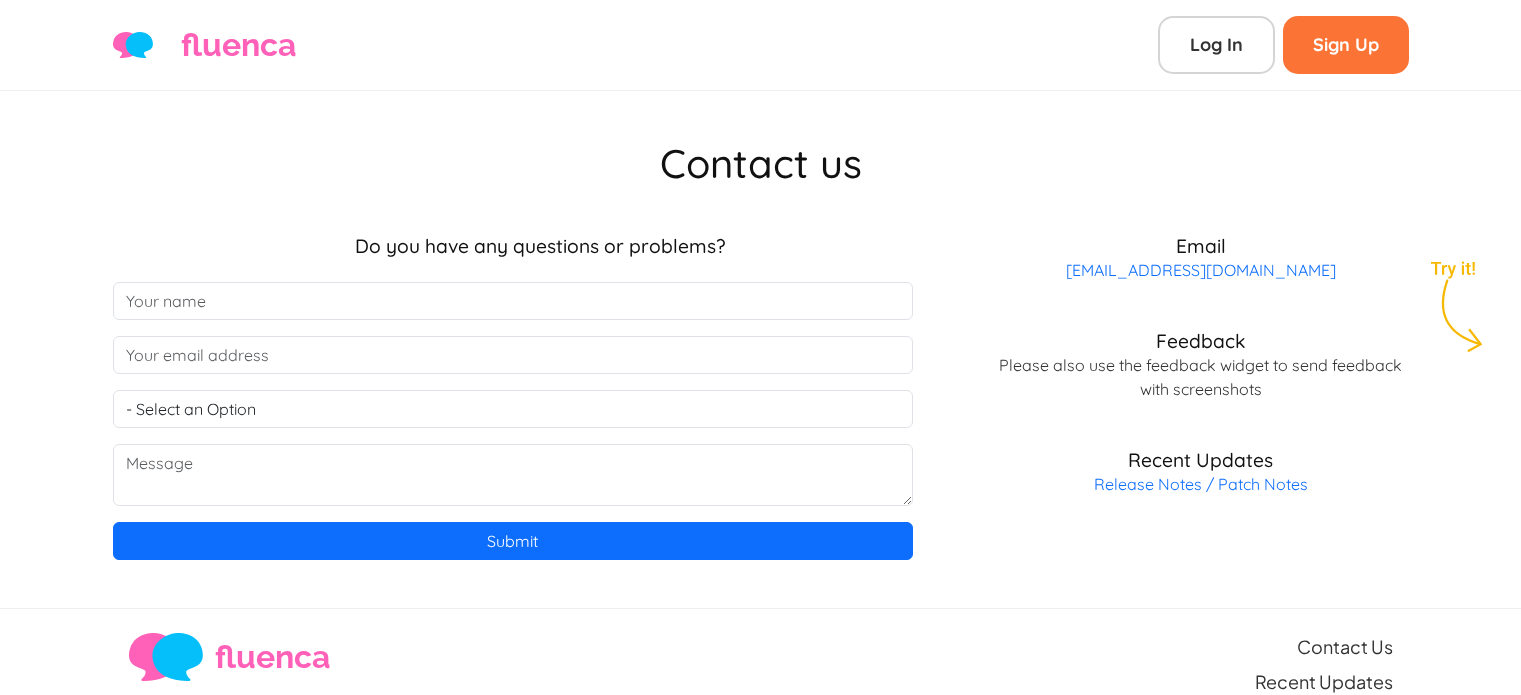 scroll, scrollTop: 0, scrollLeft: 0, axis: both 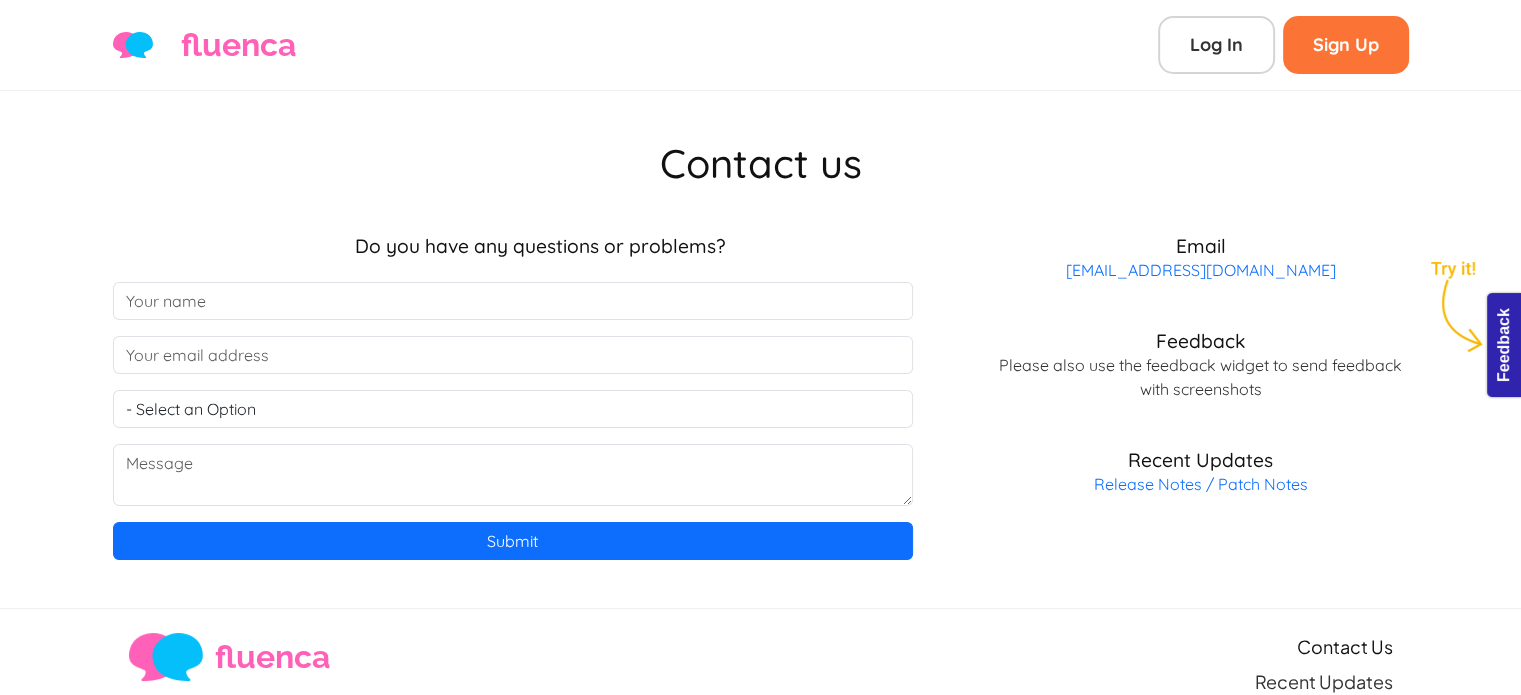 click on "Contact Us" at bounding box center [1345, 646] 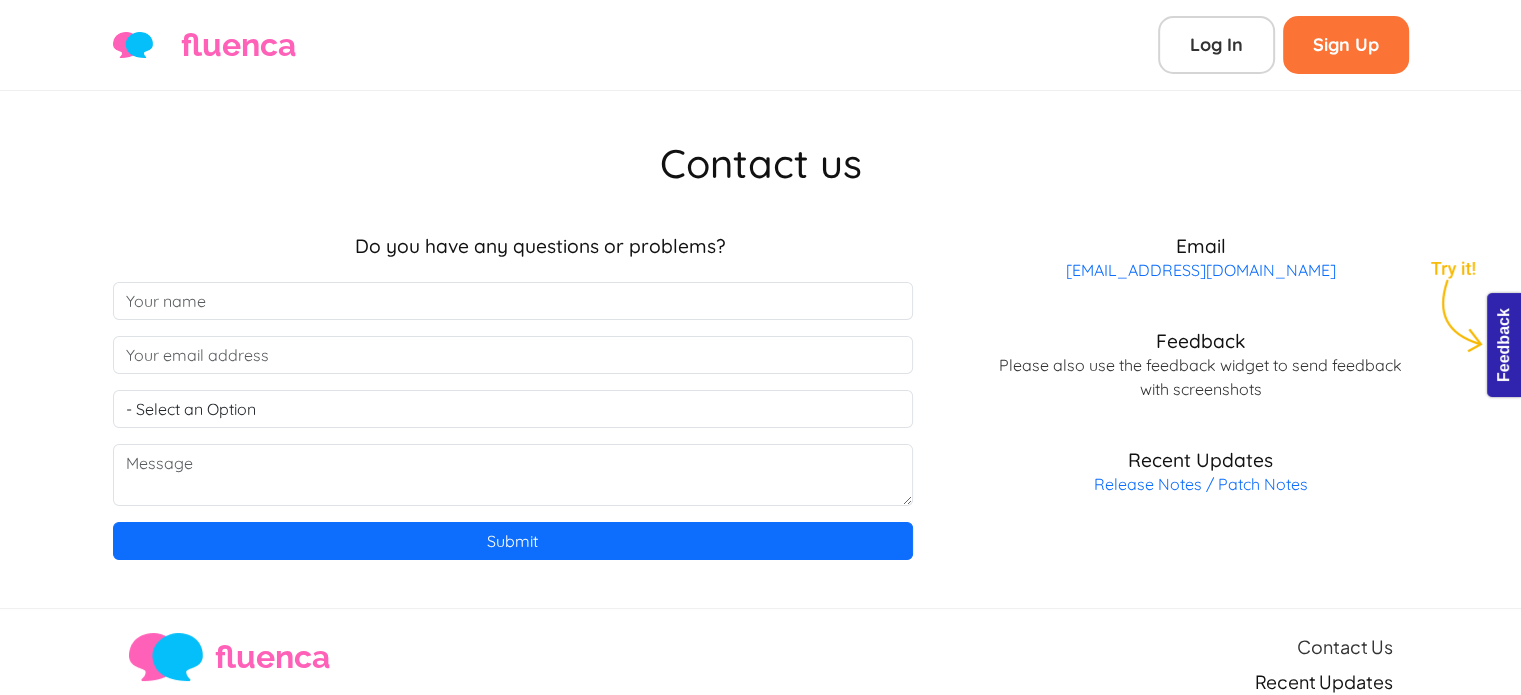click on "Recent Updates" at bounding box center (1324, 681) 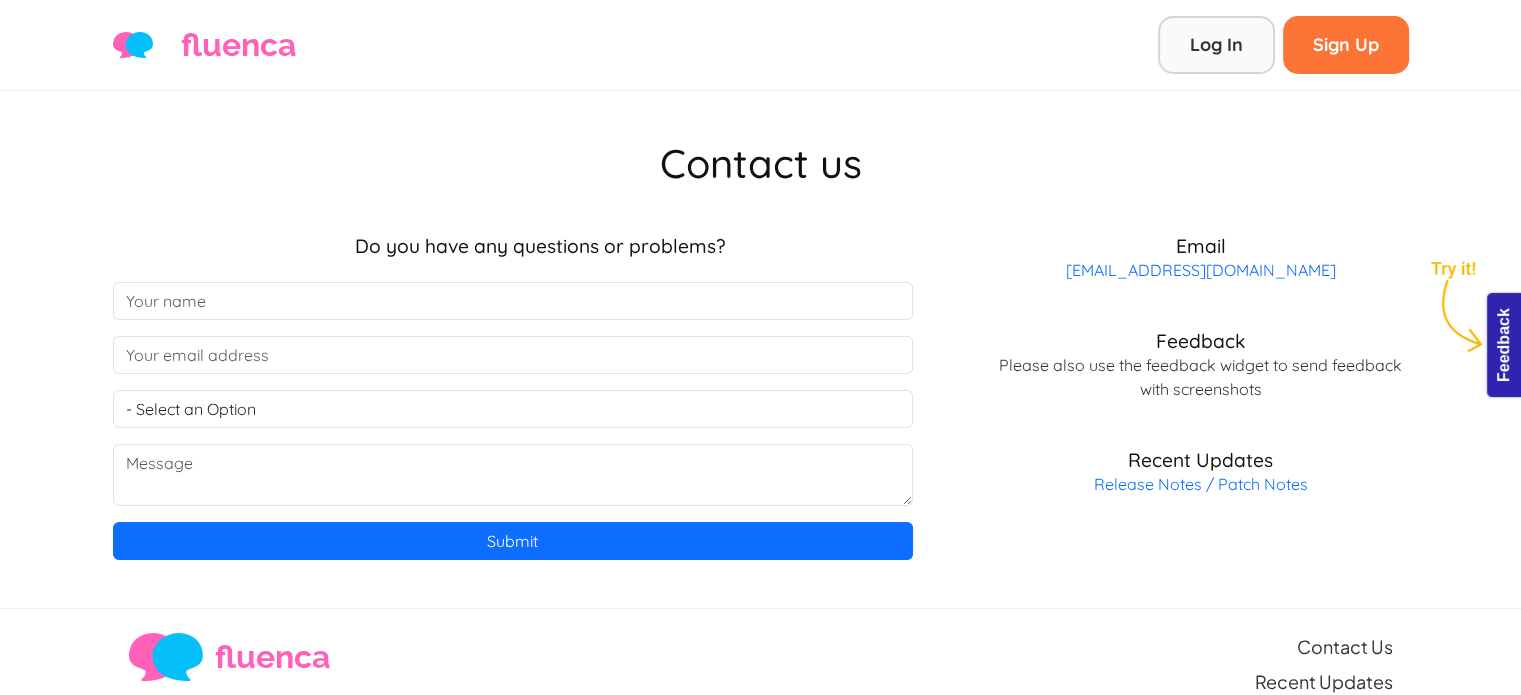 click on "Log In" at bounding box center [1216, 45] 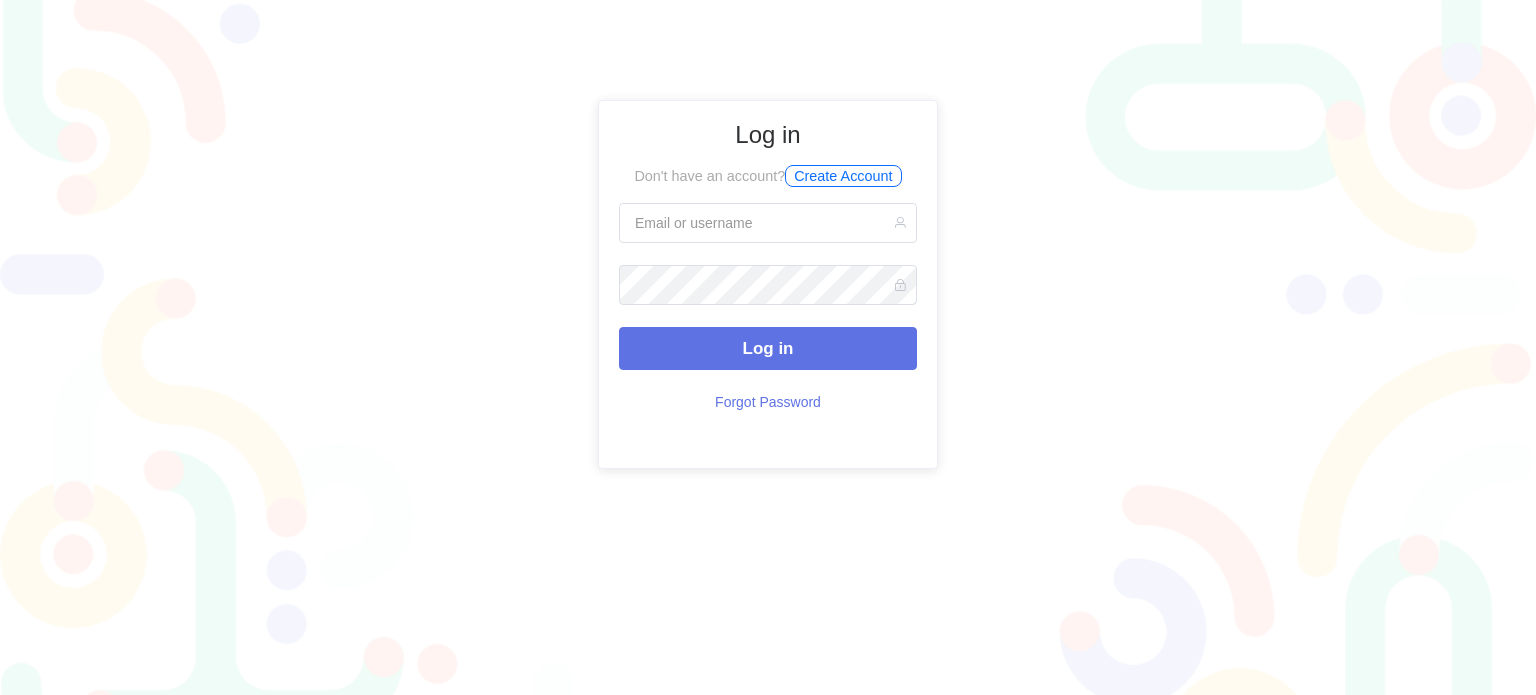scroll, scrollTop: 0, scrollLeft: 0, axis: both 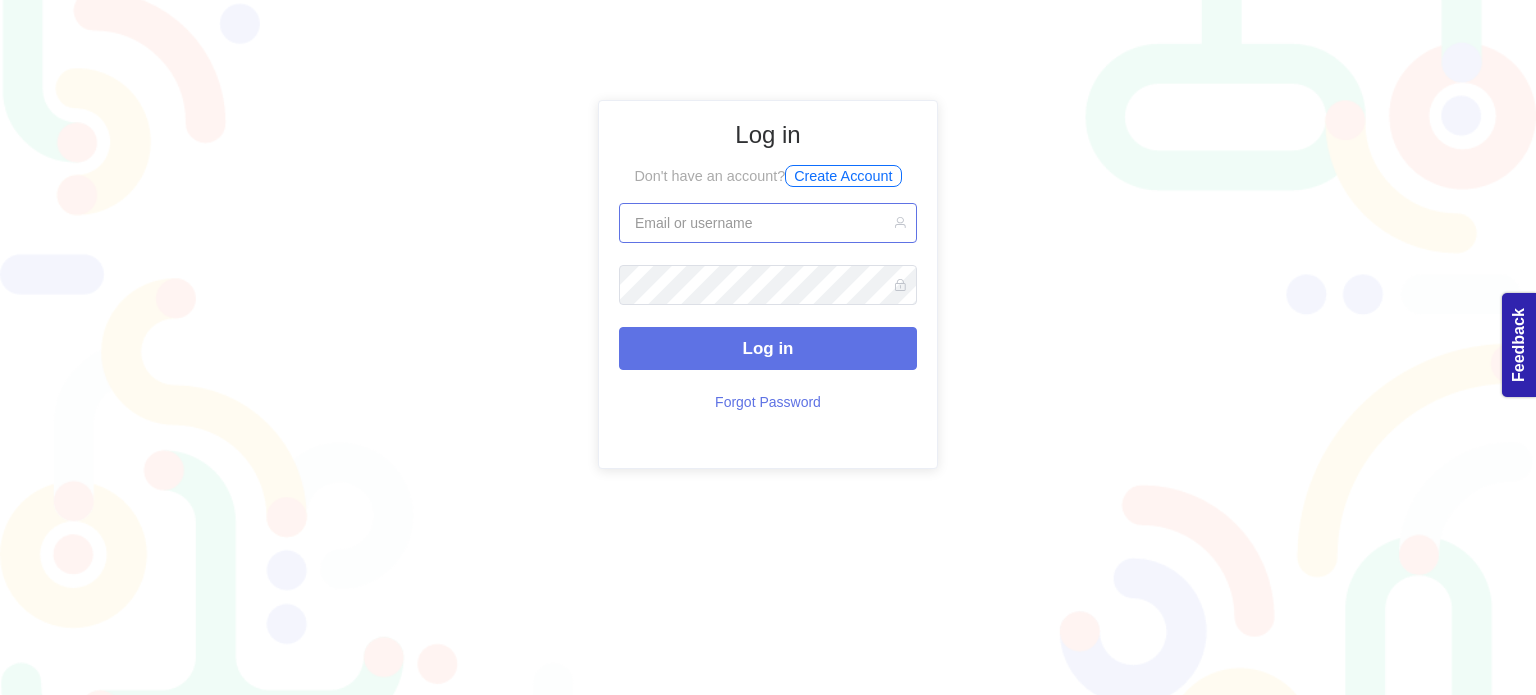 click at bounding box center [768, 223] 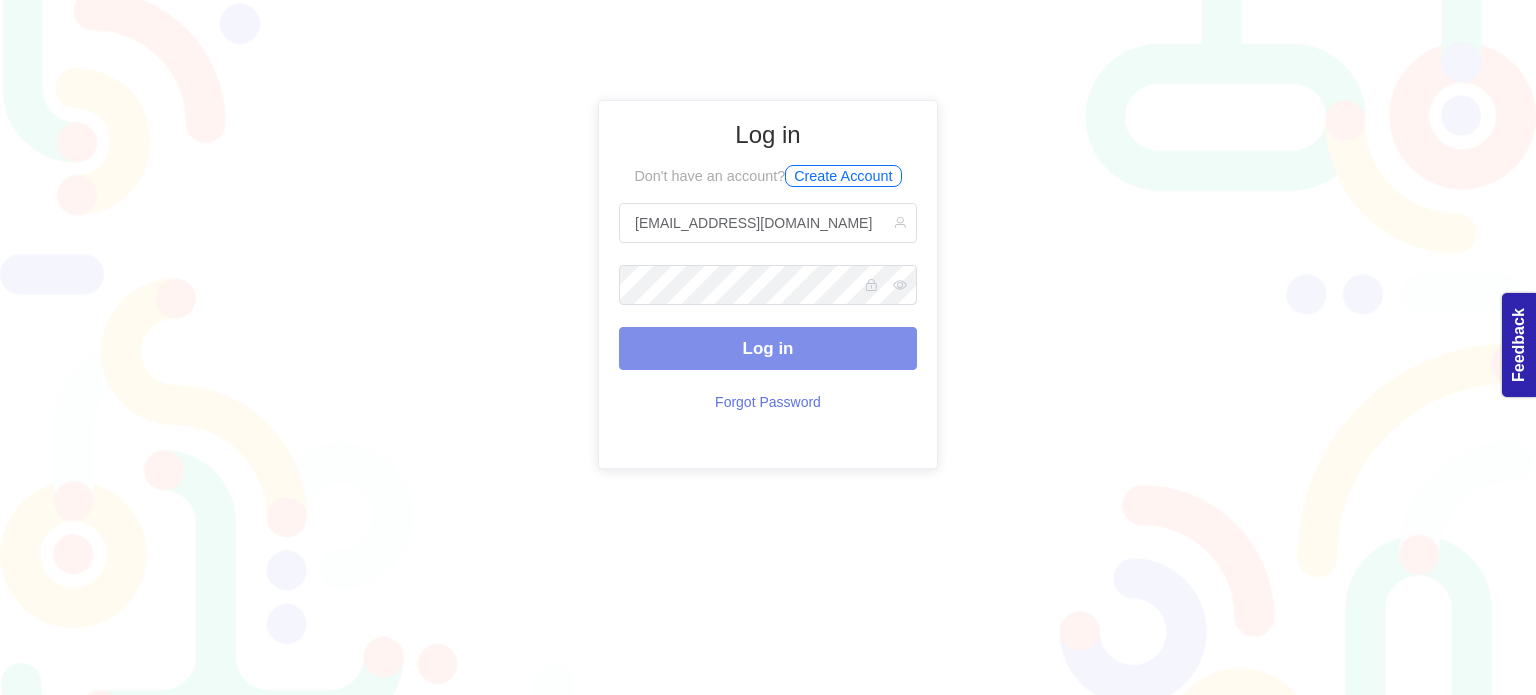 click on "Log in" at bounding box center (768, 348) 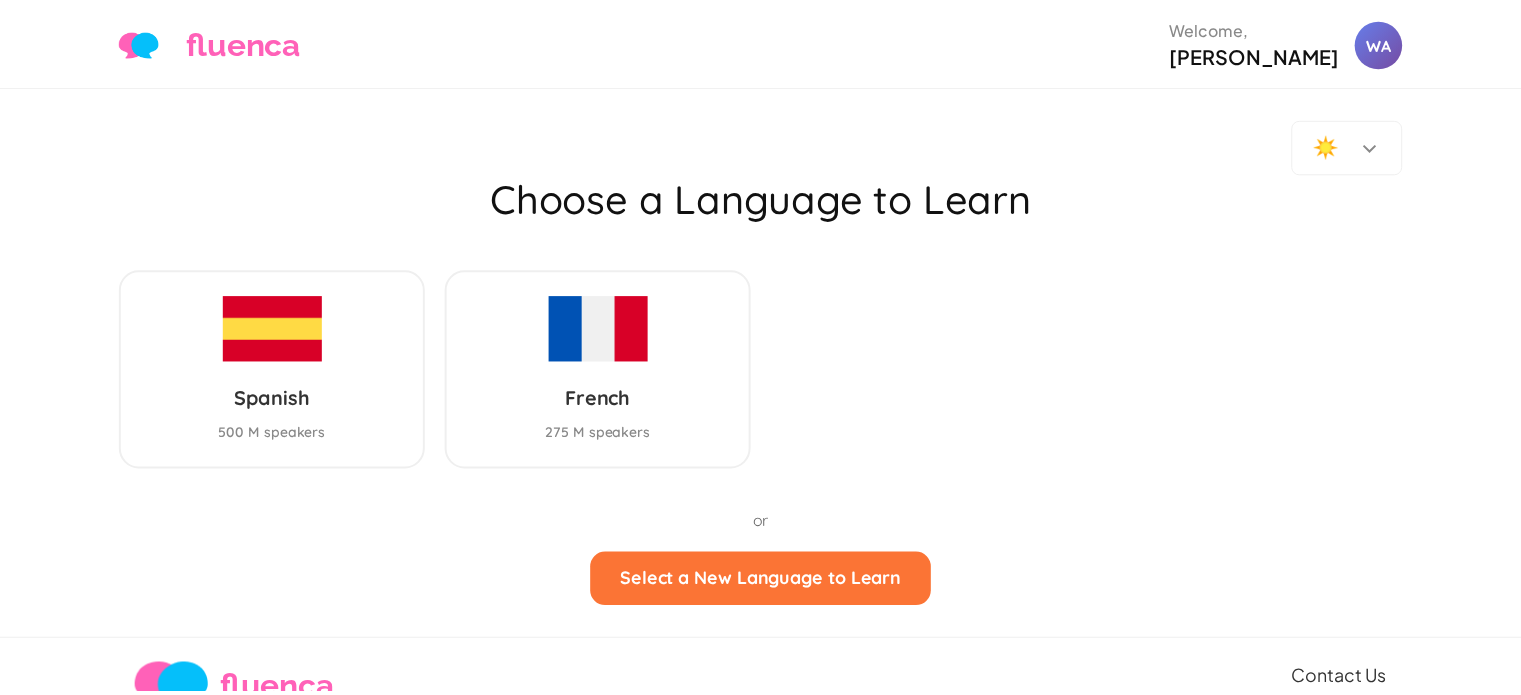 scroll, scrollTop: 0, scrollLeft: 0, axis: both 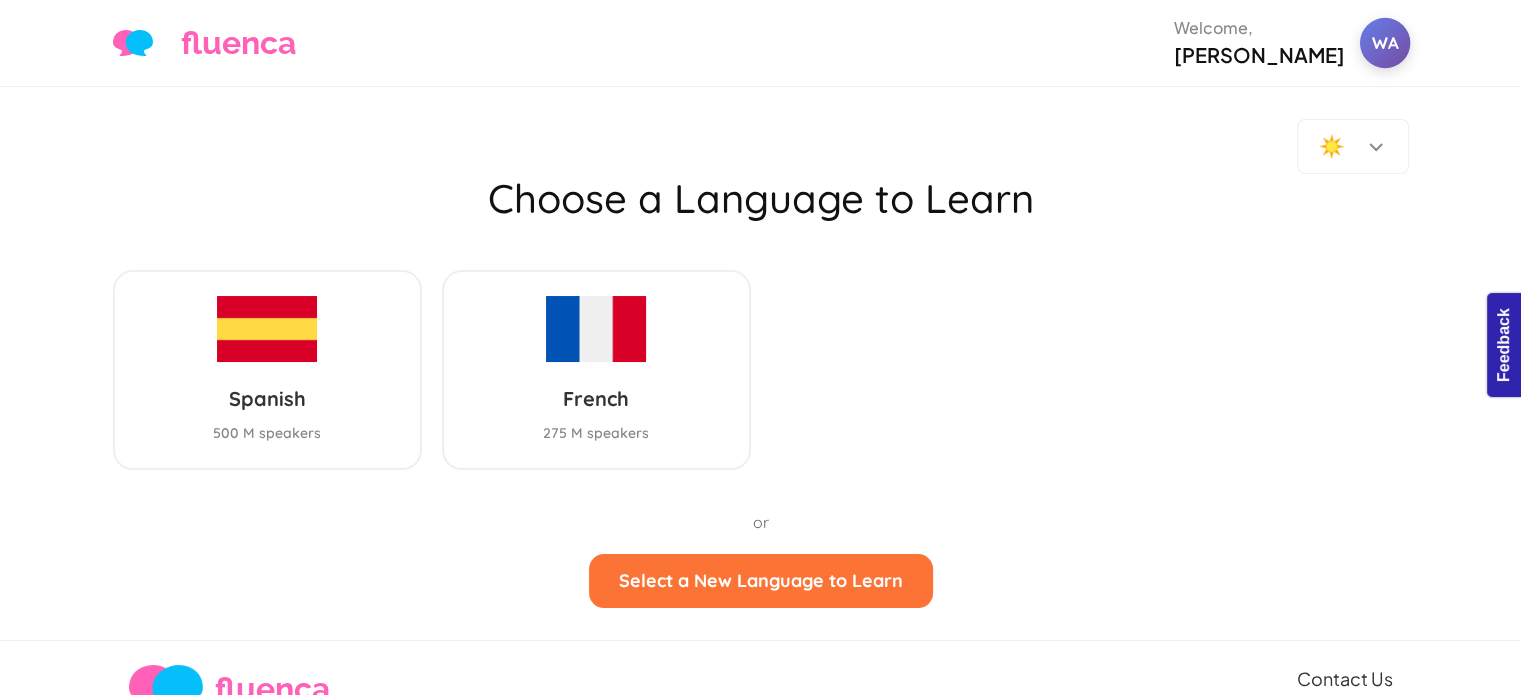 click on "WA" at bounding box center (1384, 43) 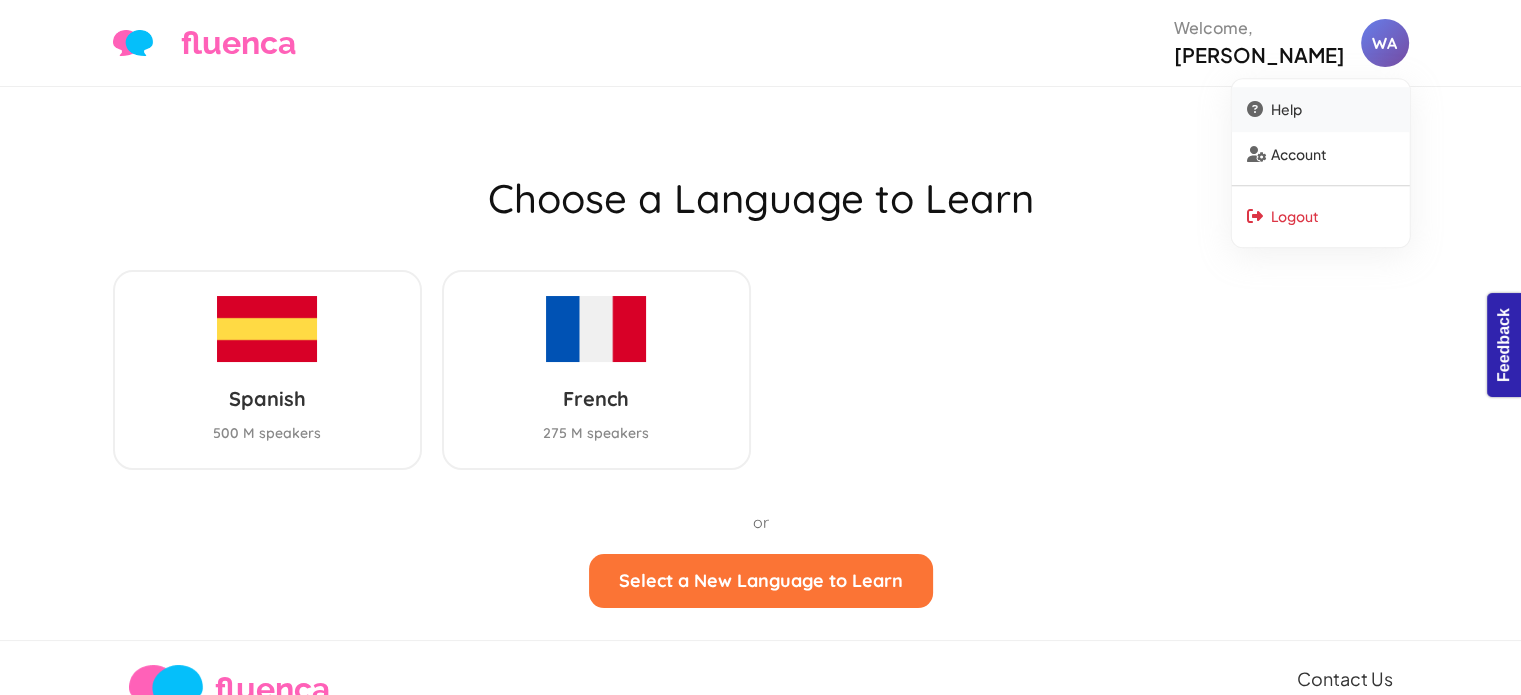 click on "Help" at bounding box center (1320, 109) 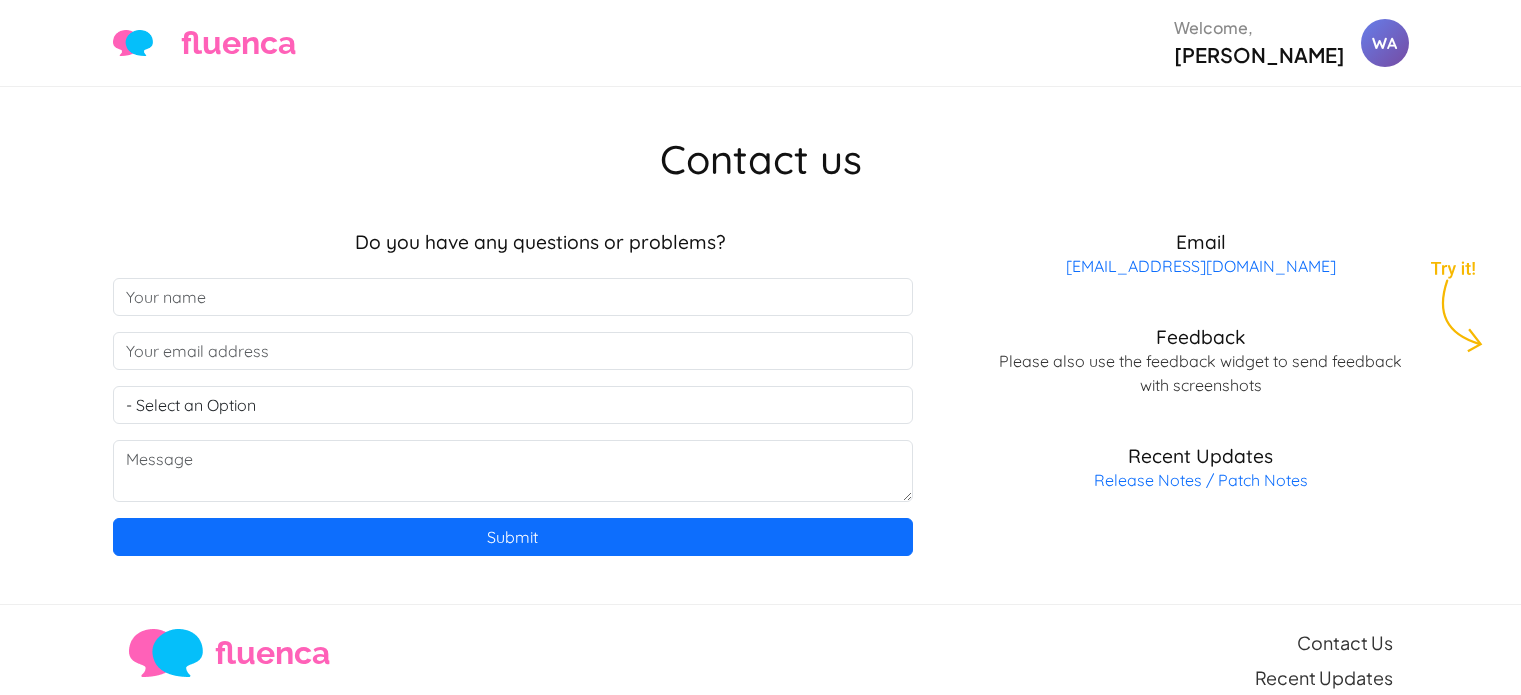 scroll, scrollTop: 0, scrollLeft: 0, axis: both 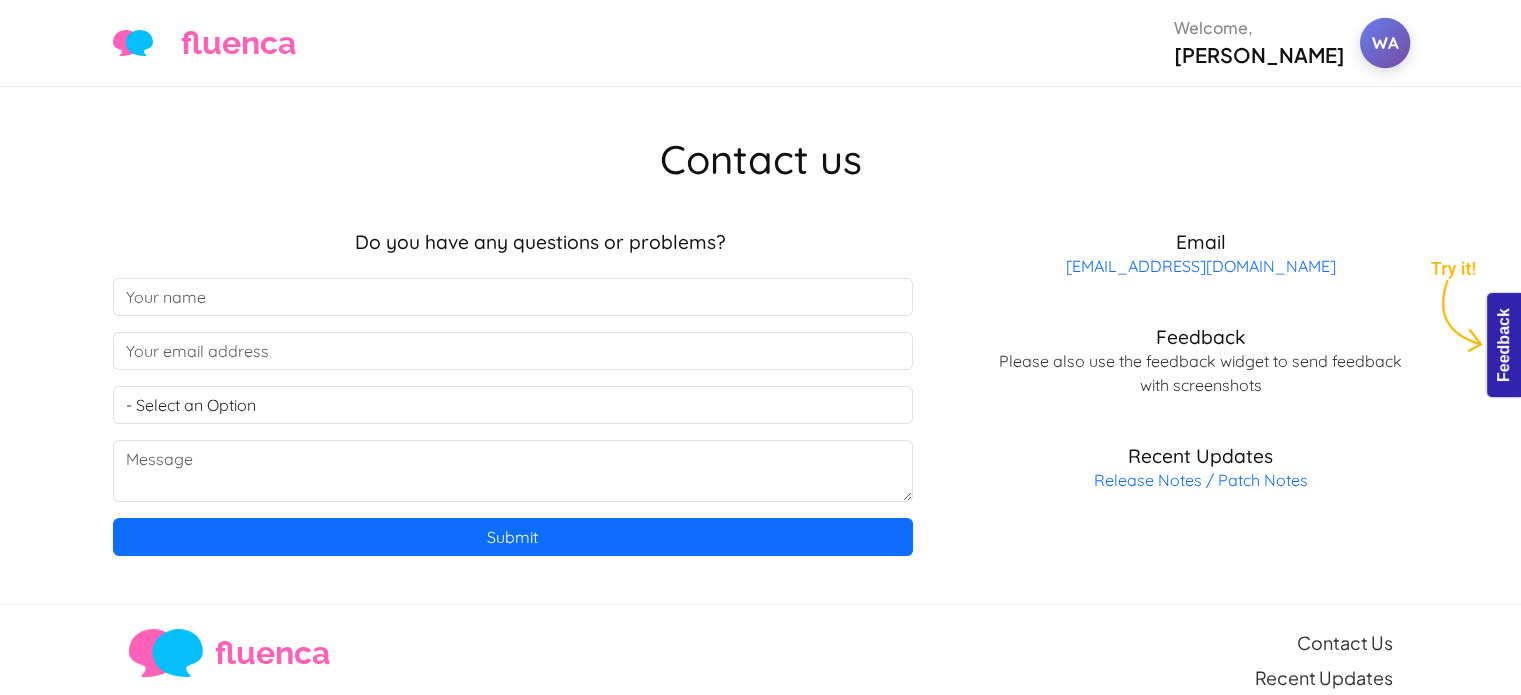 click on "WA" at bounding box center [1384, 43] 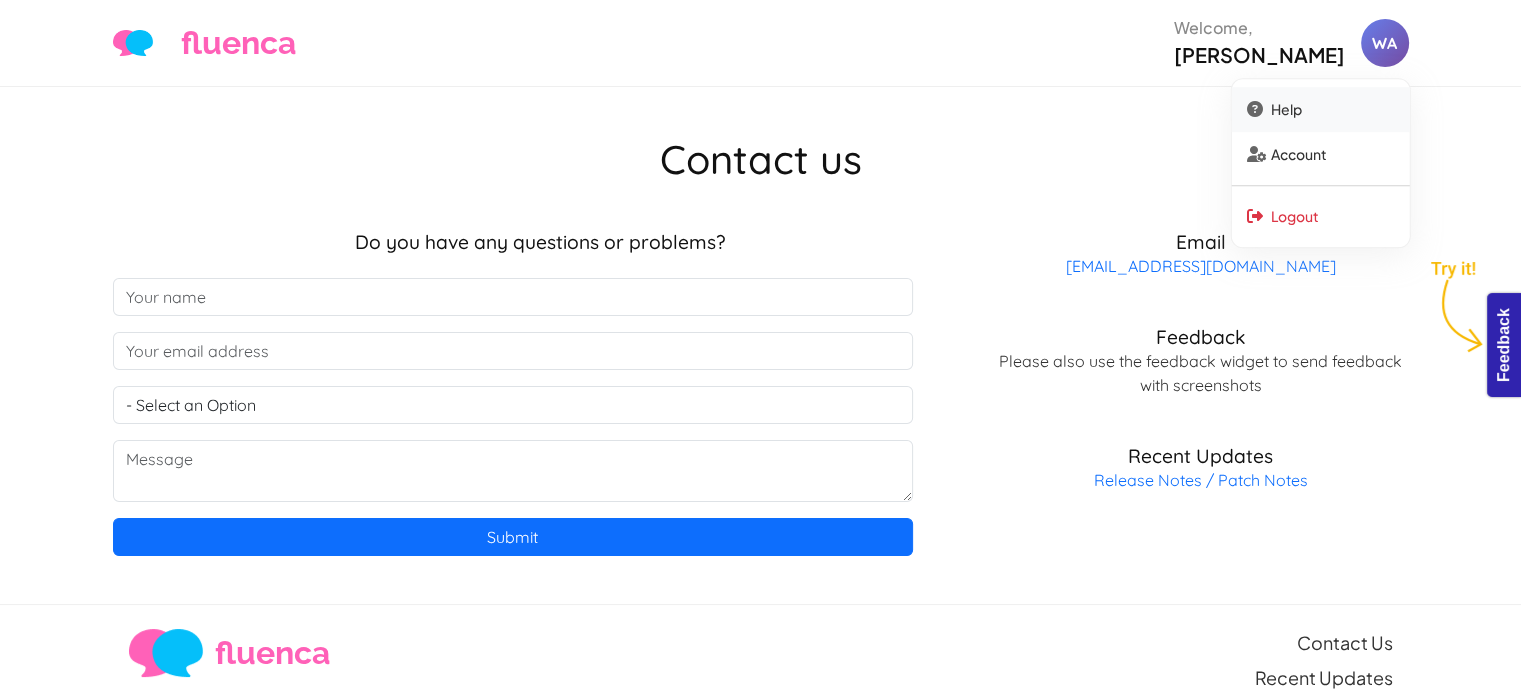 click on "Help" at bounding box center (1320, 109) 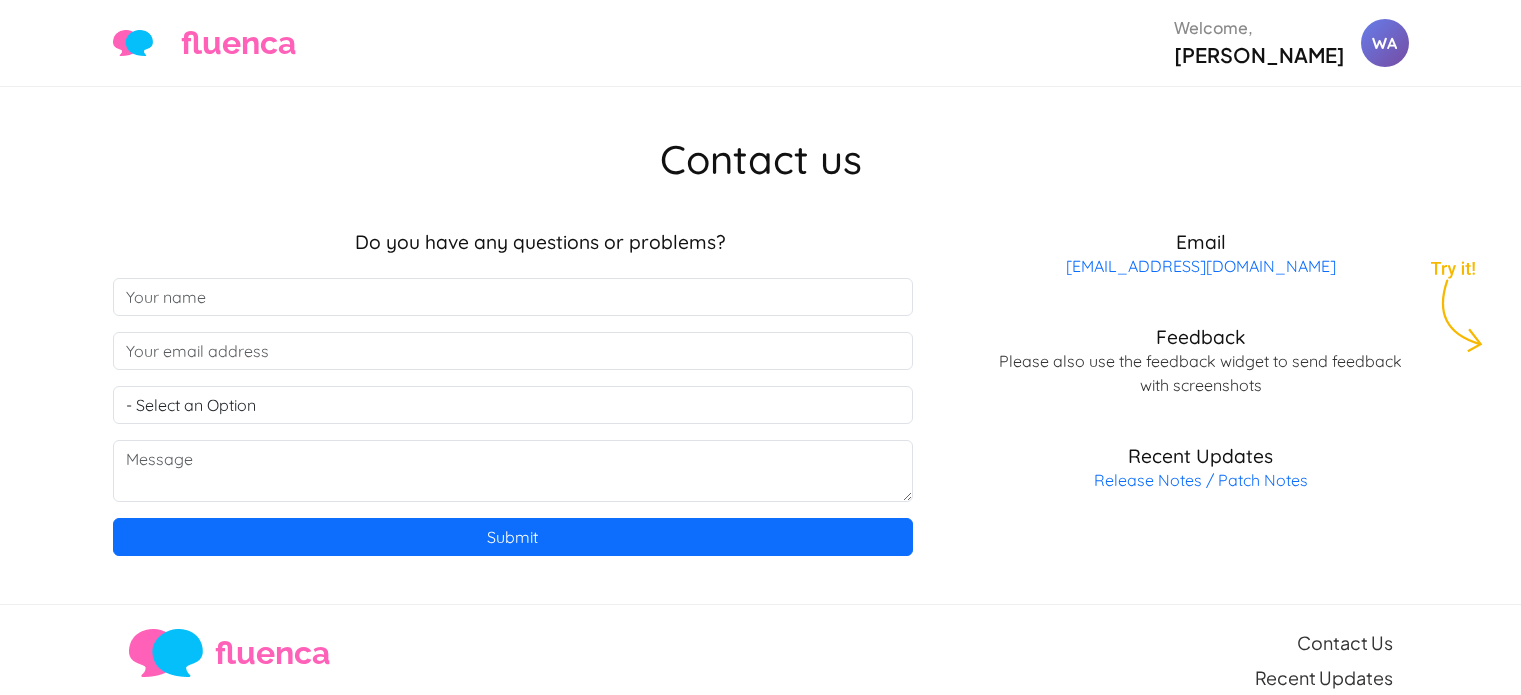 scroll, scrollTop: 0, scrollLeft: 0, axis: both 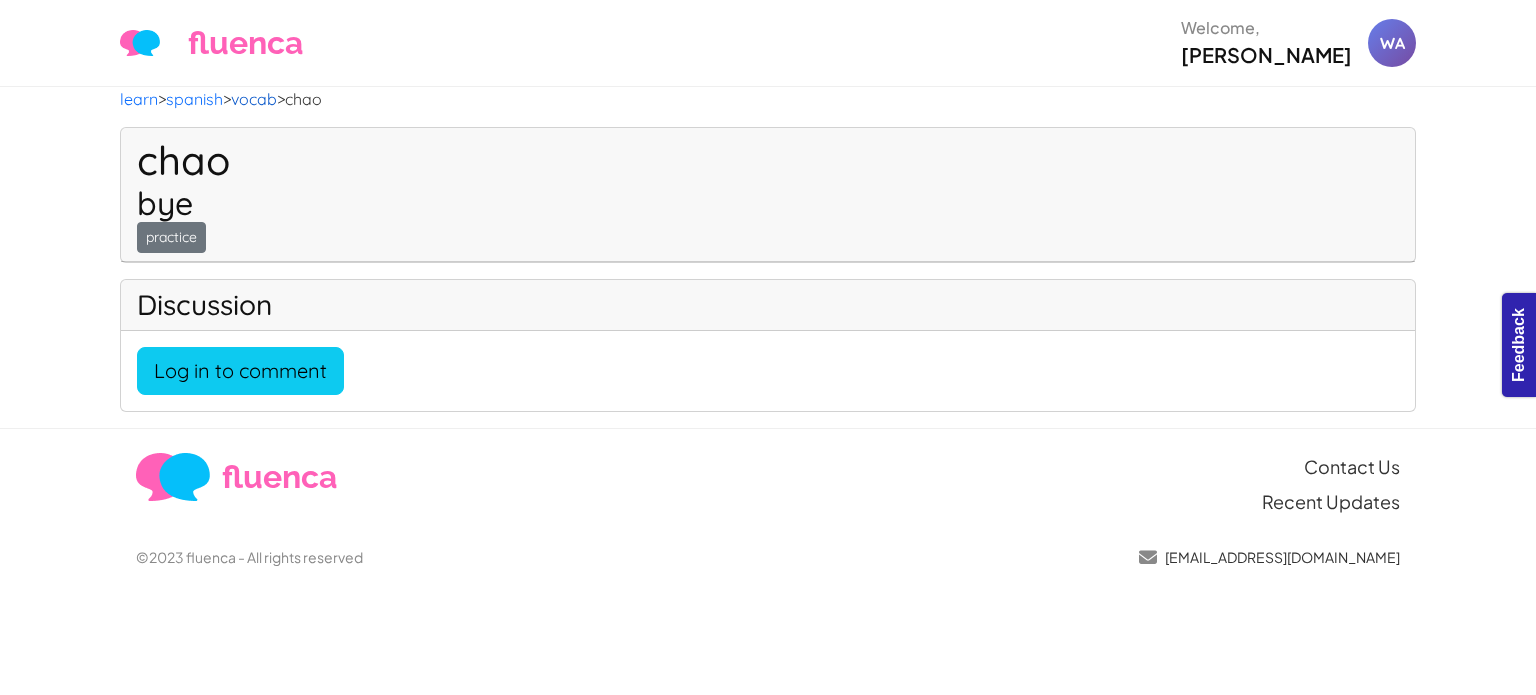 click on "vocab" at bounding box center (254, 99) 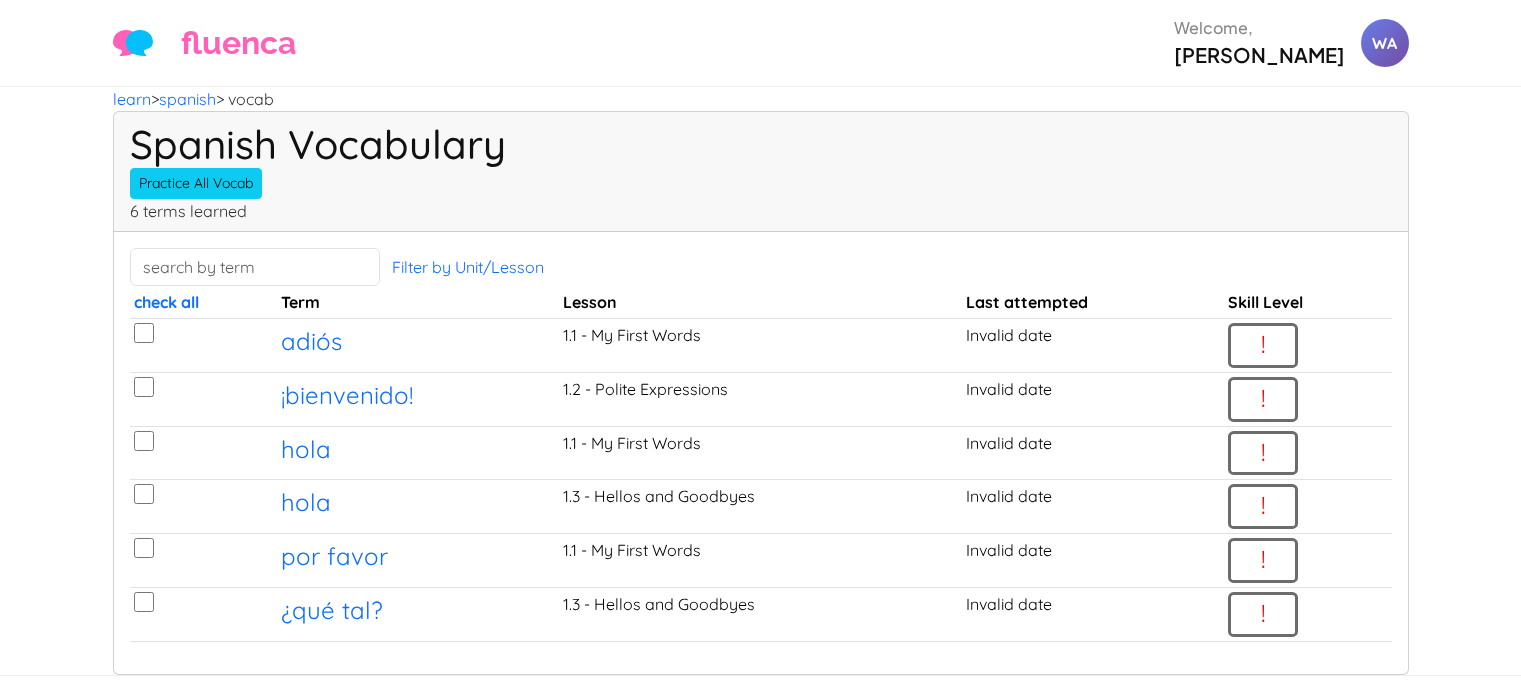 scroll, scrollTop: 0, scrollLeft: 0, axis: both 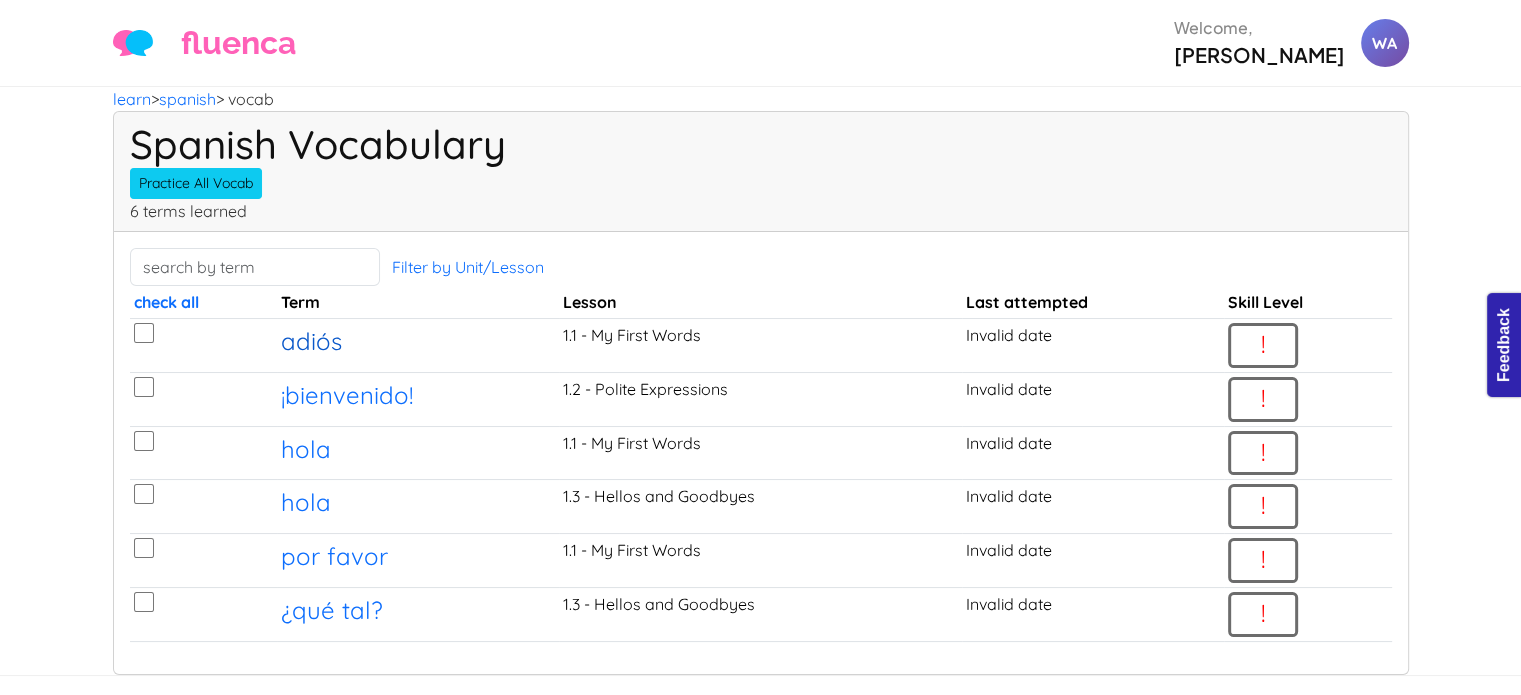 click on "adiós" at bounding box center [311, 341] 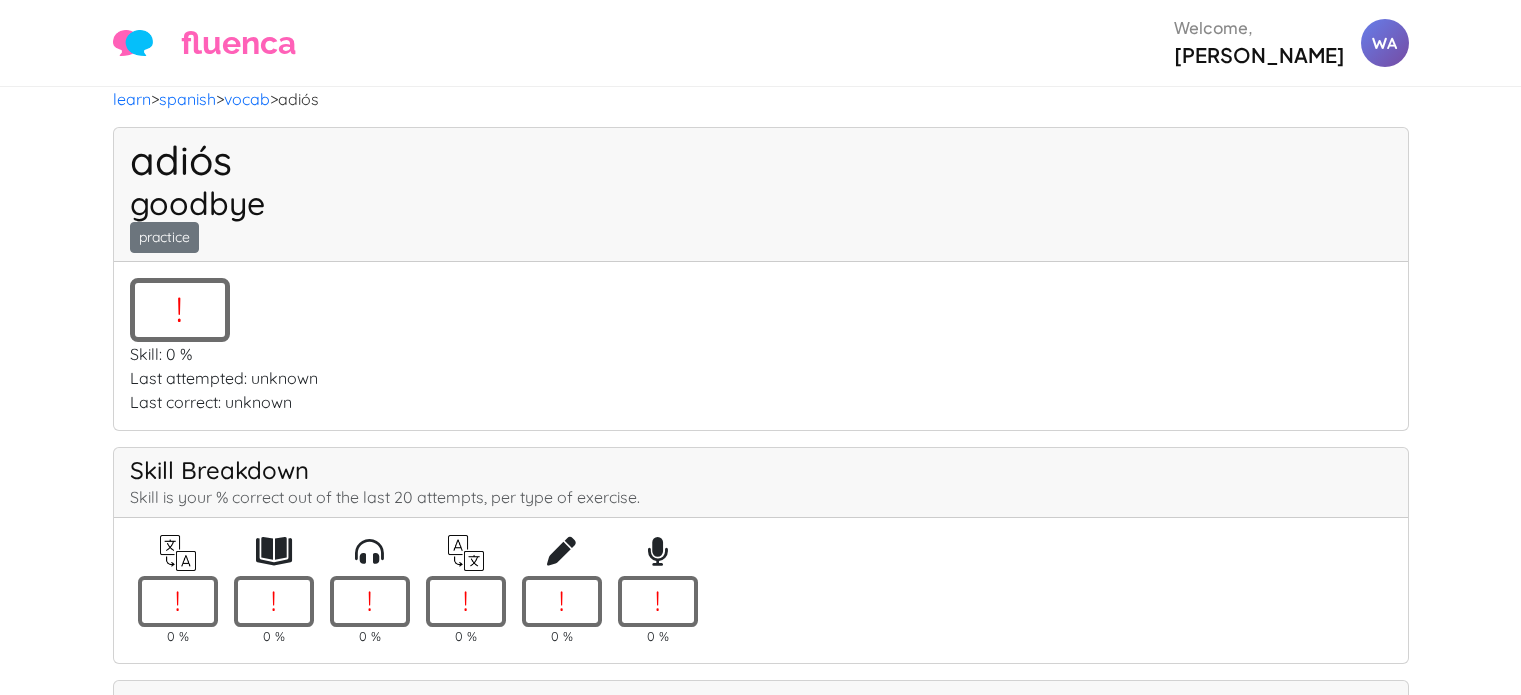 scroll, scrollTop: 0, scrollLeft: 0, axis: both 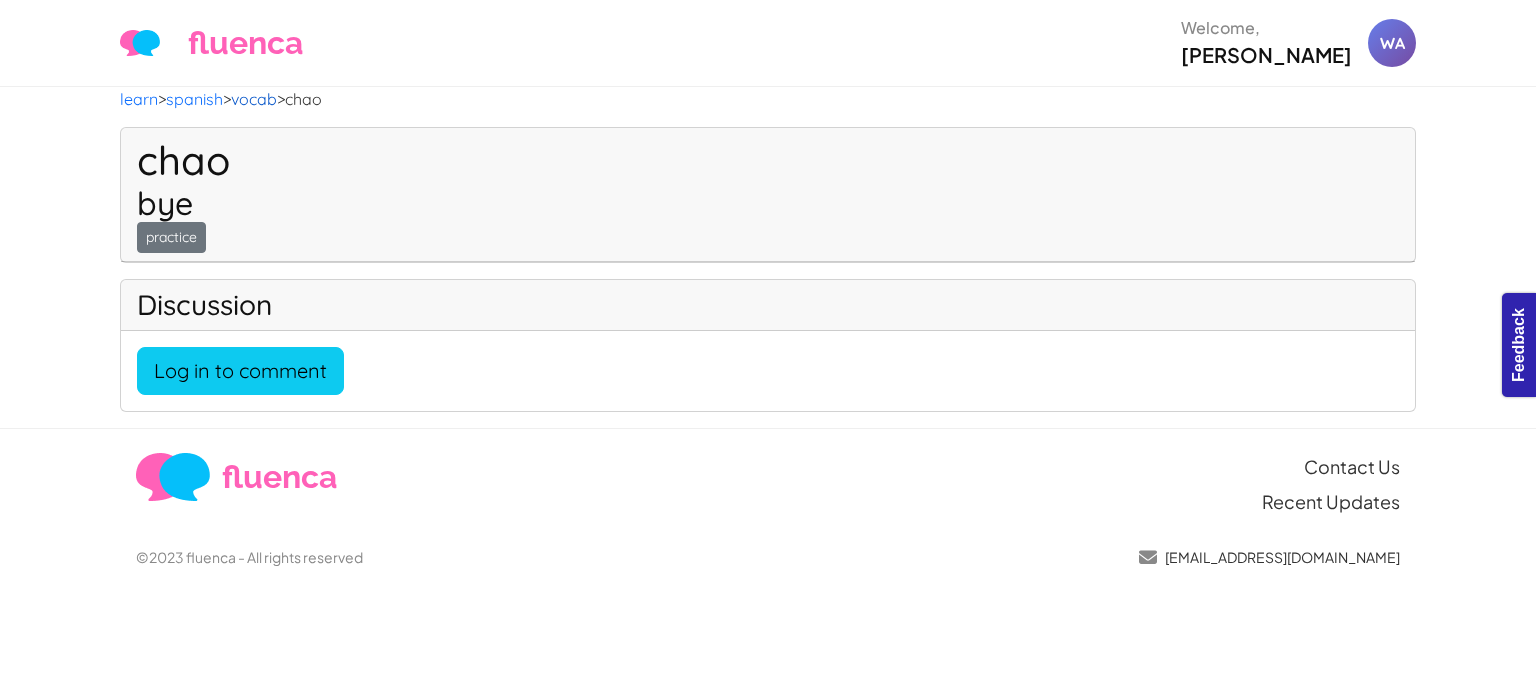 click on "vocab" at bounding box center [254, 99] 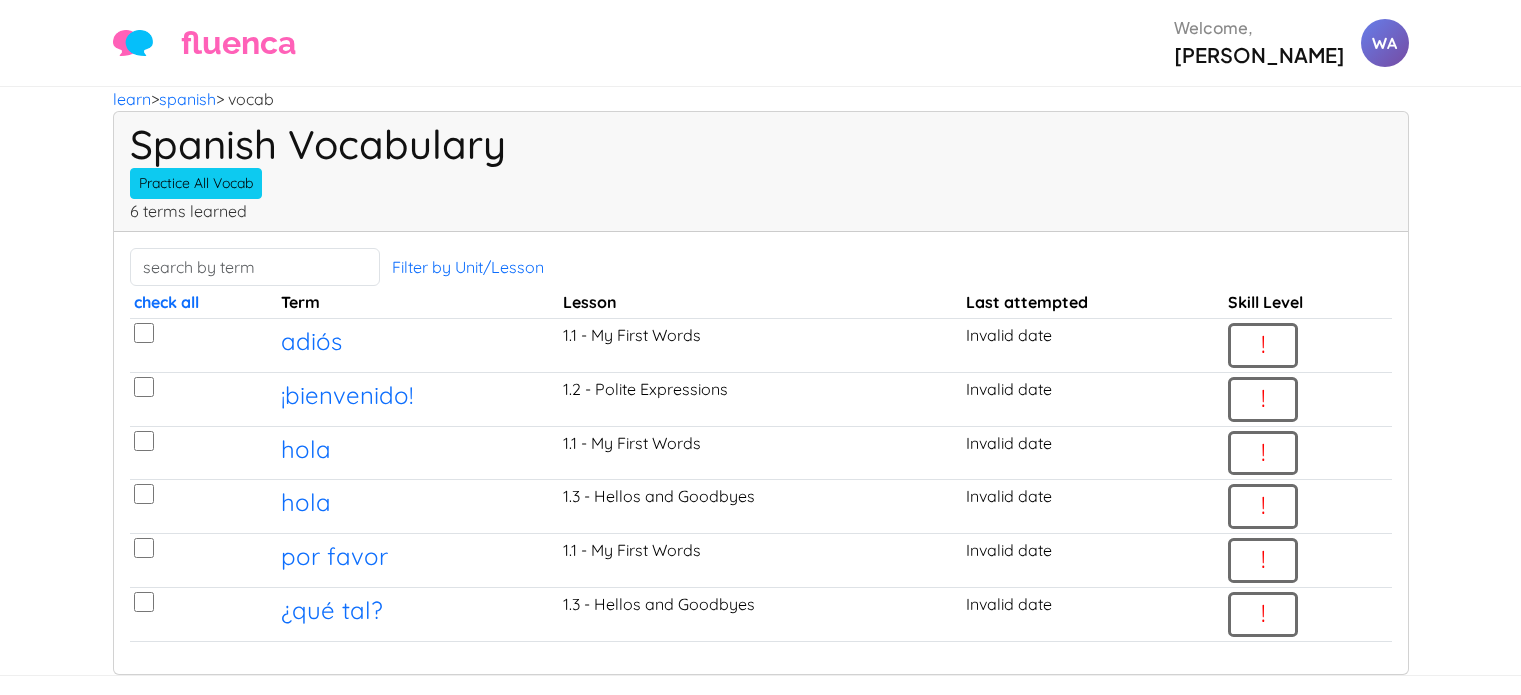 scroll, scrollTop: 0, scrollLeft: 0, axis: both 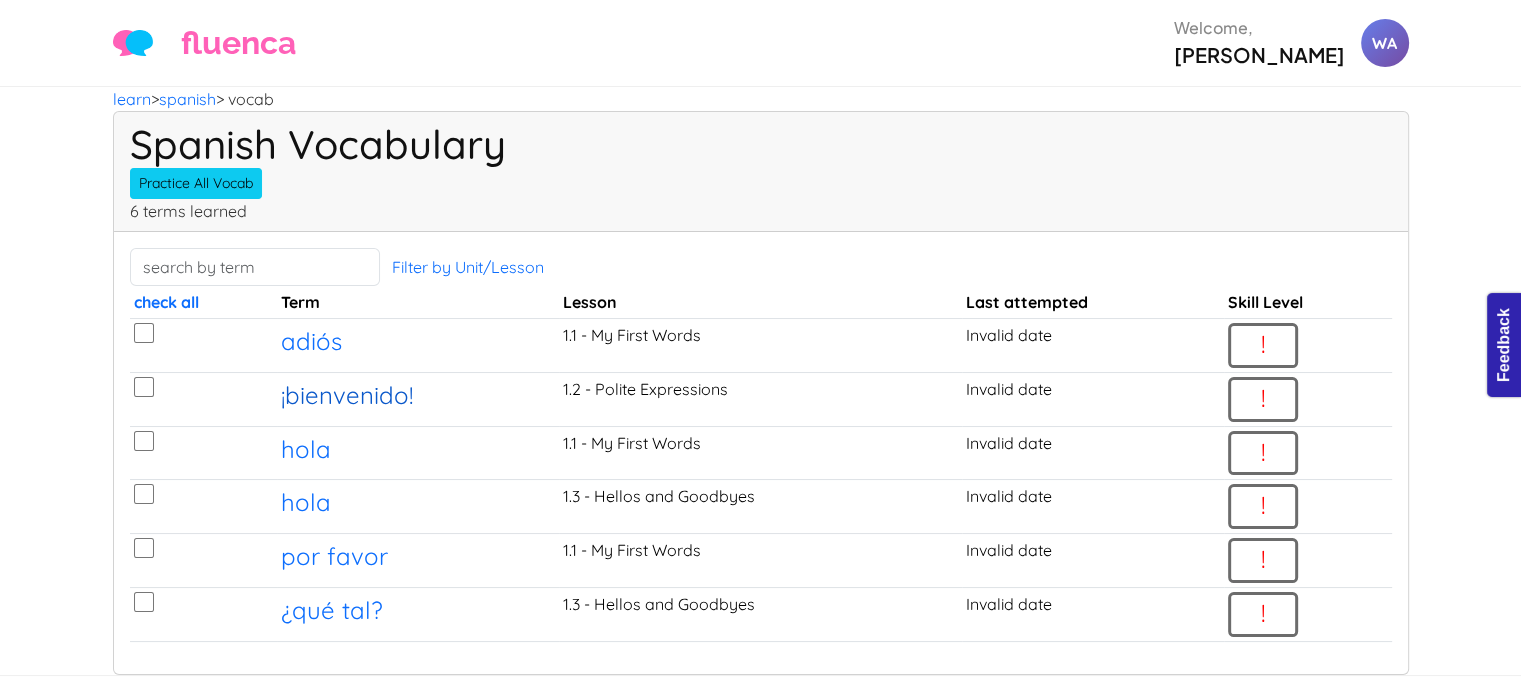 click on "¡bienvenido!" at bounding box center (347, 395) 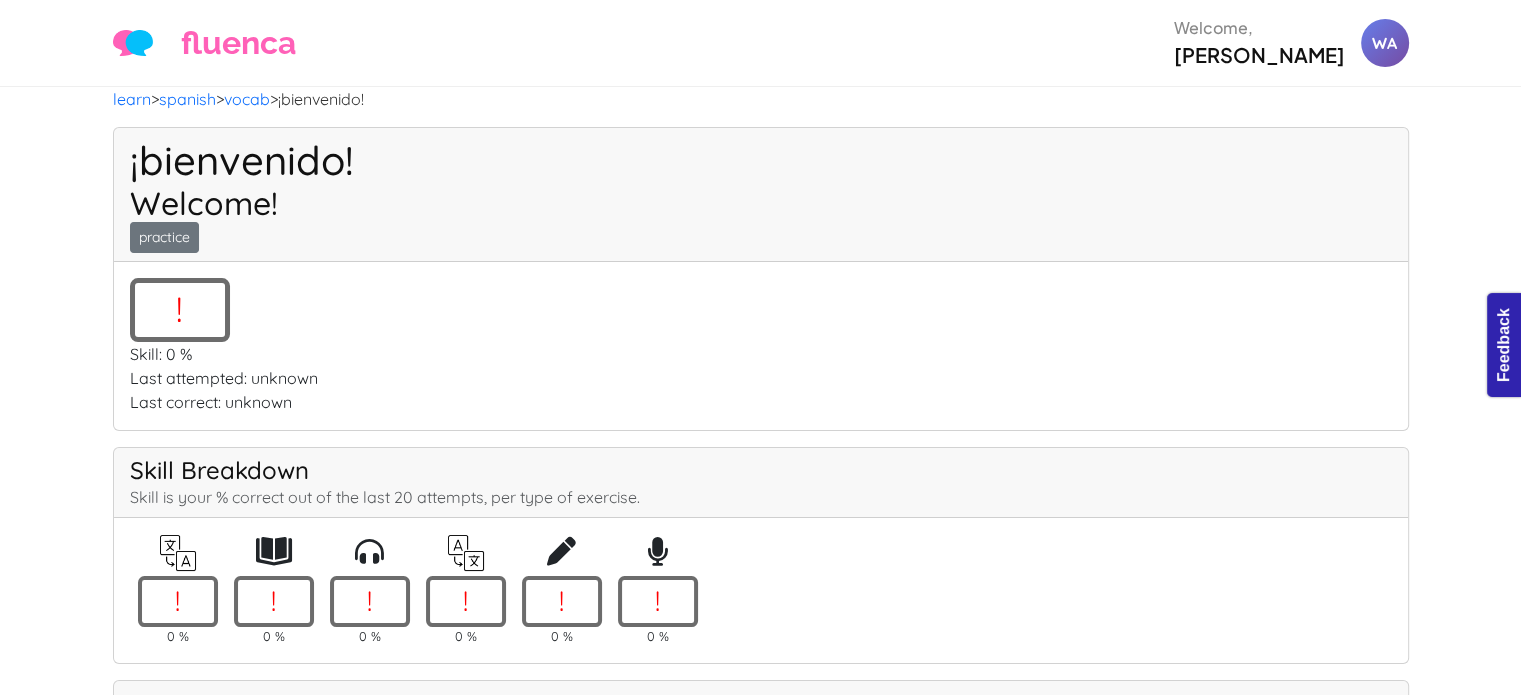 scroll, scrollTop: 0, scrollLeft: 0, axis: both 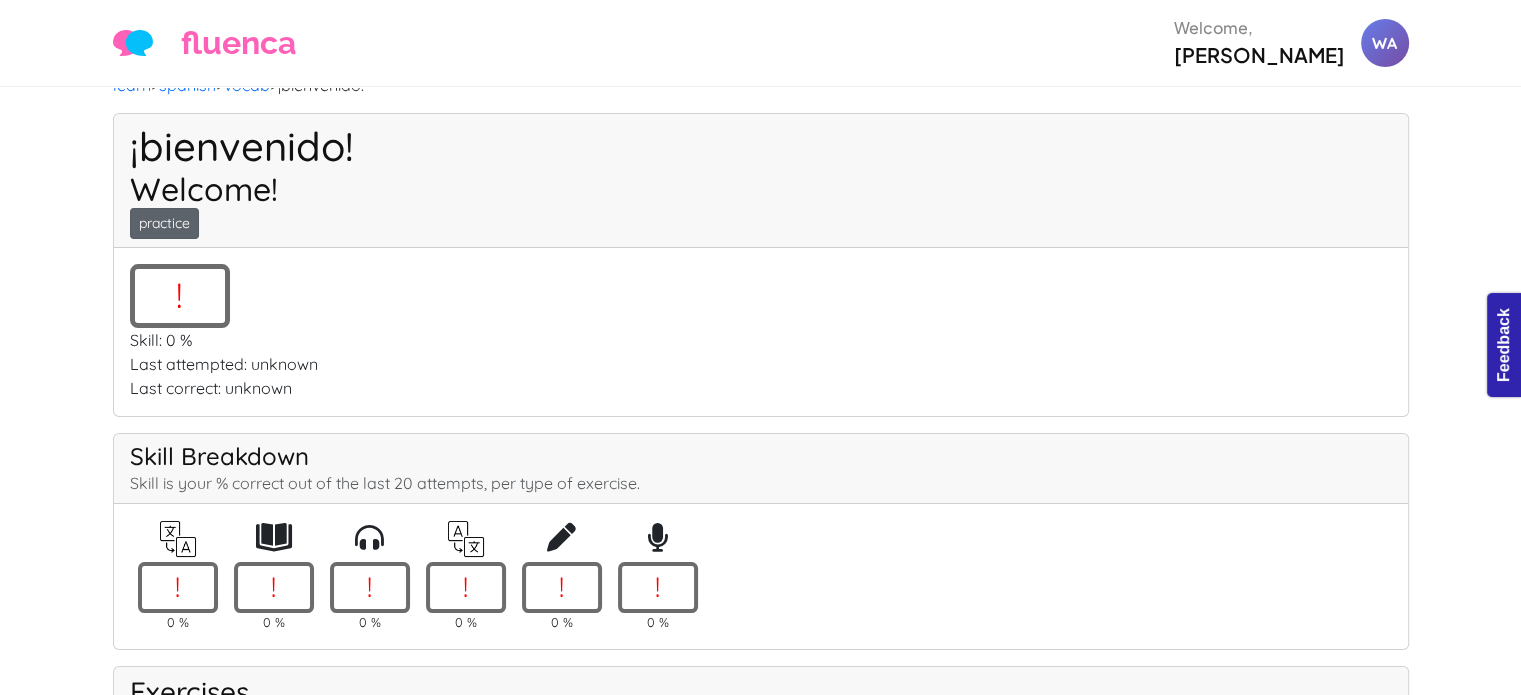click on "practice" at bounding box center [164, 223] 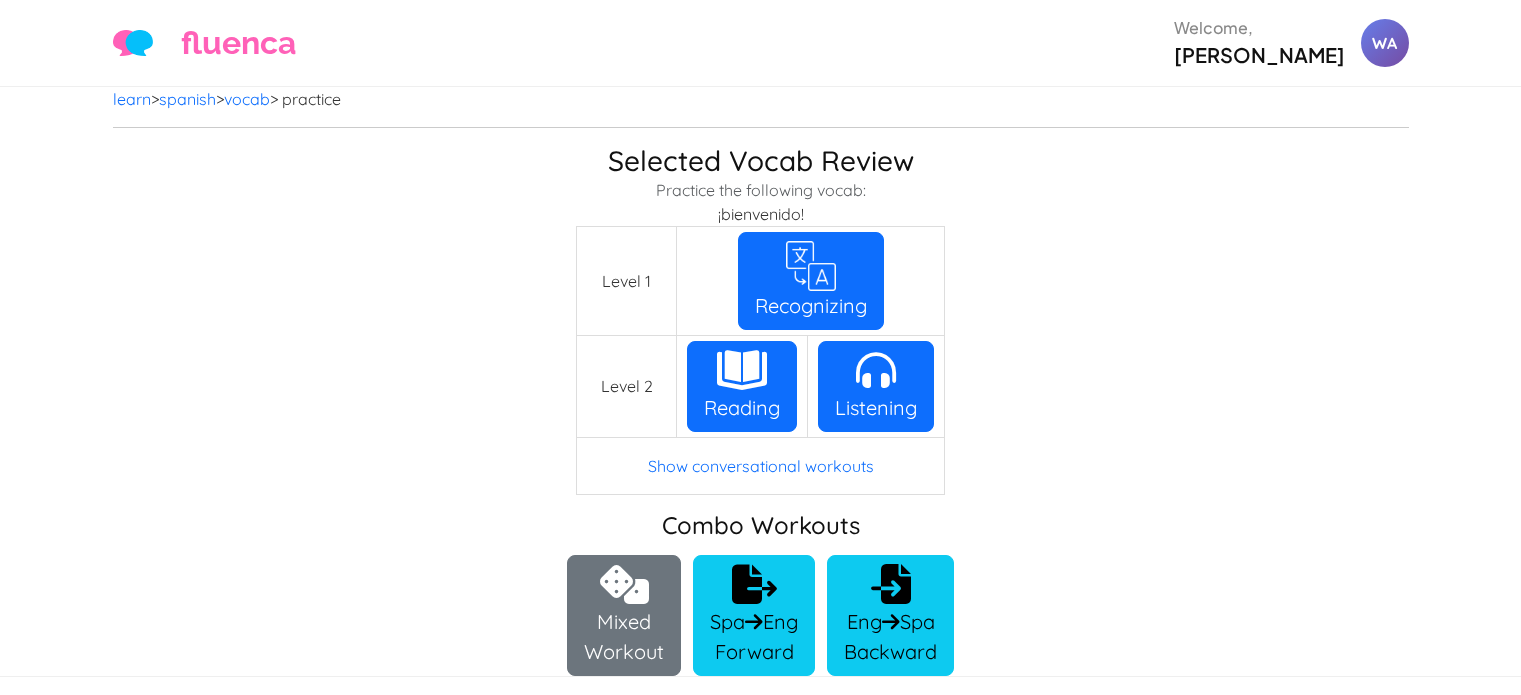 scroll, scrollTop: 0, scrollLeft: 0, axis: both 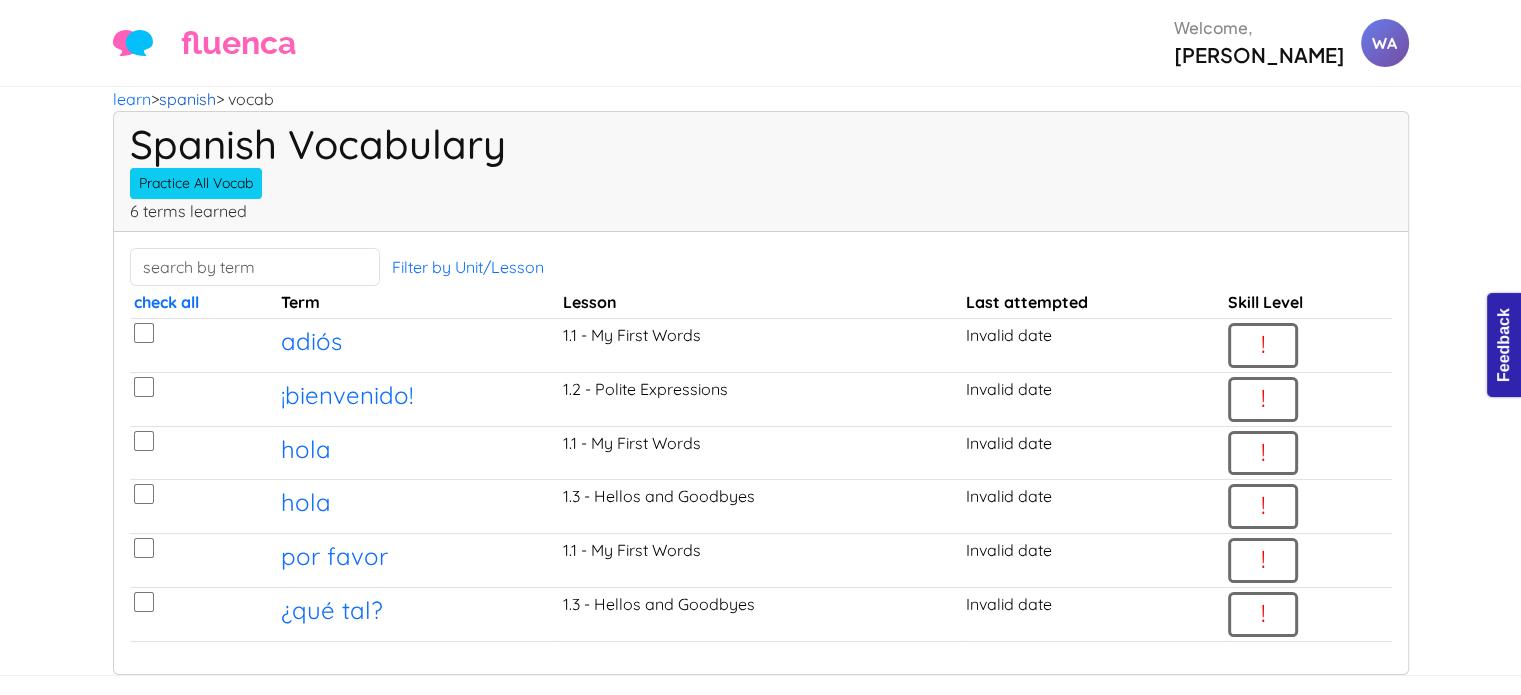 click on "spanish" at bounding box center [187, 99] 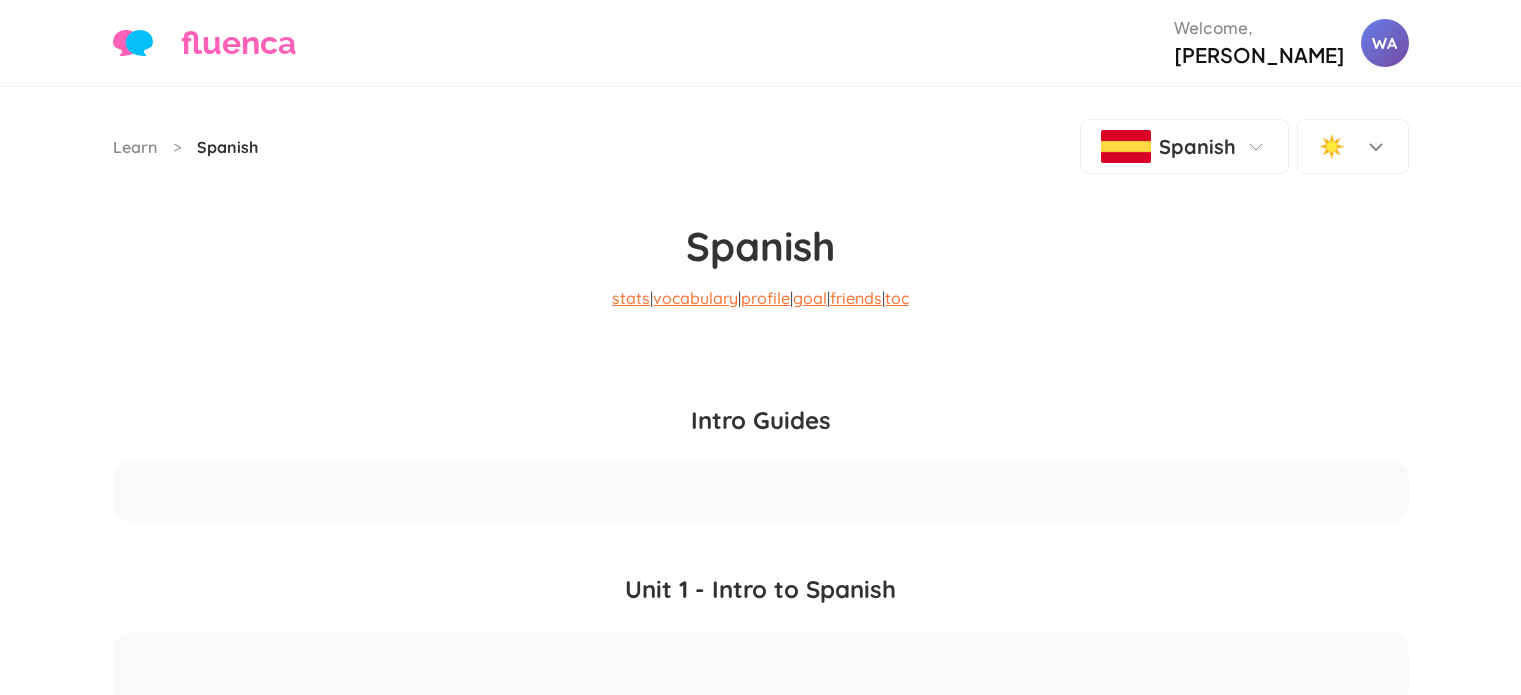 scroll, scrollTop: 0, scrollLeft: 0, axis: both 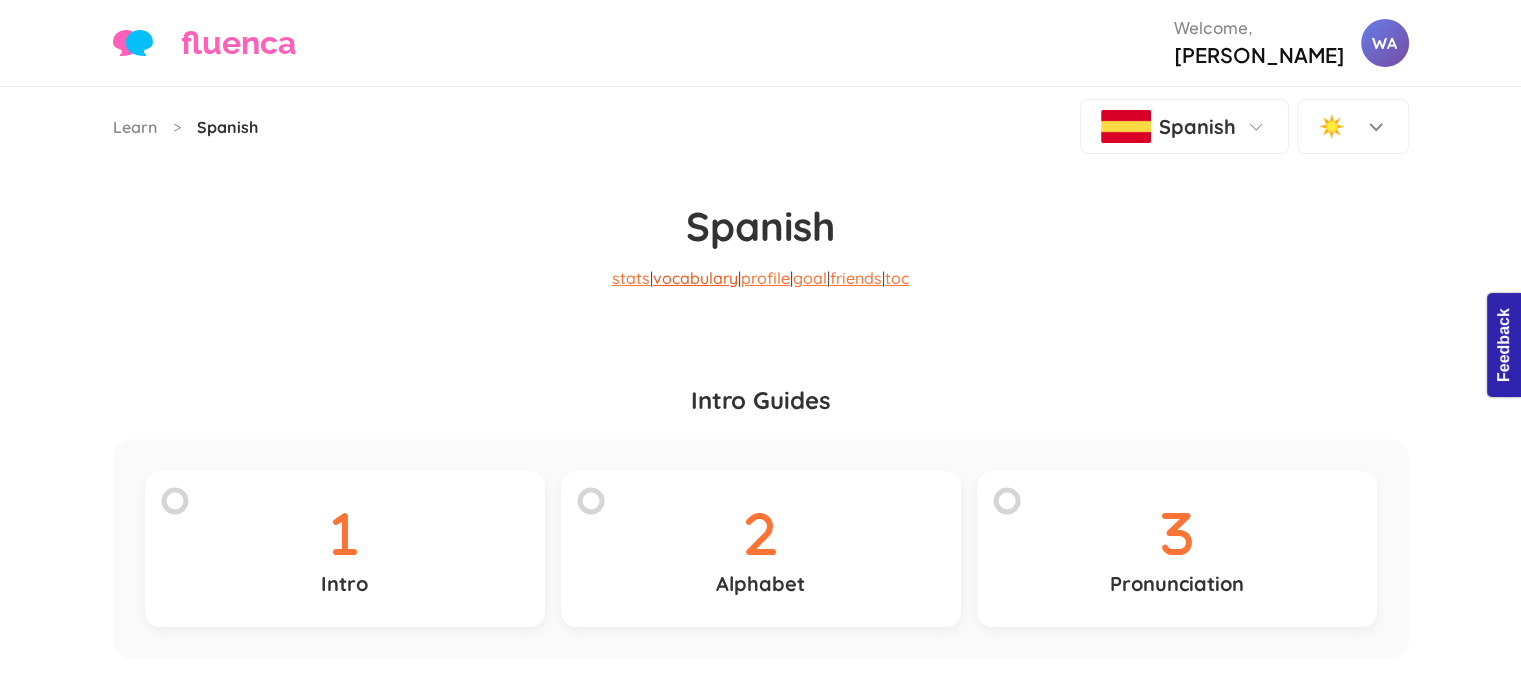 click on "vocabulary" at bounding box center (695, 278) 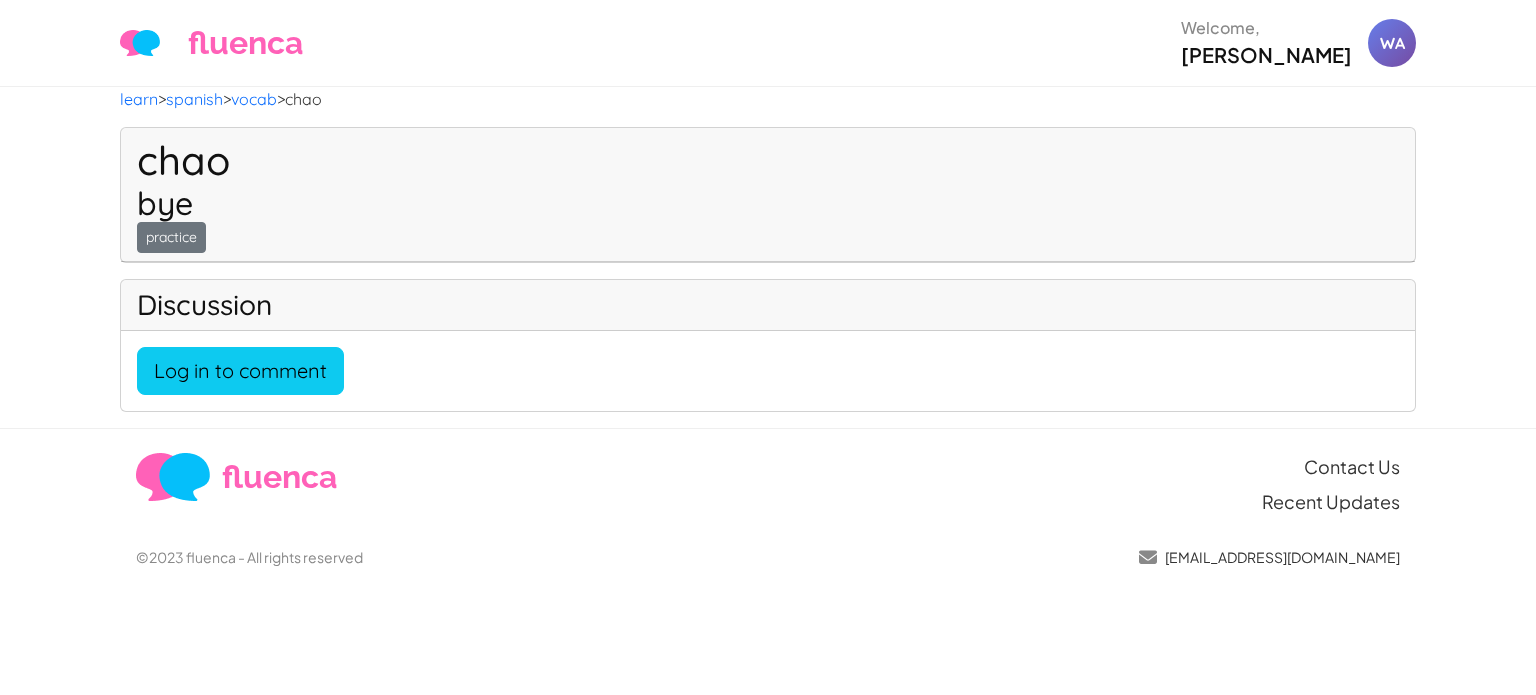 scroll, scrollTop: 0, scrollLeft: 0, axis: both 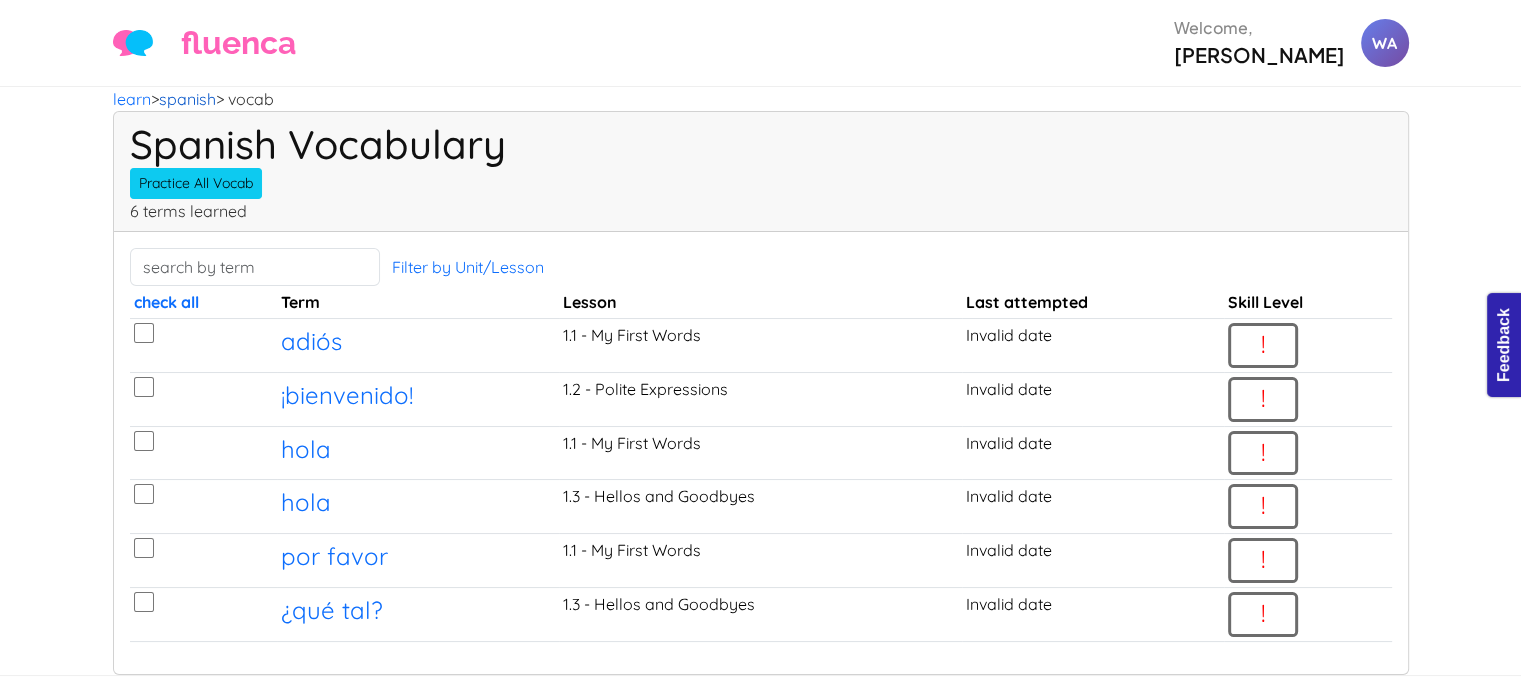 click on "spanish" at bounding box center (187, 99) 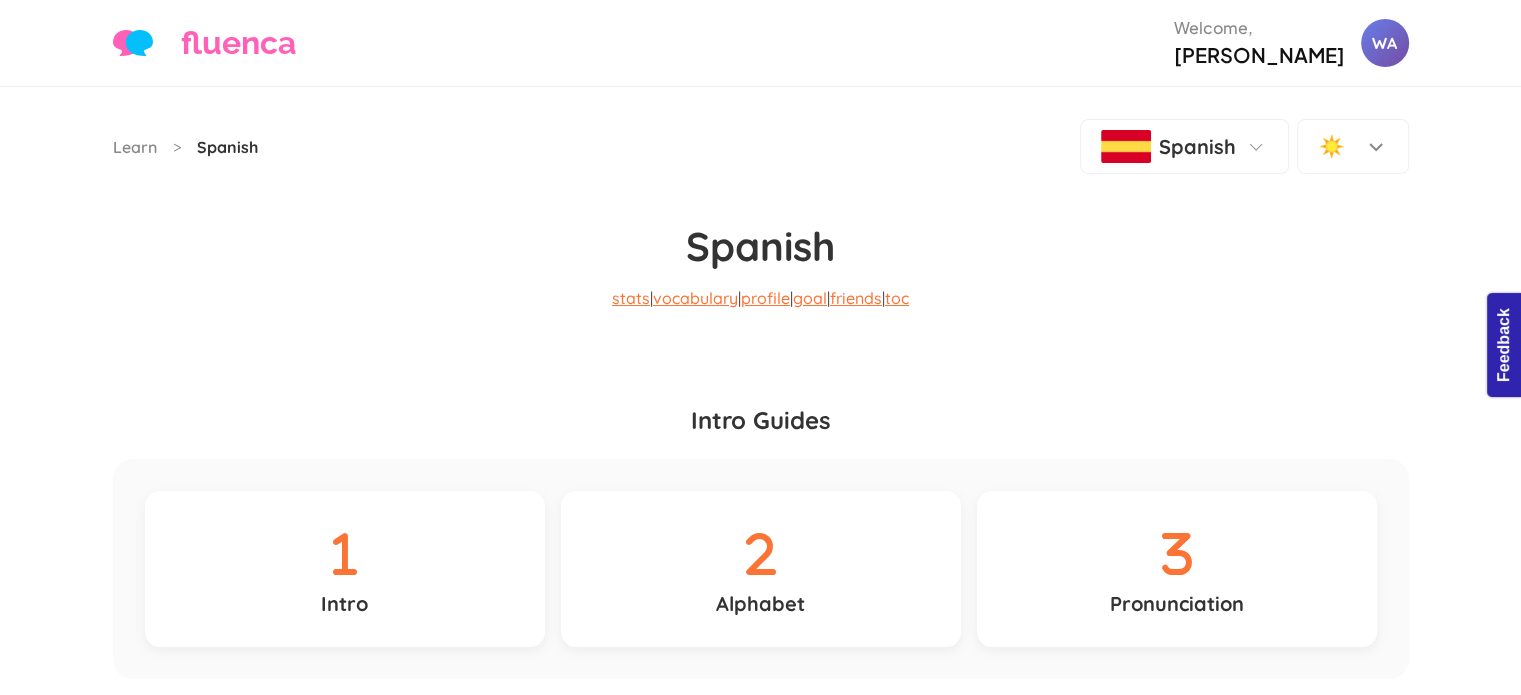 scroll, scrollTop: 439, scrollLeft: 0, axis: vertical 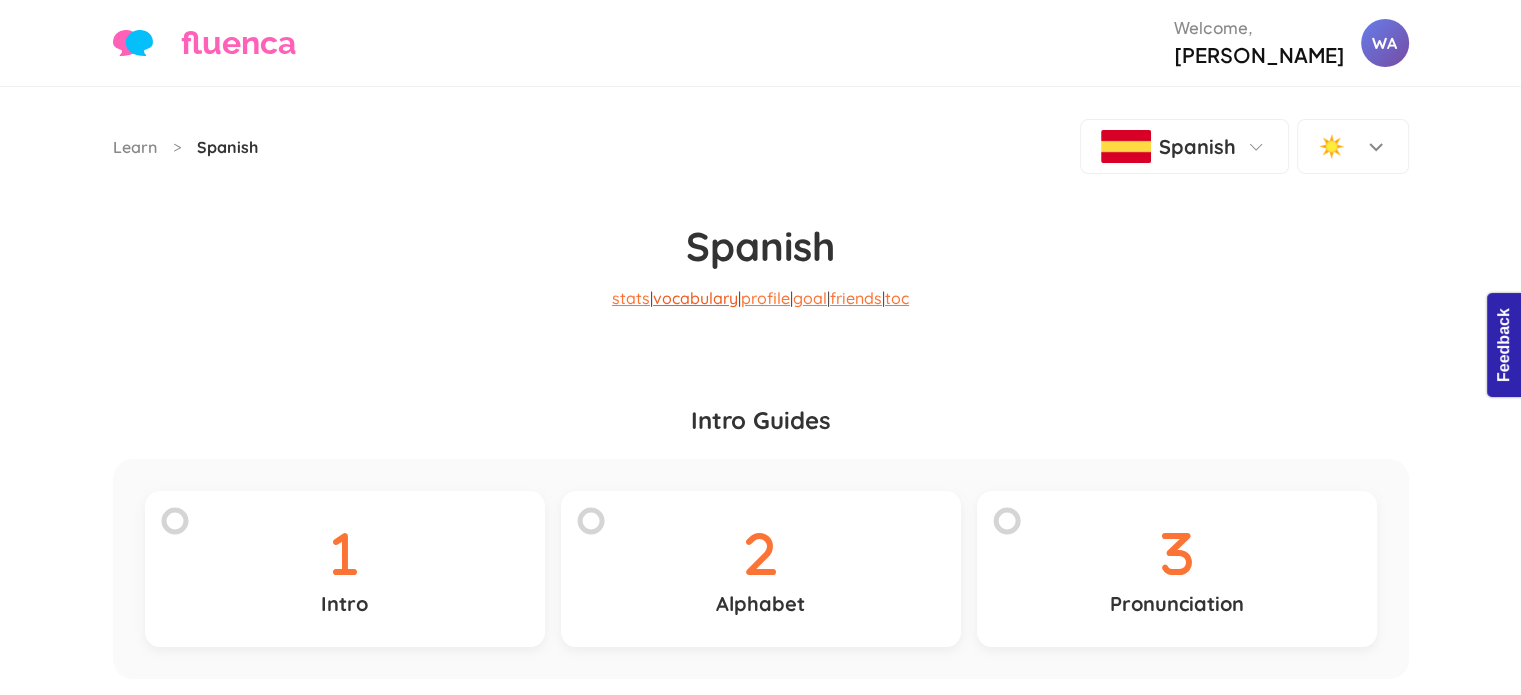 click on "vocabulary" at bounding box center (695, 298) 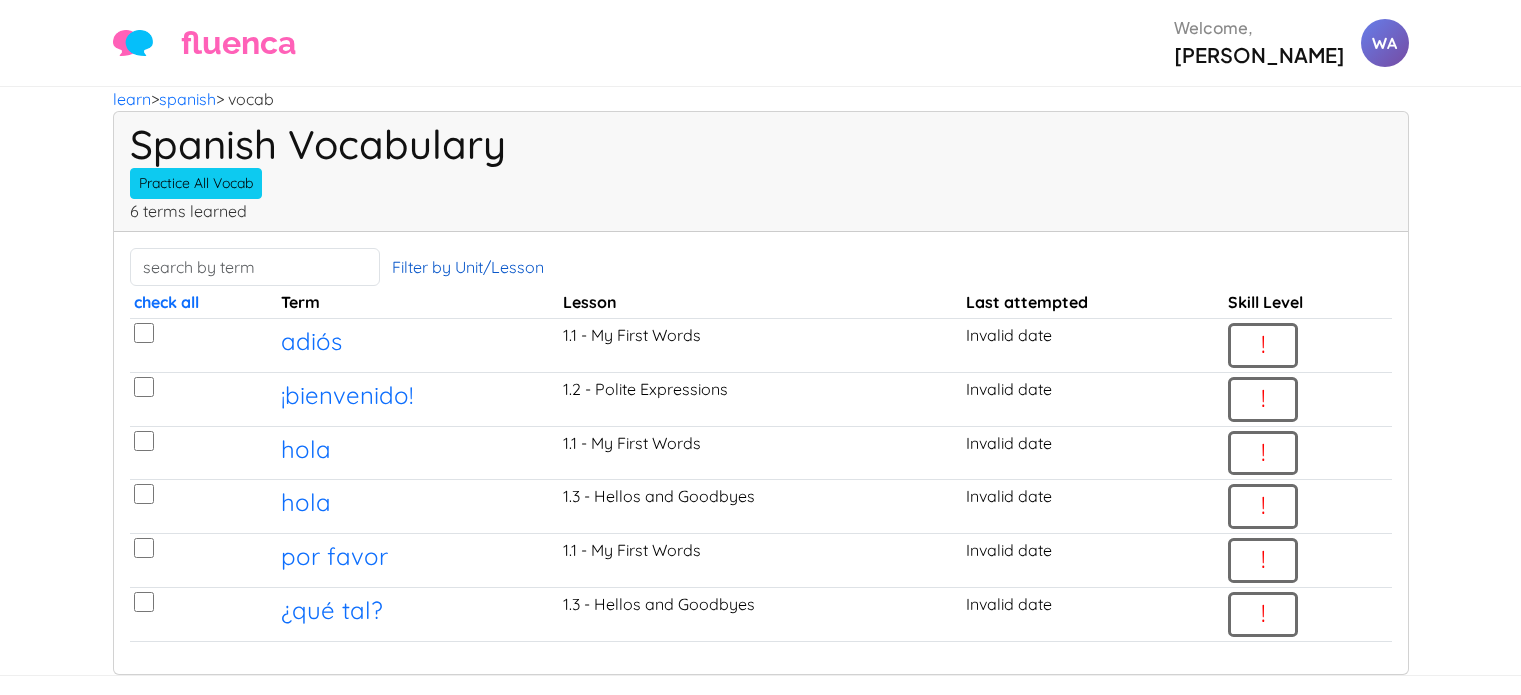 click on "Filter by Unit/Lesson" at bounding box center (468, 267) 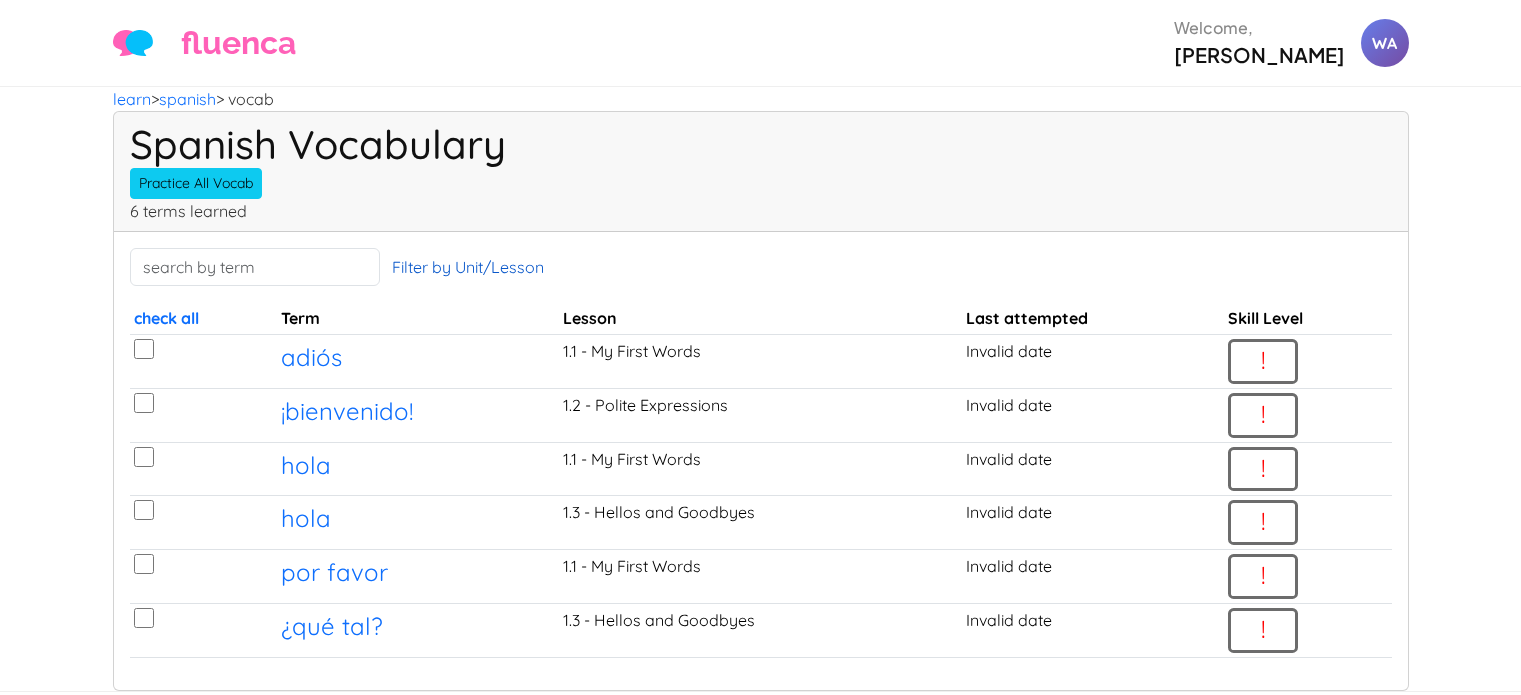 scroll, scrollTop: 0, scrollLeft: 0, axis: both 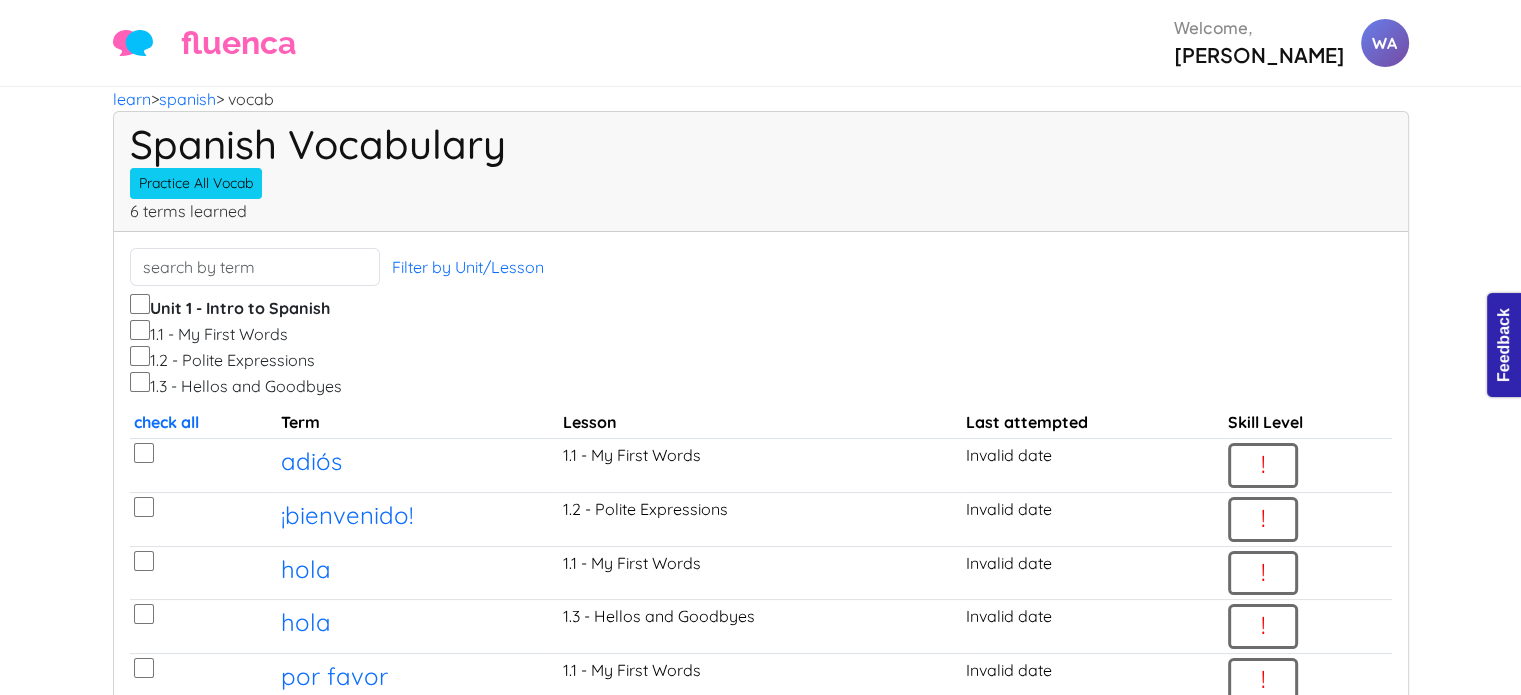 click on "1.2 - Polite Expressions" at bounding box center [140, 356] 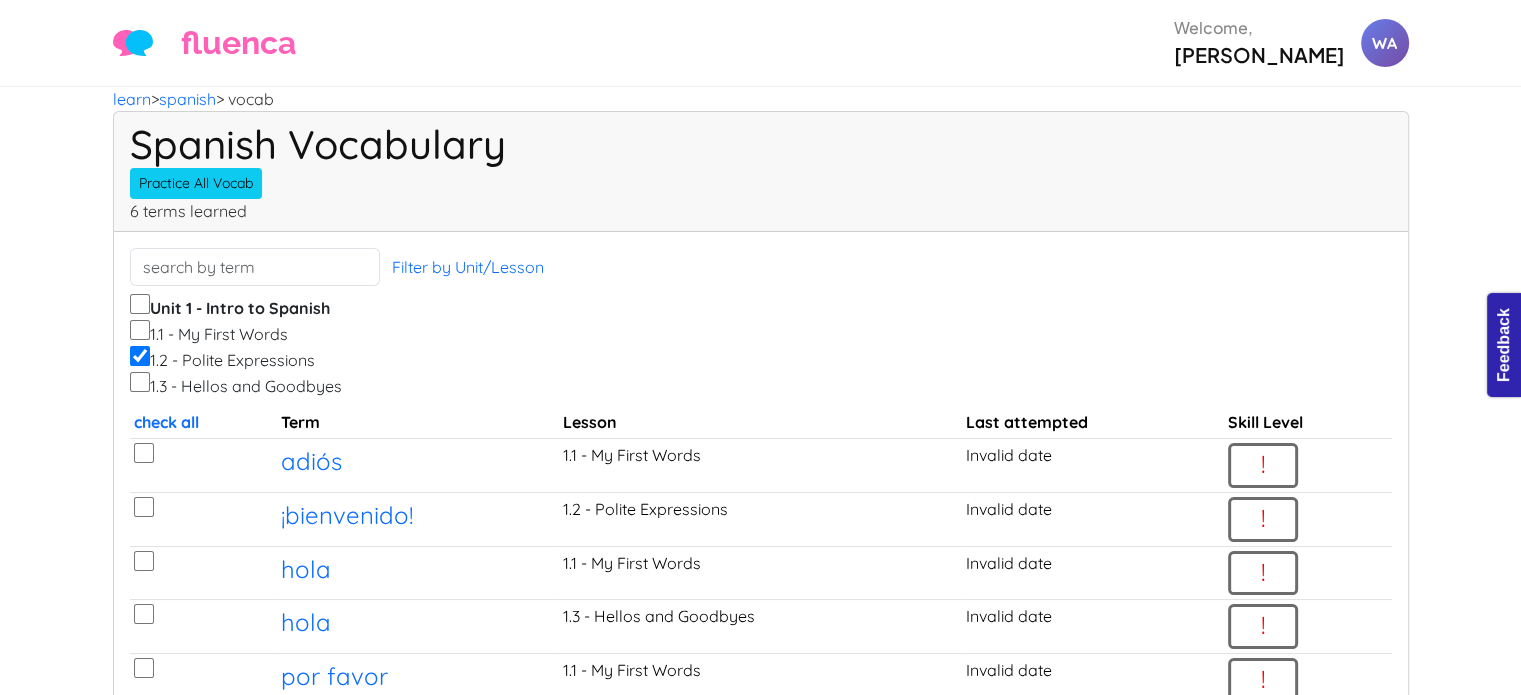 checkbox on "false" 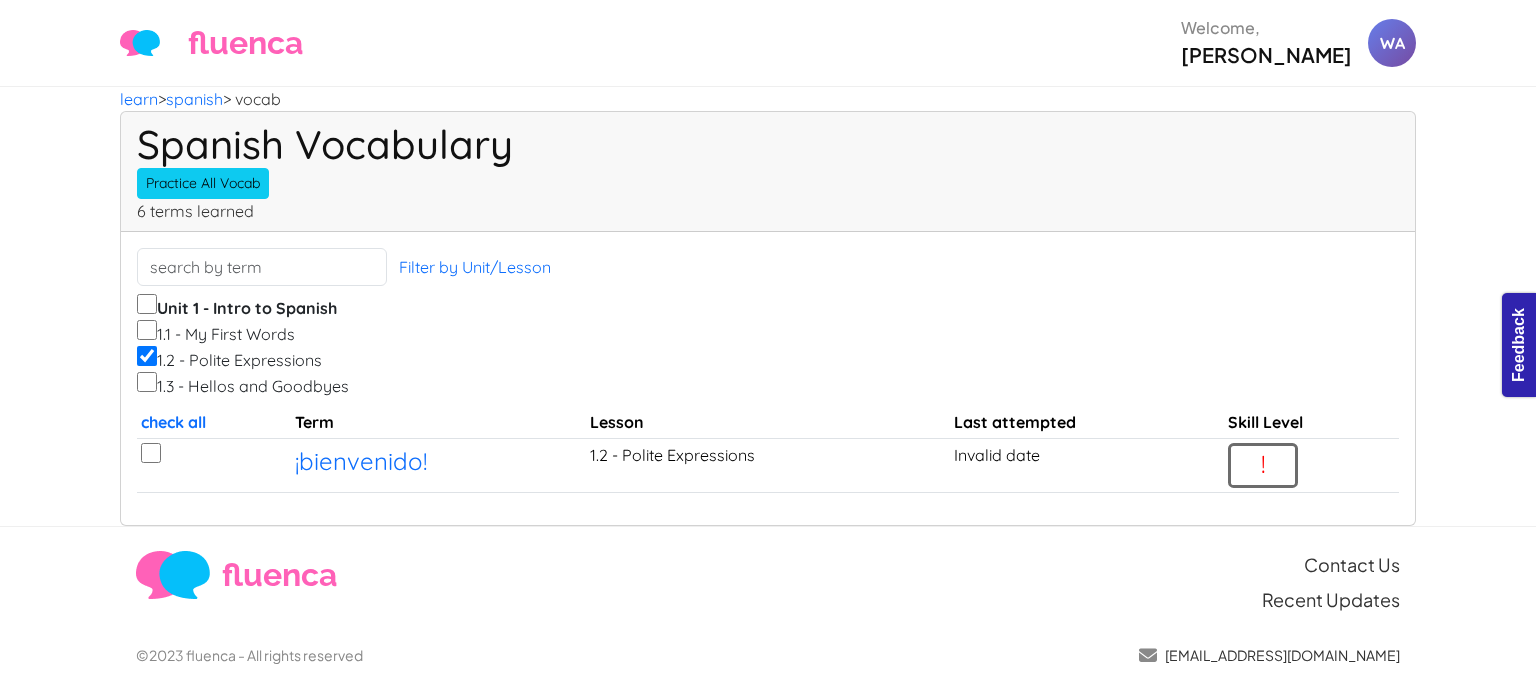 click on "1.2 - Polite Expressions" at bounding box center (147, 356) 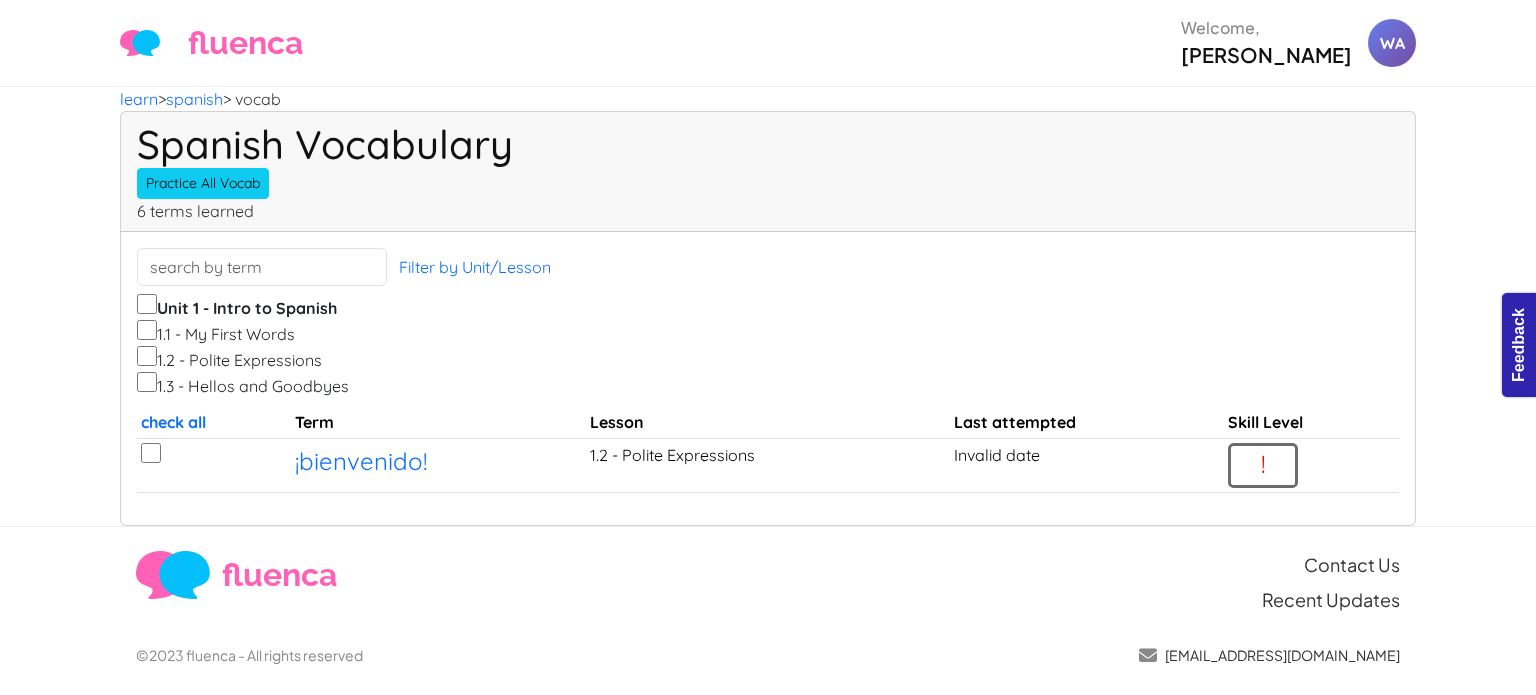 checkbox on "false" 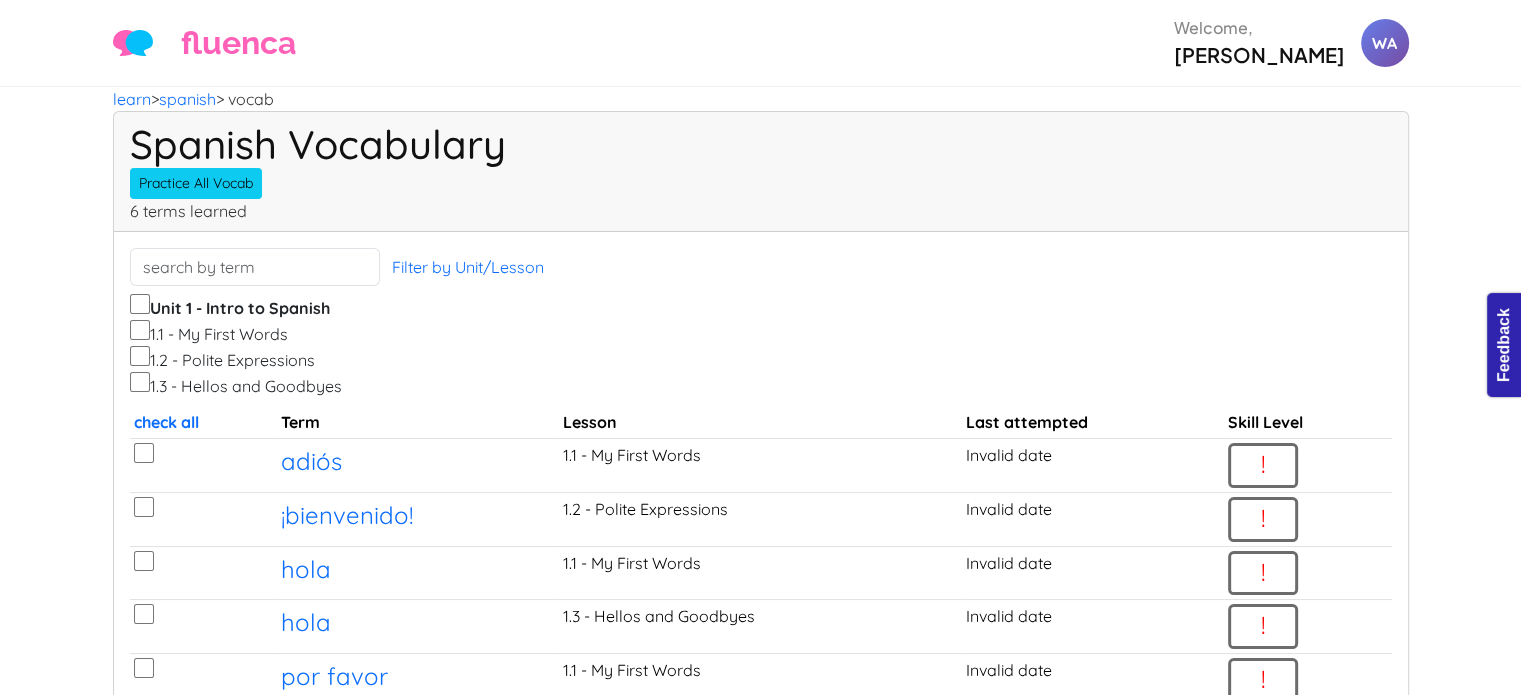 drag, startPoint x: 314, startPoint y: 374, endPoint x: 963, endPoint y: 243, distance: 662.0891 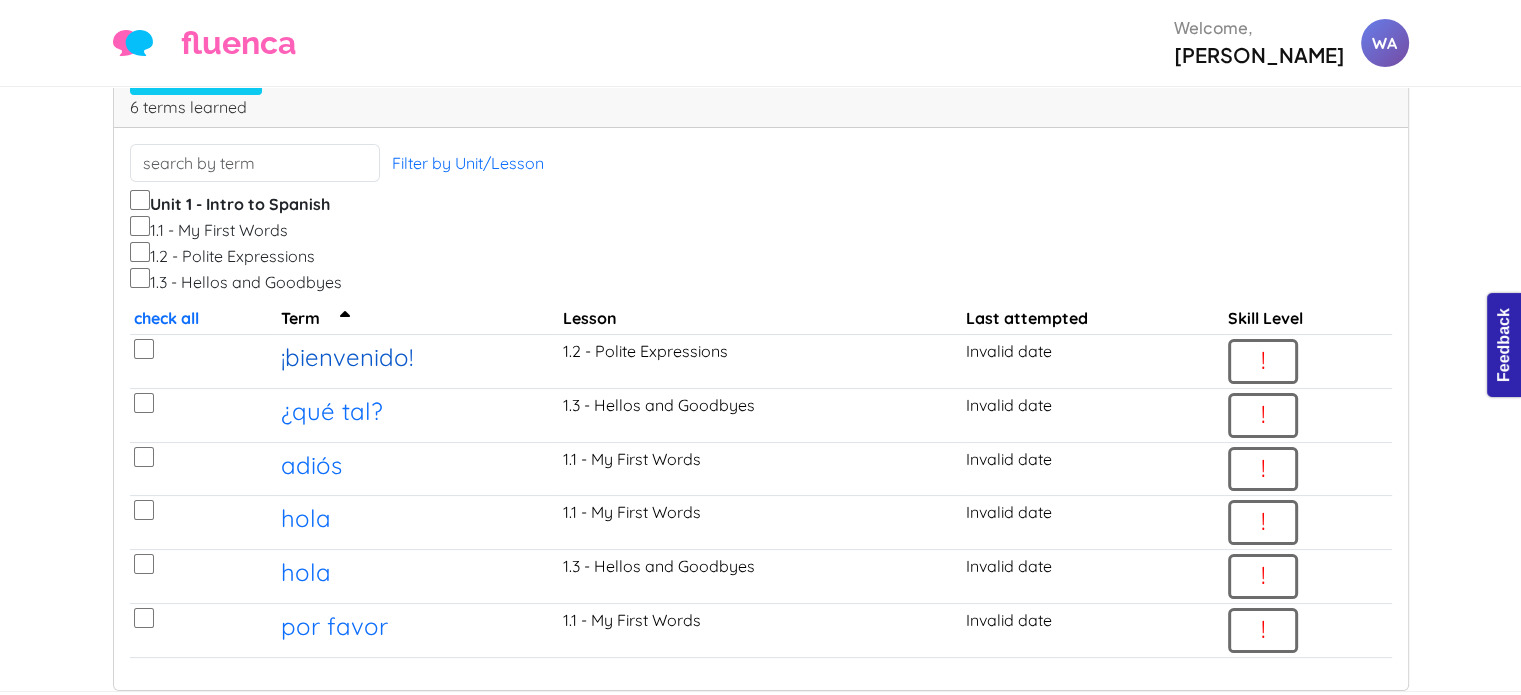 scroll, scrollTop: 112, scrollLeft: 0, axis: vertical 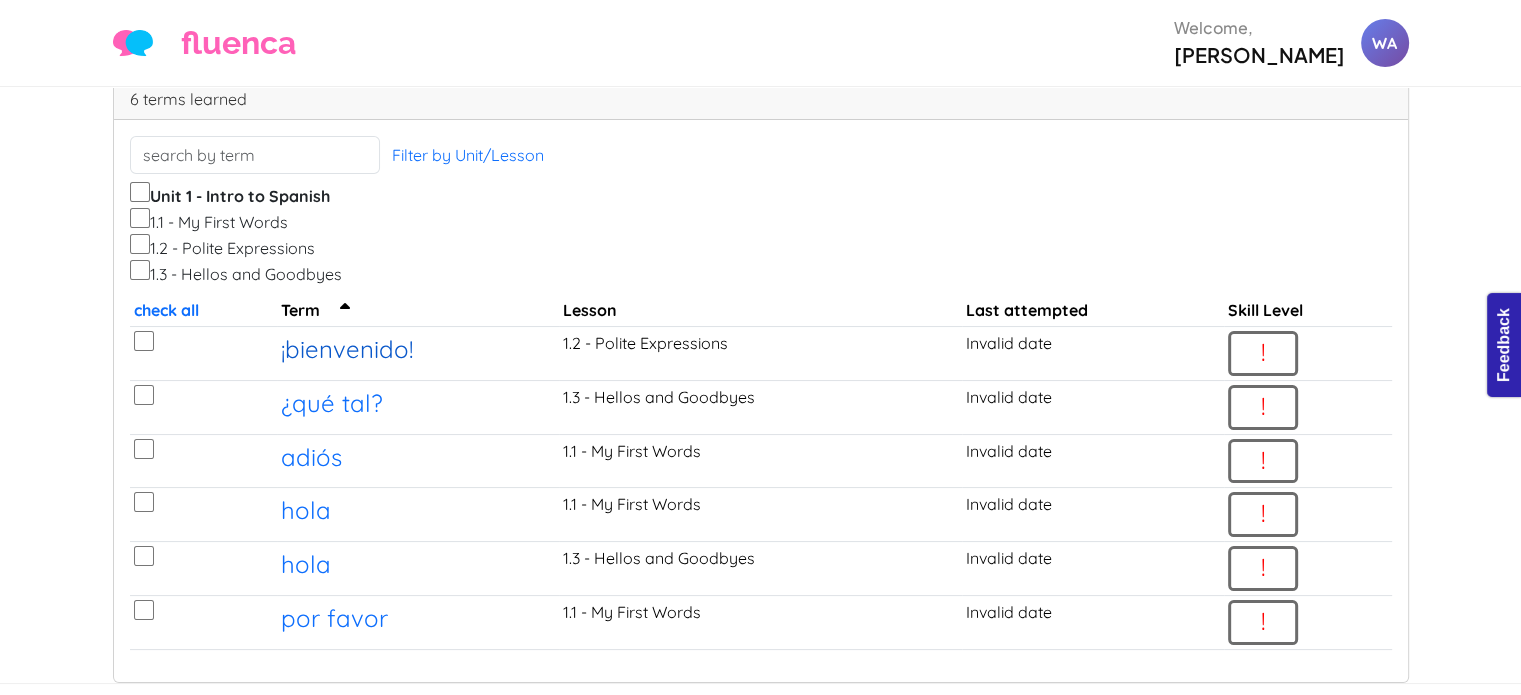 click on "¡bienvenido!" at bounding box center (347, 349) 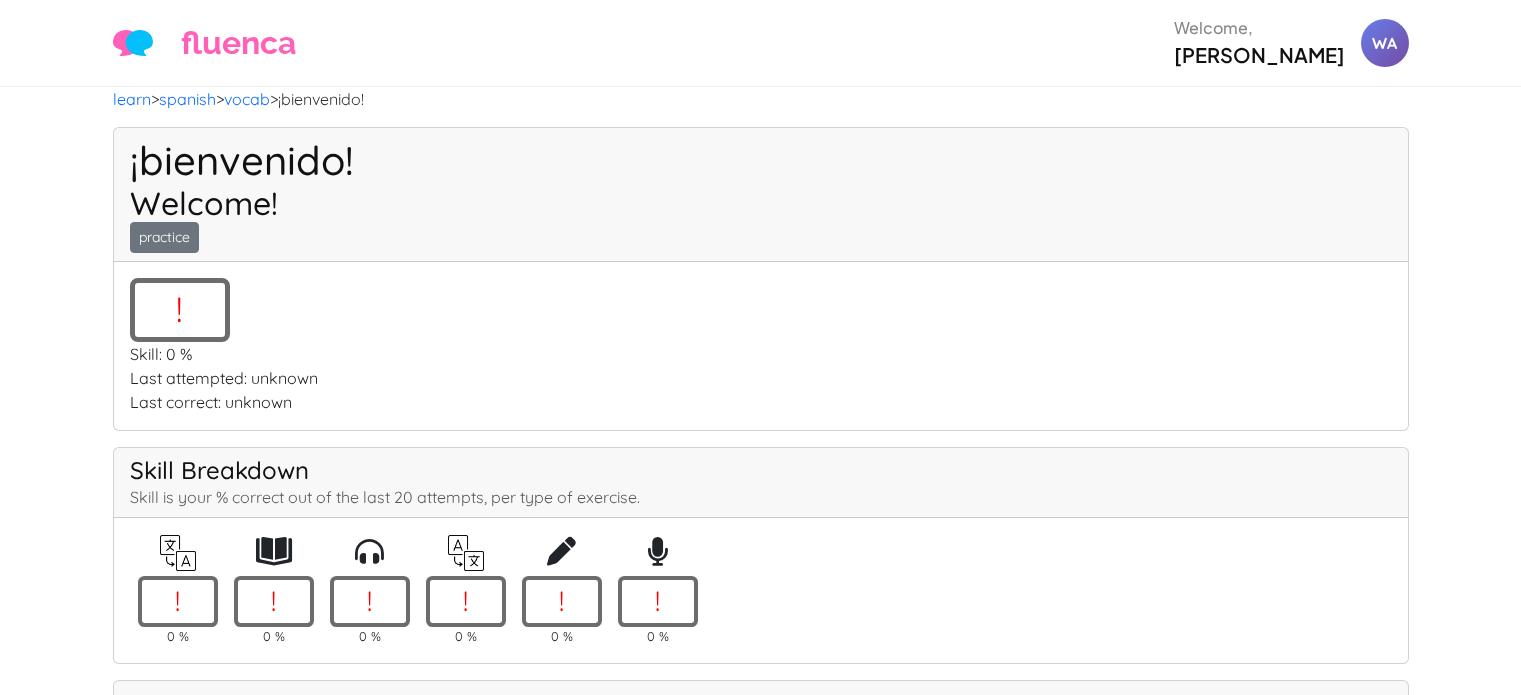 scroll, scrollTop: 0, scrollLeft: 0, axis: both 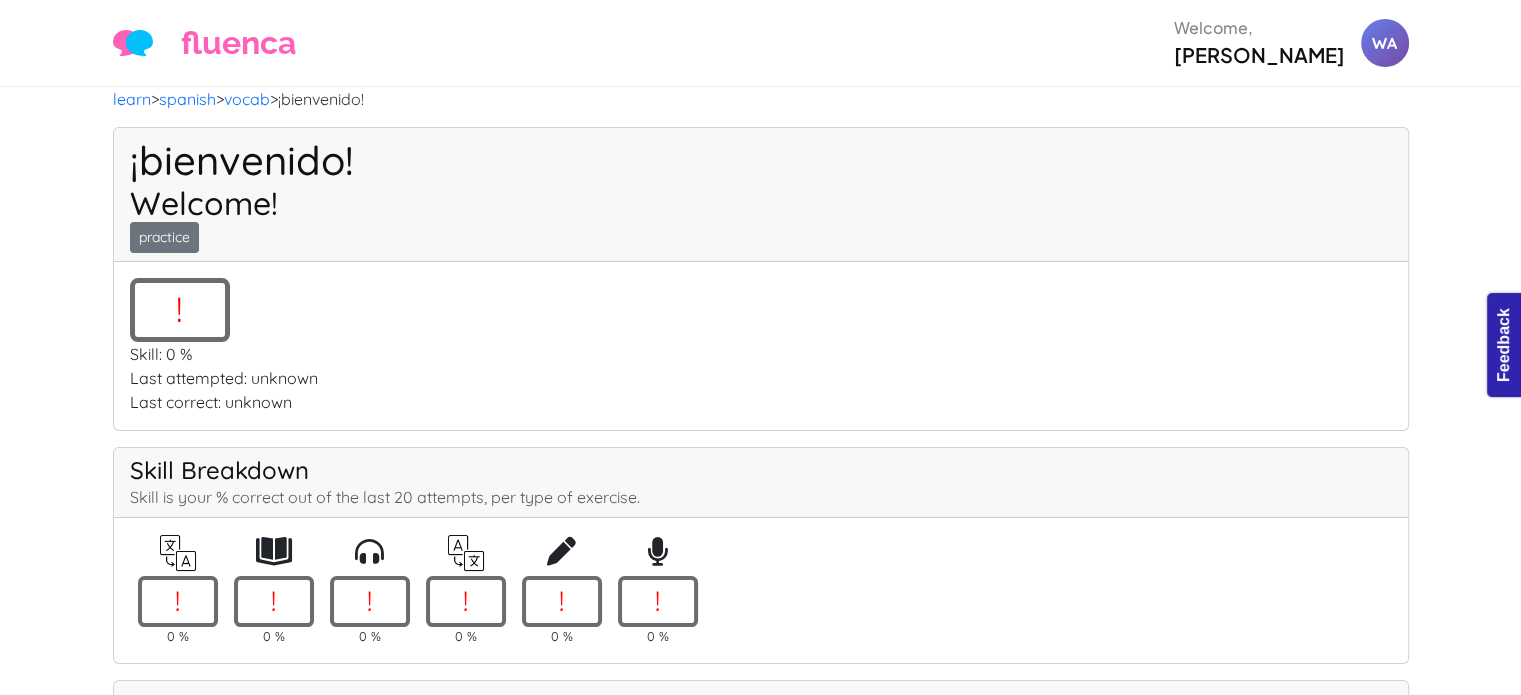 click on "¡bienvenido!" at bounding box center (761, 160) 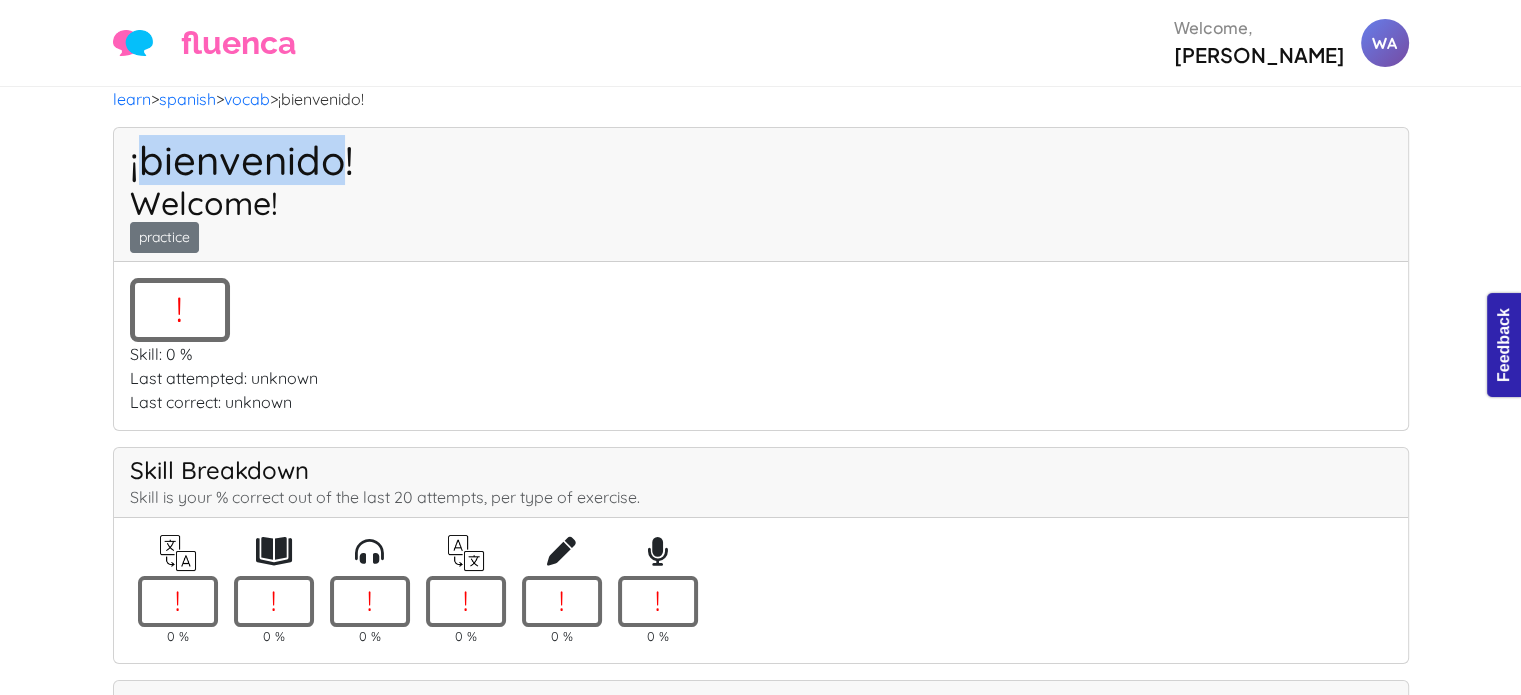 drag, startPoint x: 201, startPoint y: 139, endPoint x: 278, endPoint y: 146, distance: 77.31753 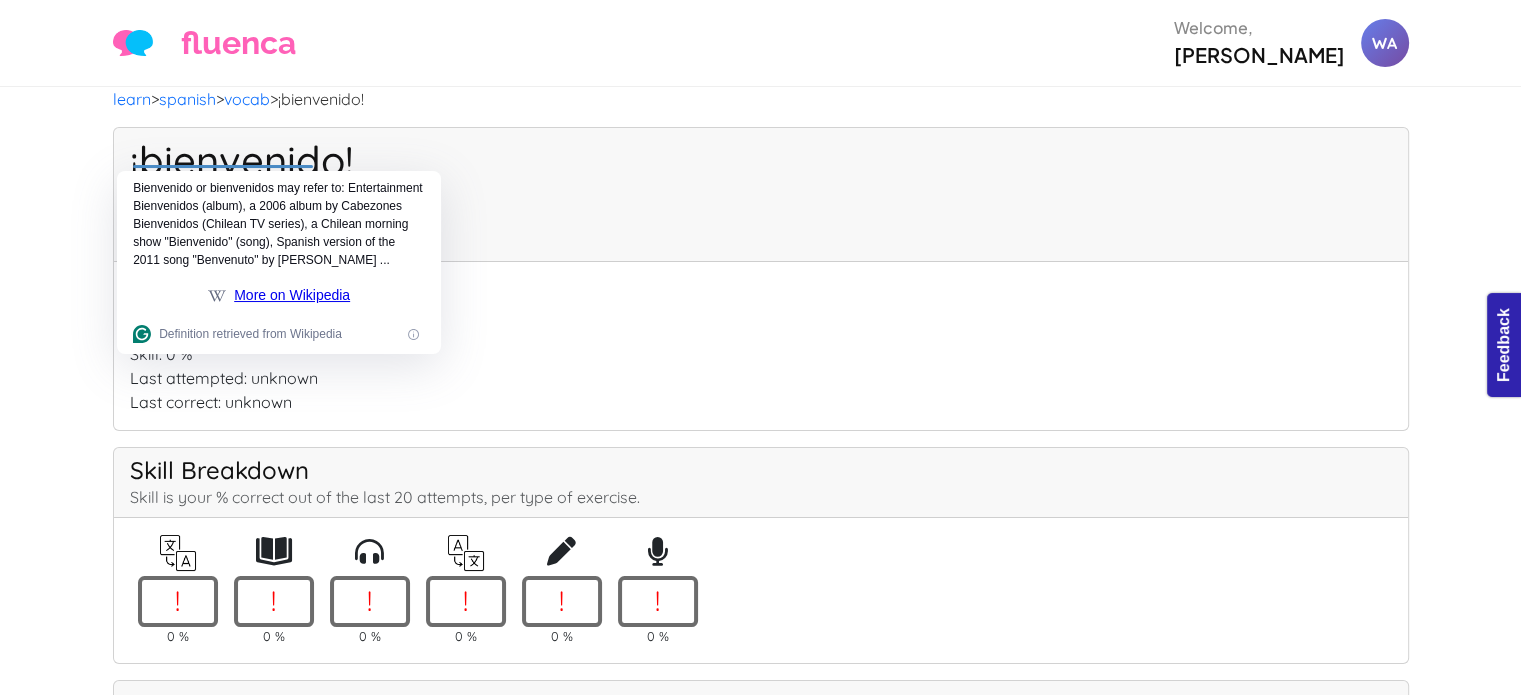click on "¡bienvenido!" at bounding box center [761, 160] 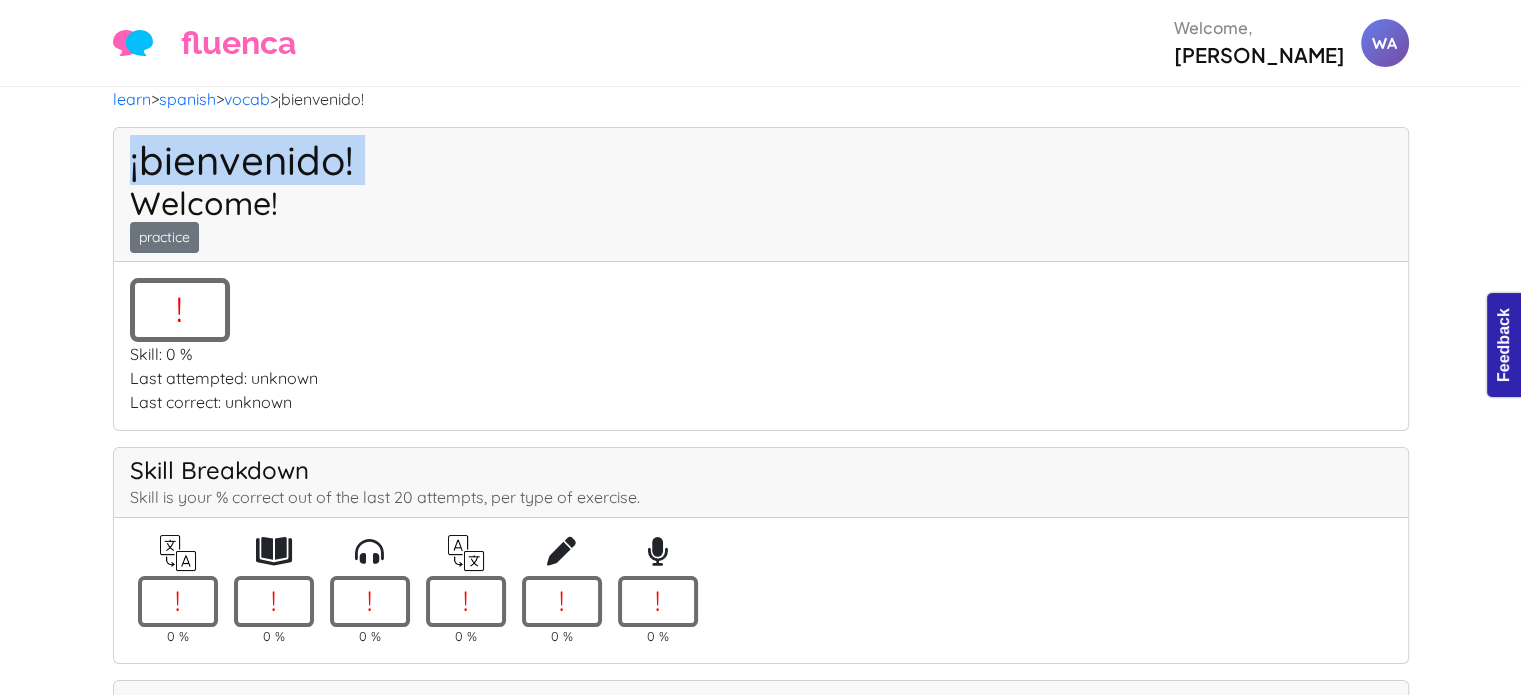 drag, startPoint x: 340, startPoint y: 134, endPoint x: 120, endPoint y: 150, distance: 220.58105 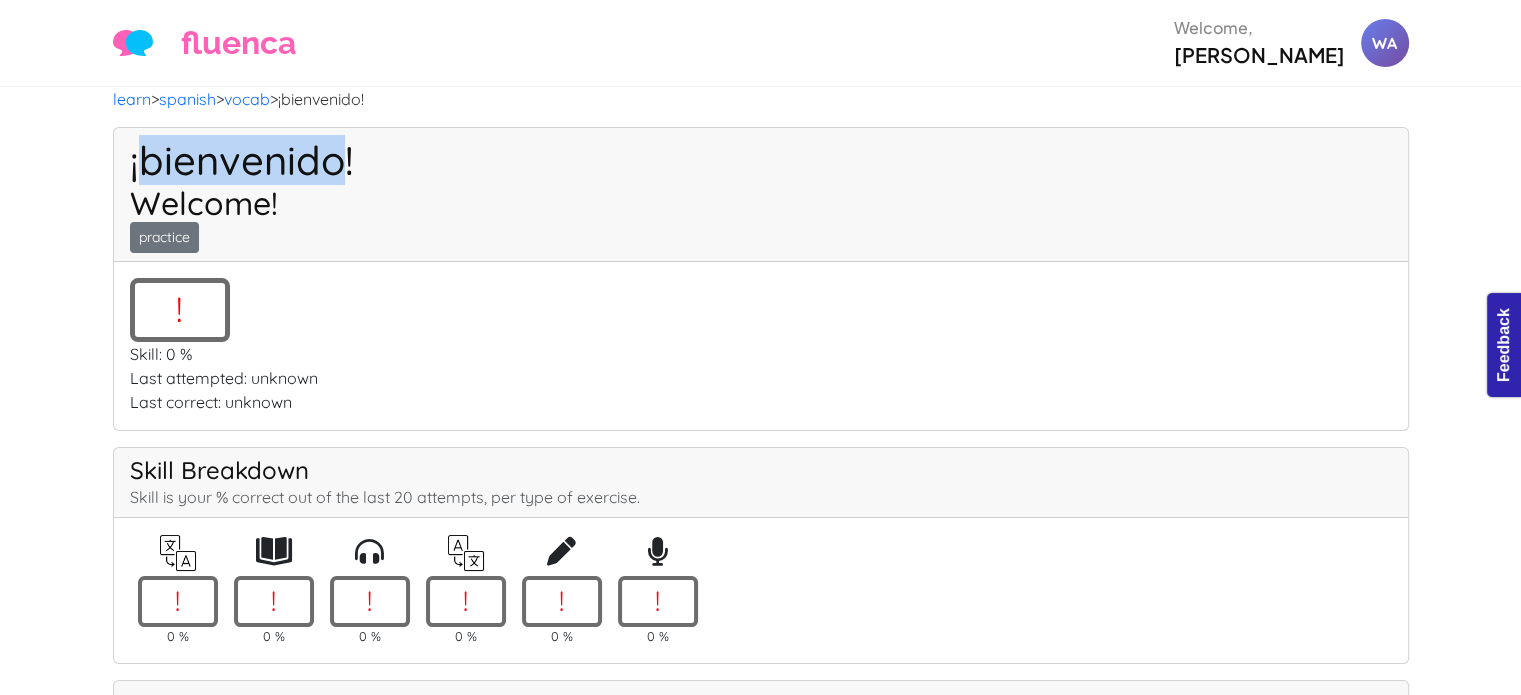 click on "¡bienvenido!" at bounding box center [761, 160] 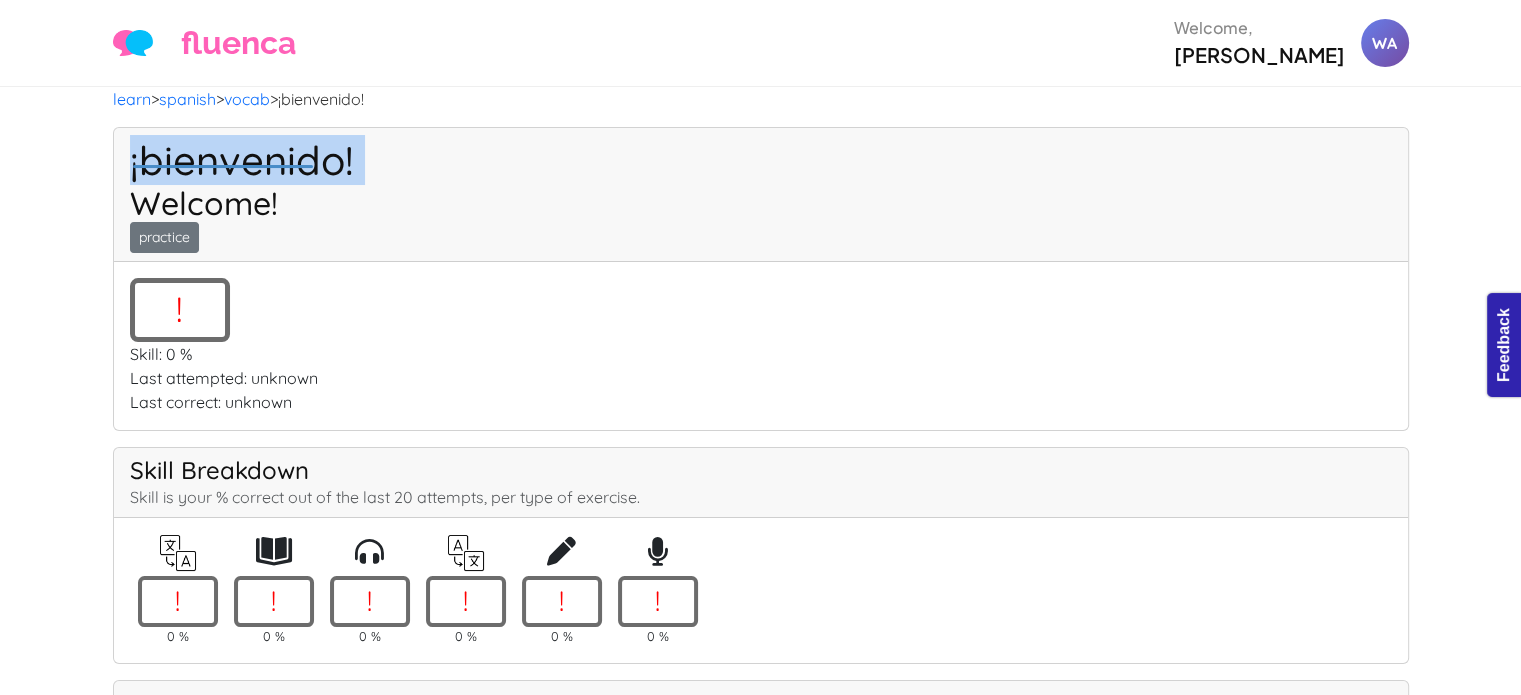 click on "¡bienvenido!" at bounding box center [761, 160] 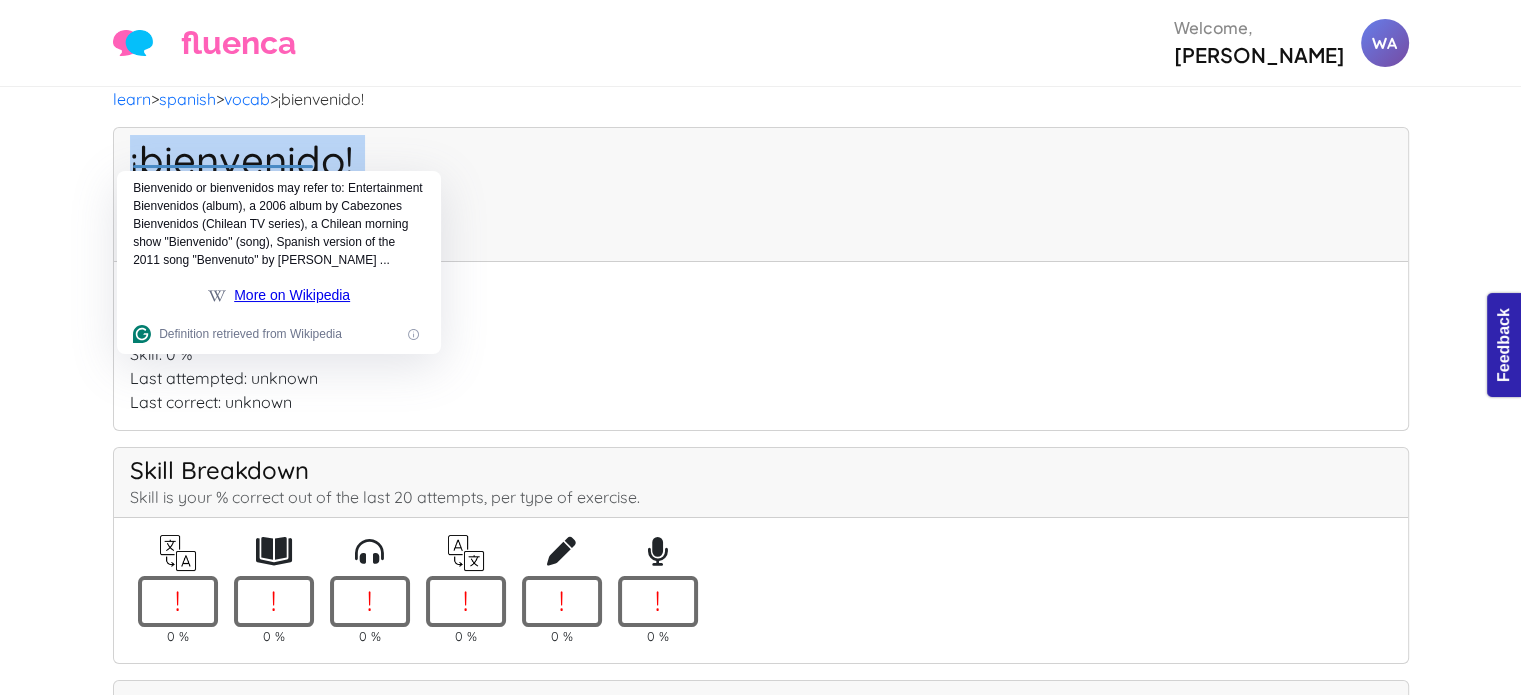 click on "¡bienvenido!" at bounding box center (761, 160) 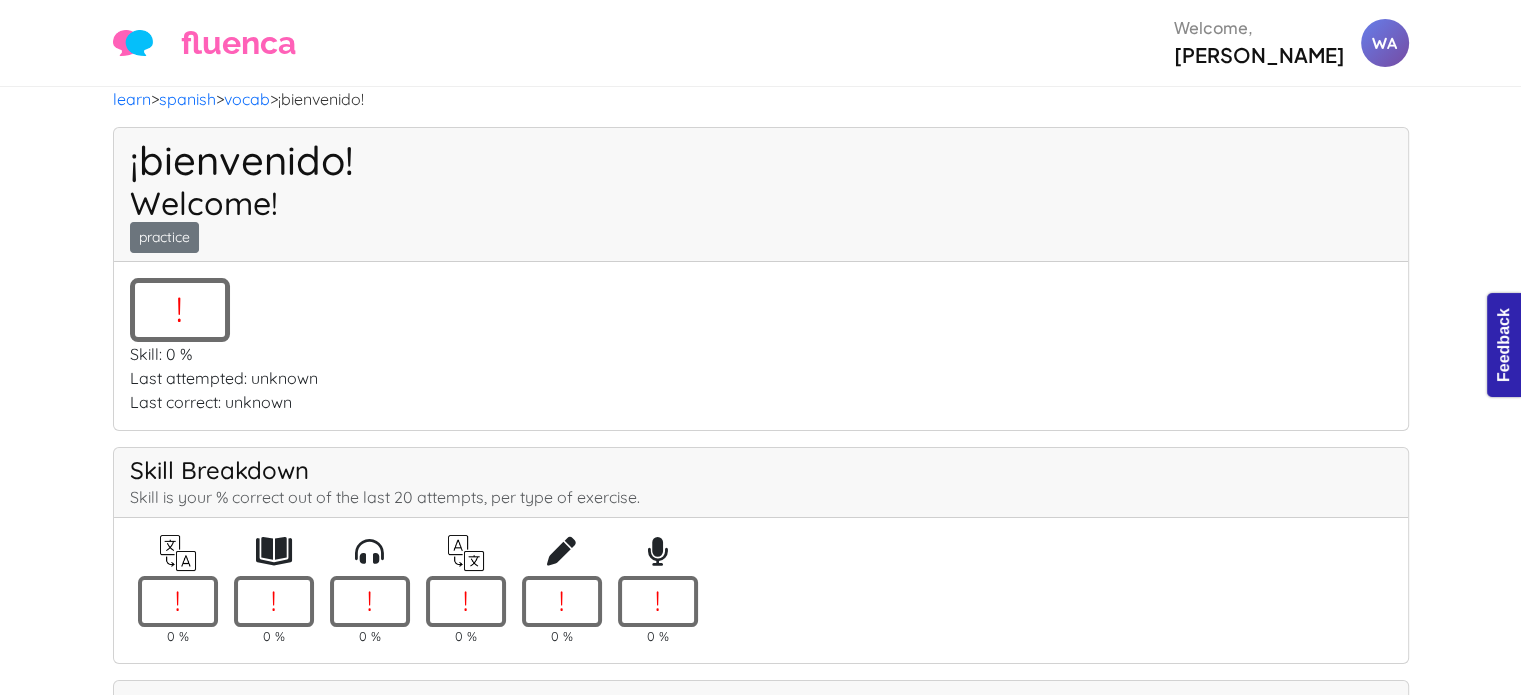 click on "¡bienvenido!" at bounding box center (761, 160) 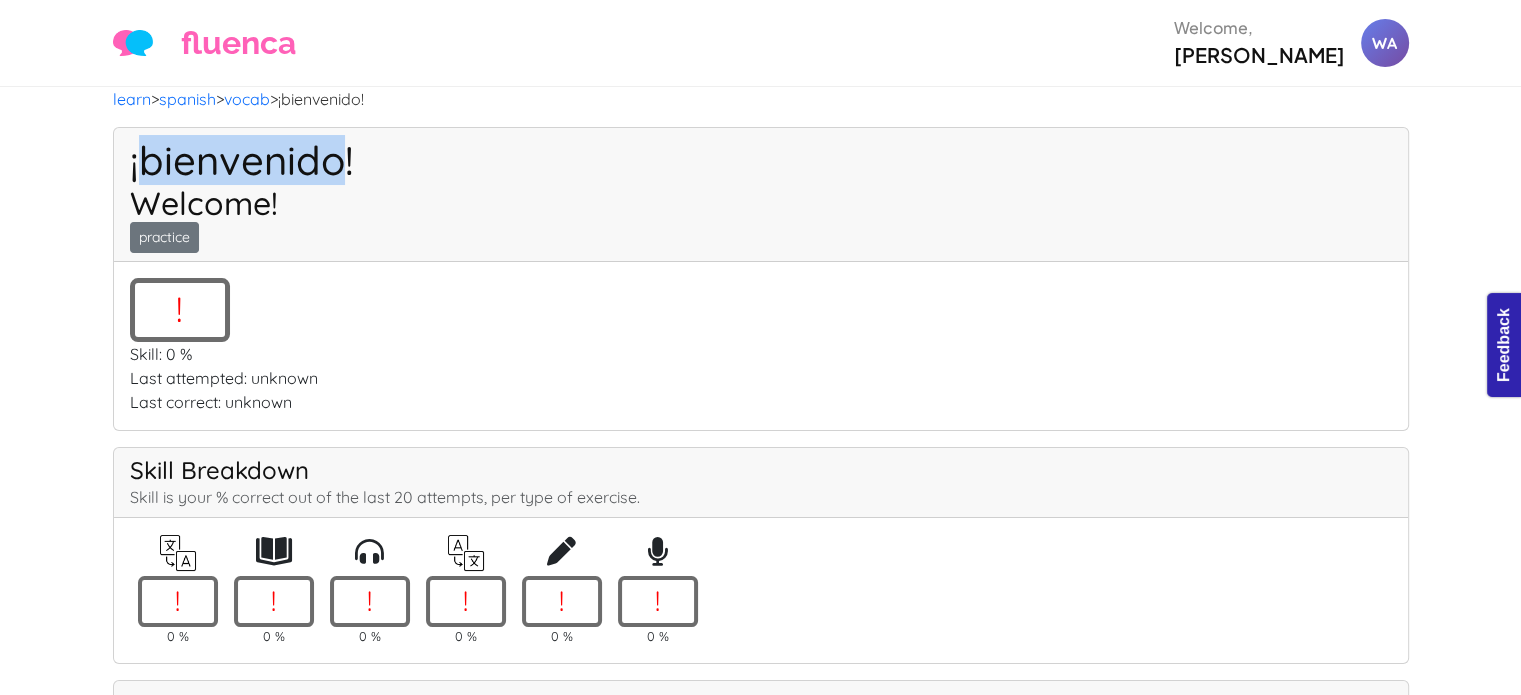 click on "¡bienvenido!" at bounding box center (761, 160) 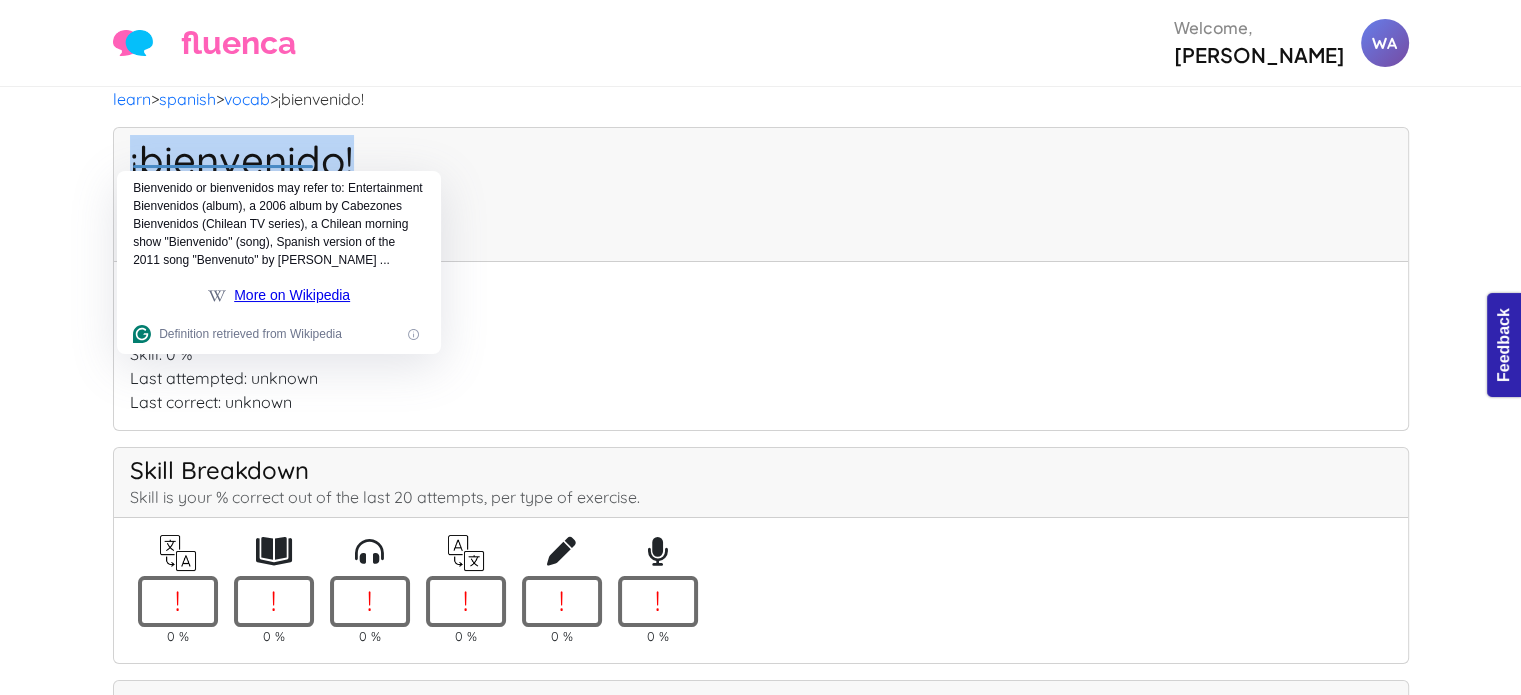 drag, startPoint x: 347, startPoint y: 130, endPoint x: 117, endPoint y: 129, distance: 230.00217 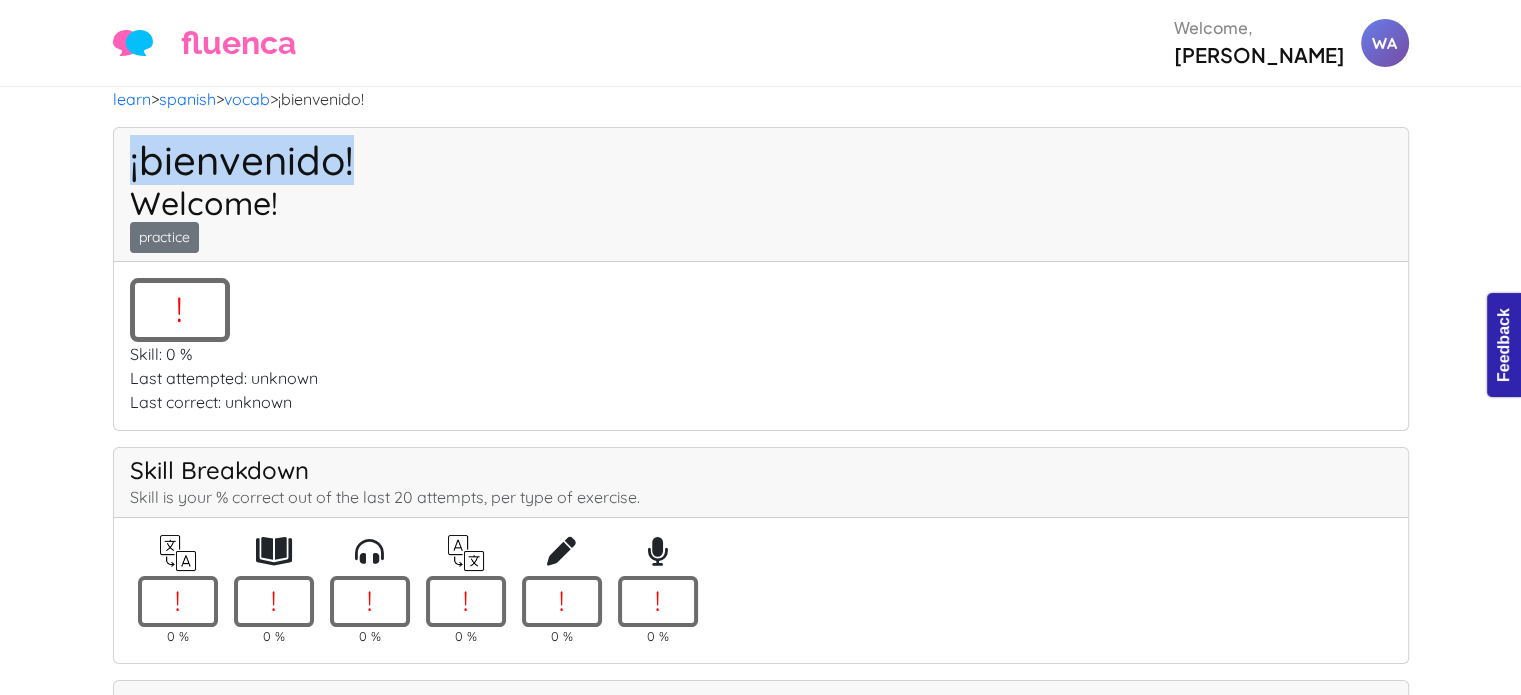 copy on "¡bienvenido!" 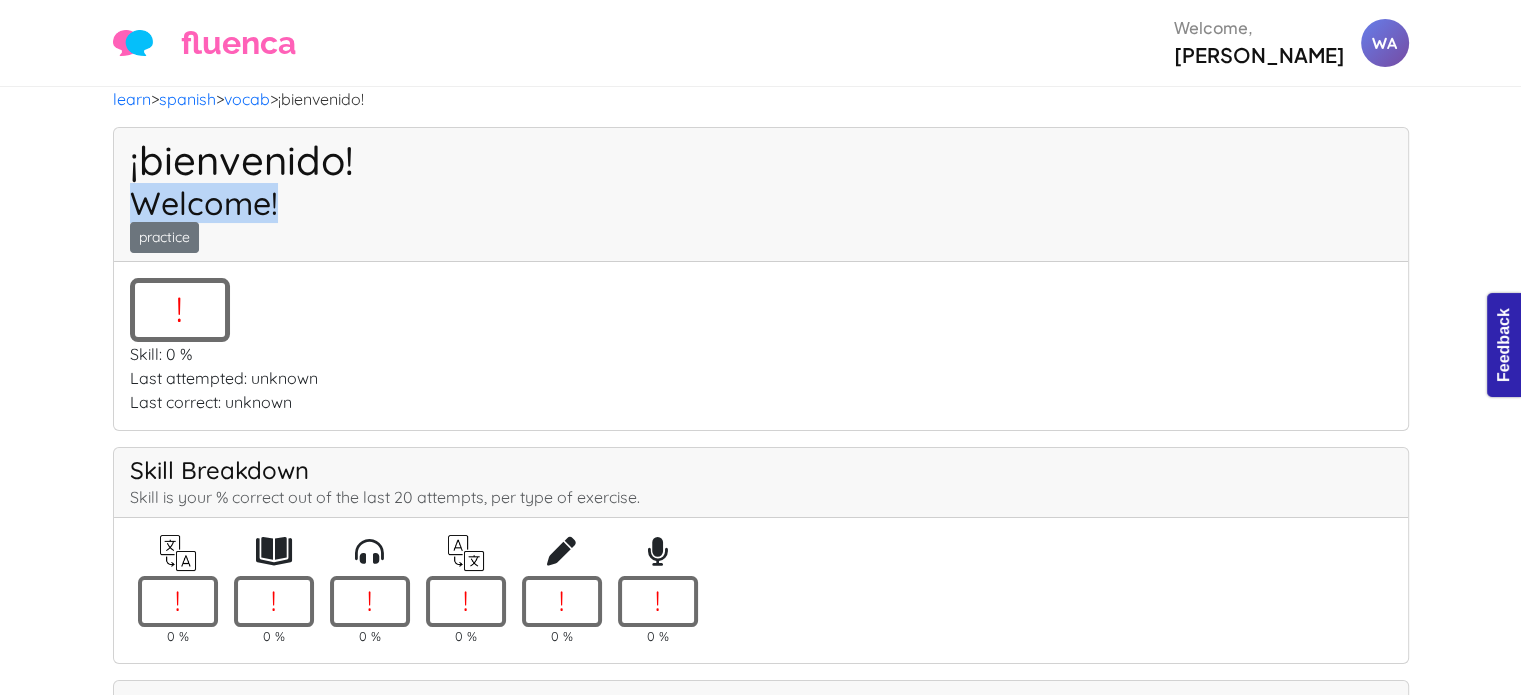 drag, startPoint x: 272, startPoint y: 196, endPoint x: 130, endPoint y: 180, distance: 142.89856 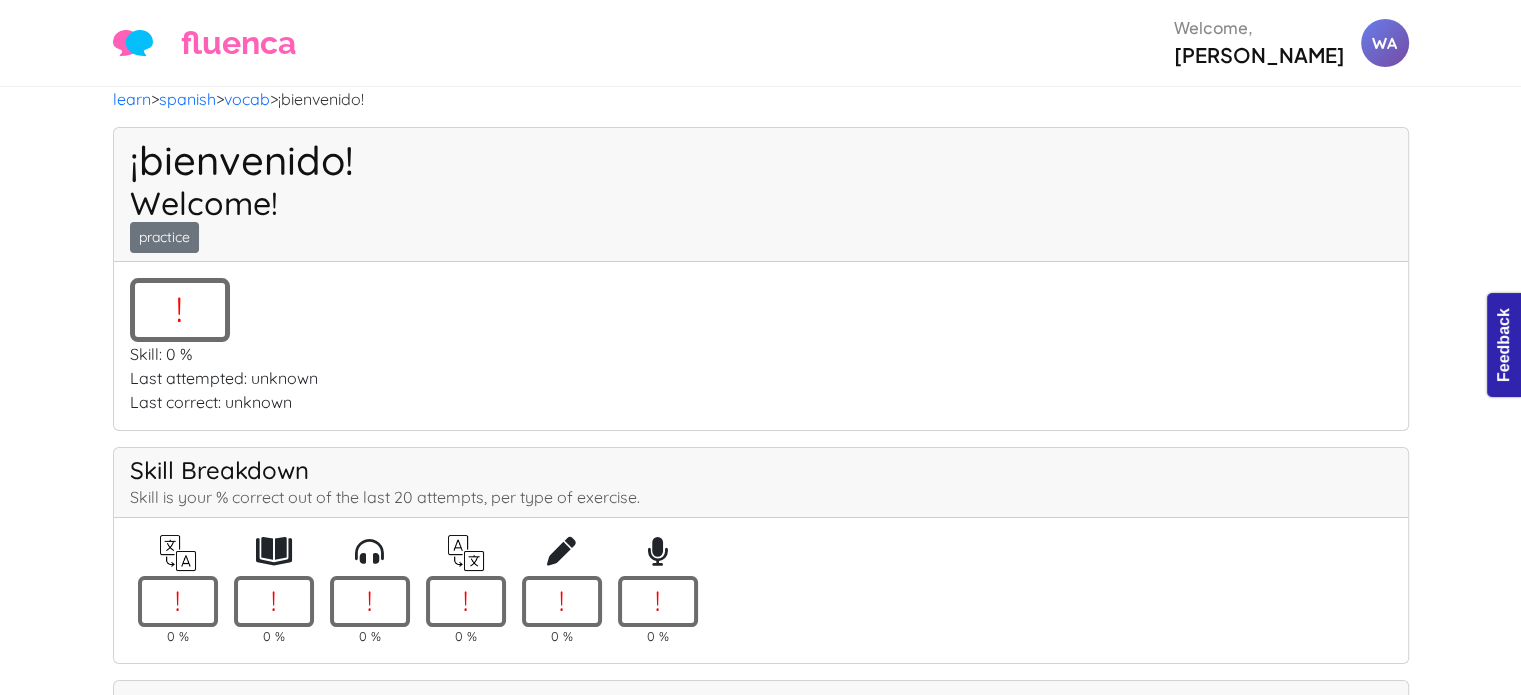 click on "learn  >  spanish  >  vocab  >  ¡bienvenido!" 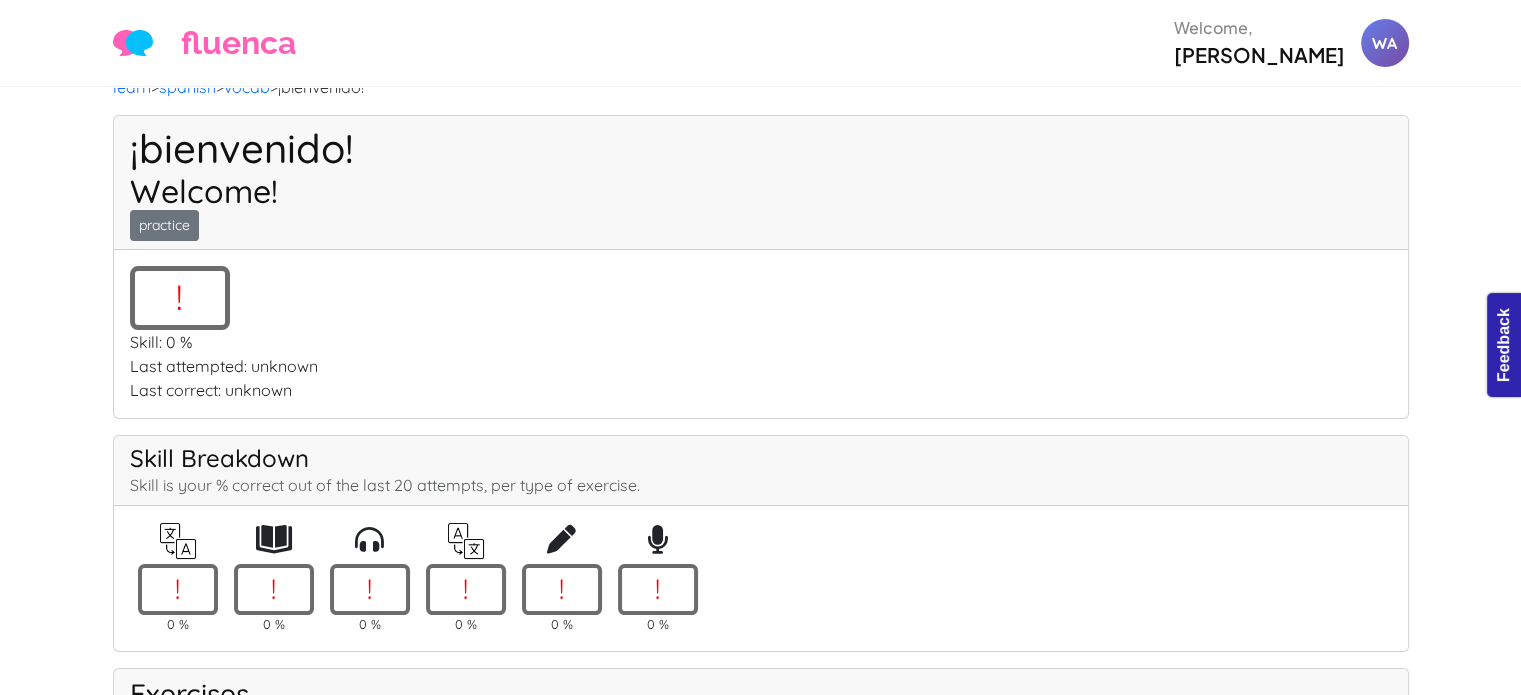 scroll, scrollTop: 0, scrollLeft: 0, axis: both 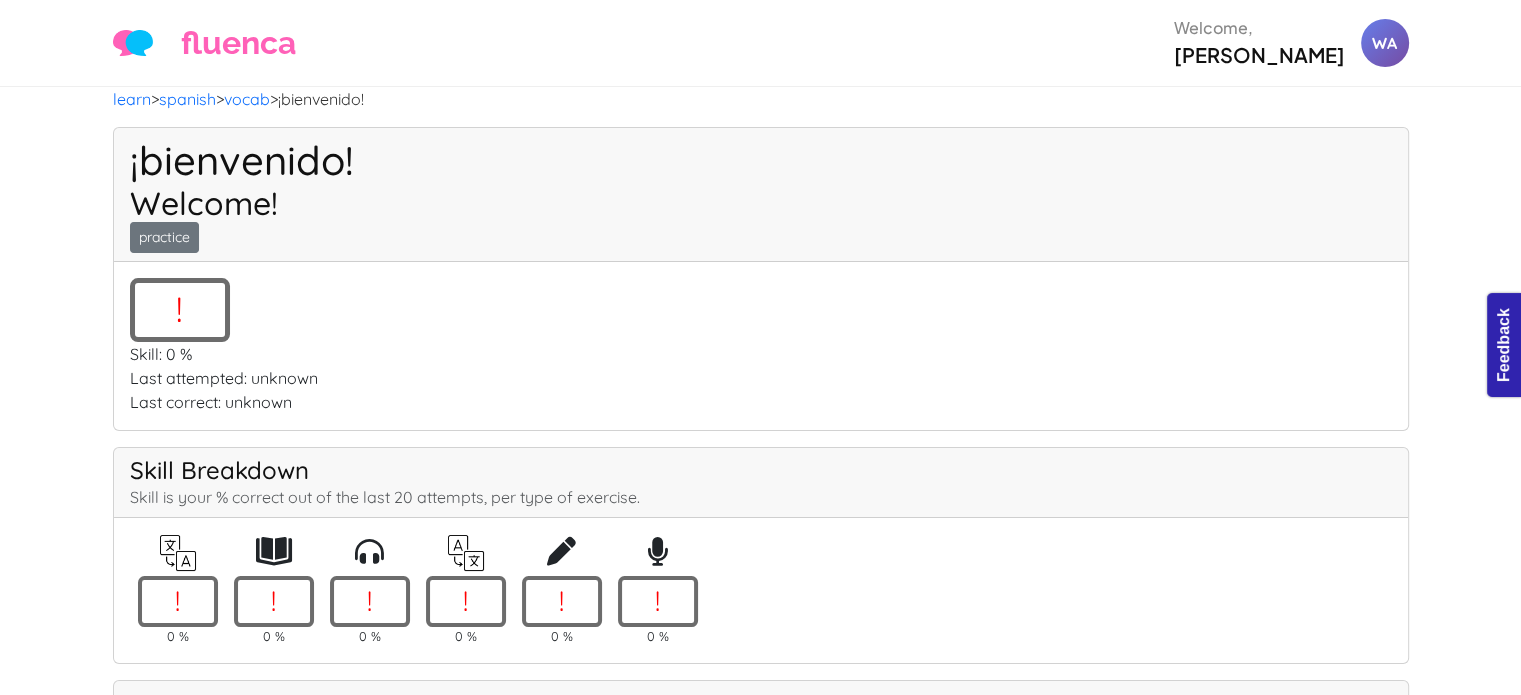 click on "! Skill: 0 %" at bounding box center [761, 322] 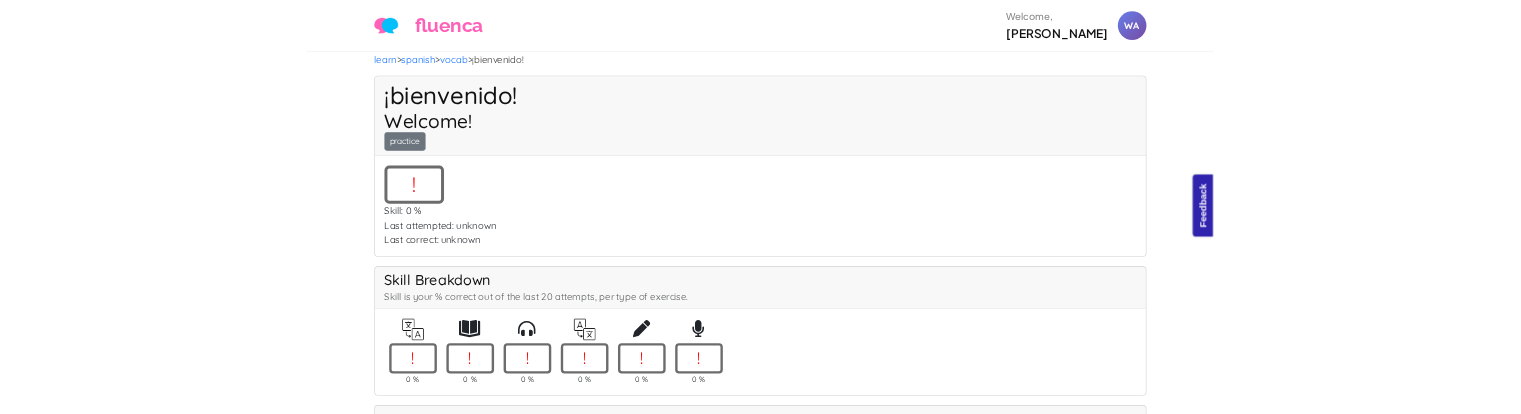 scroll, scrollTop: 103, scrollLeft: 0, axis: vertical 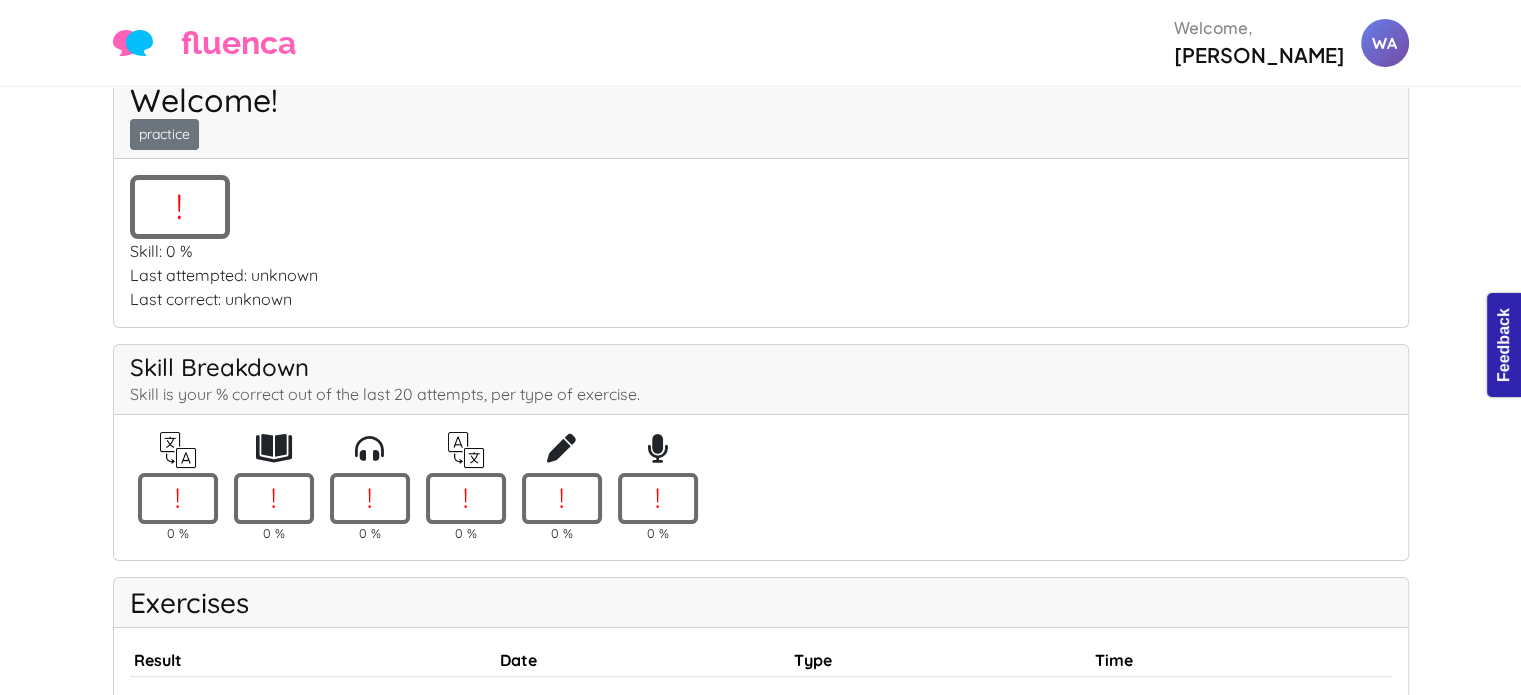 click at bounding box center (274, 449) 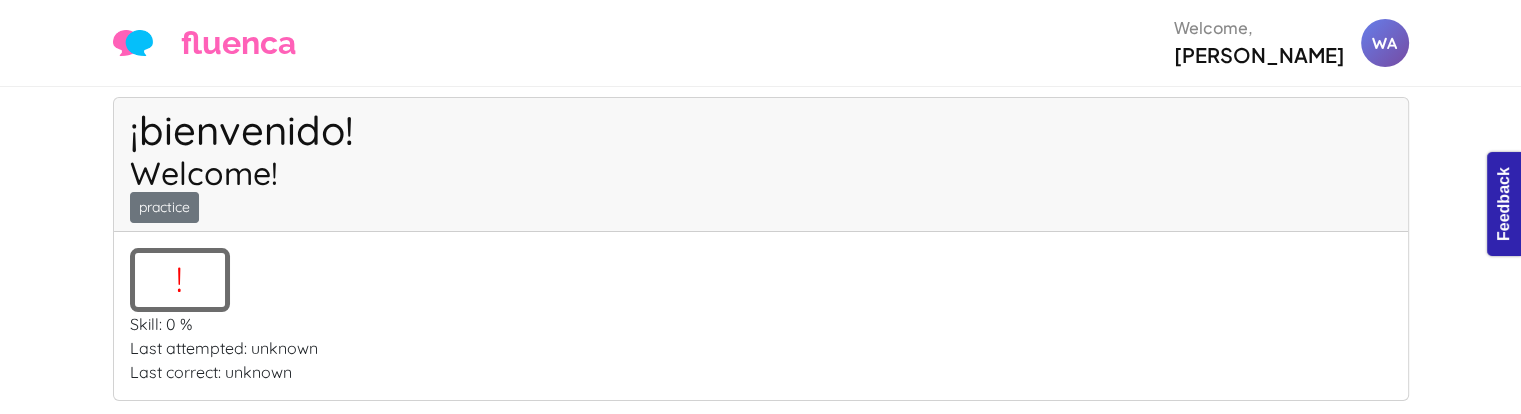 scroll, scrollTop: 26, scrollLeft: 0, axis: vertical 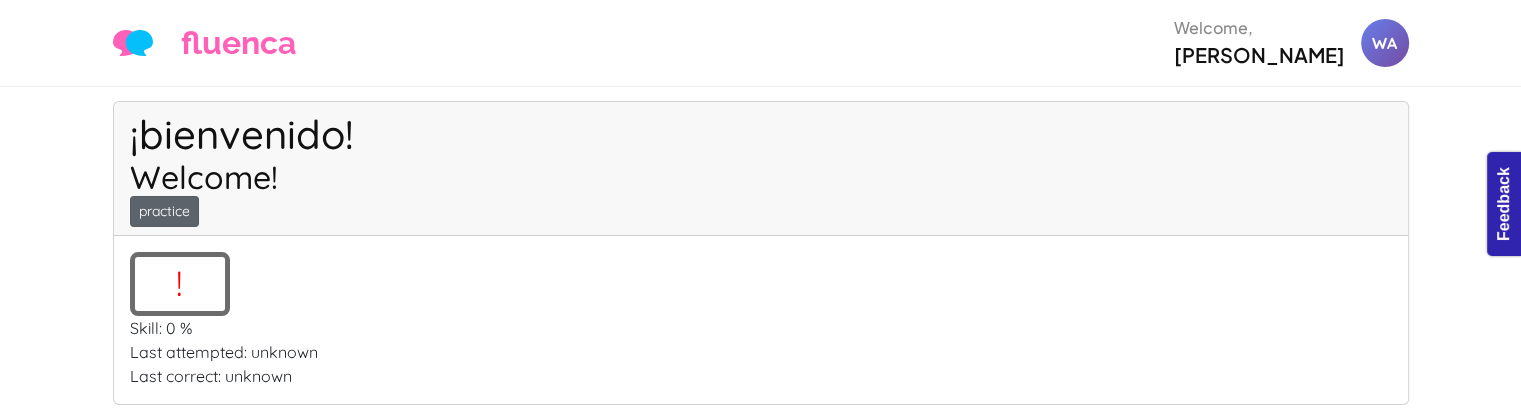 click on "practice" at bounding box center [164, 211] 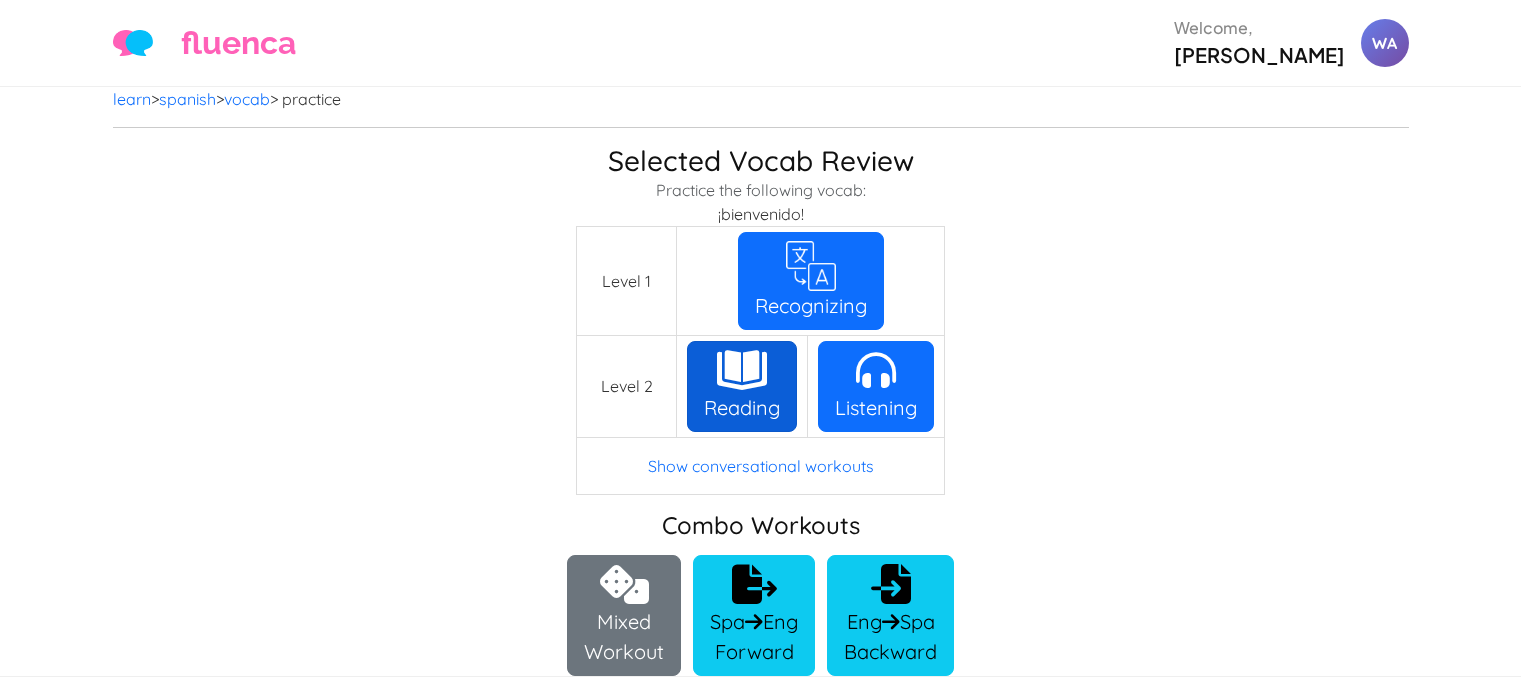 scroll, scrollTop: 0, scrollLeft: 0, axis: both 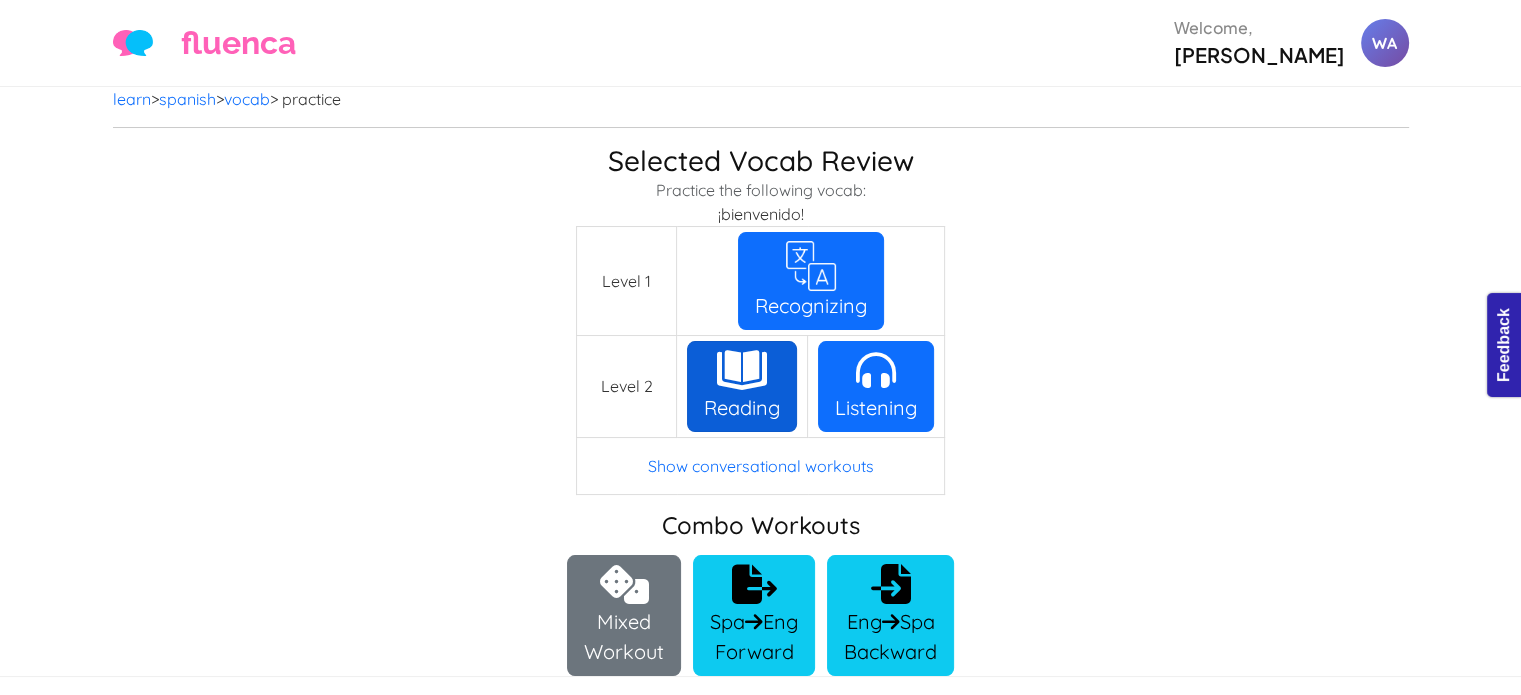 click at bounding box center [742, 370] 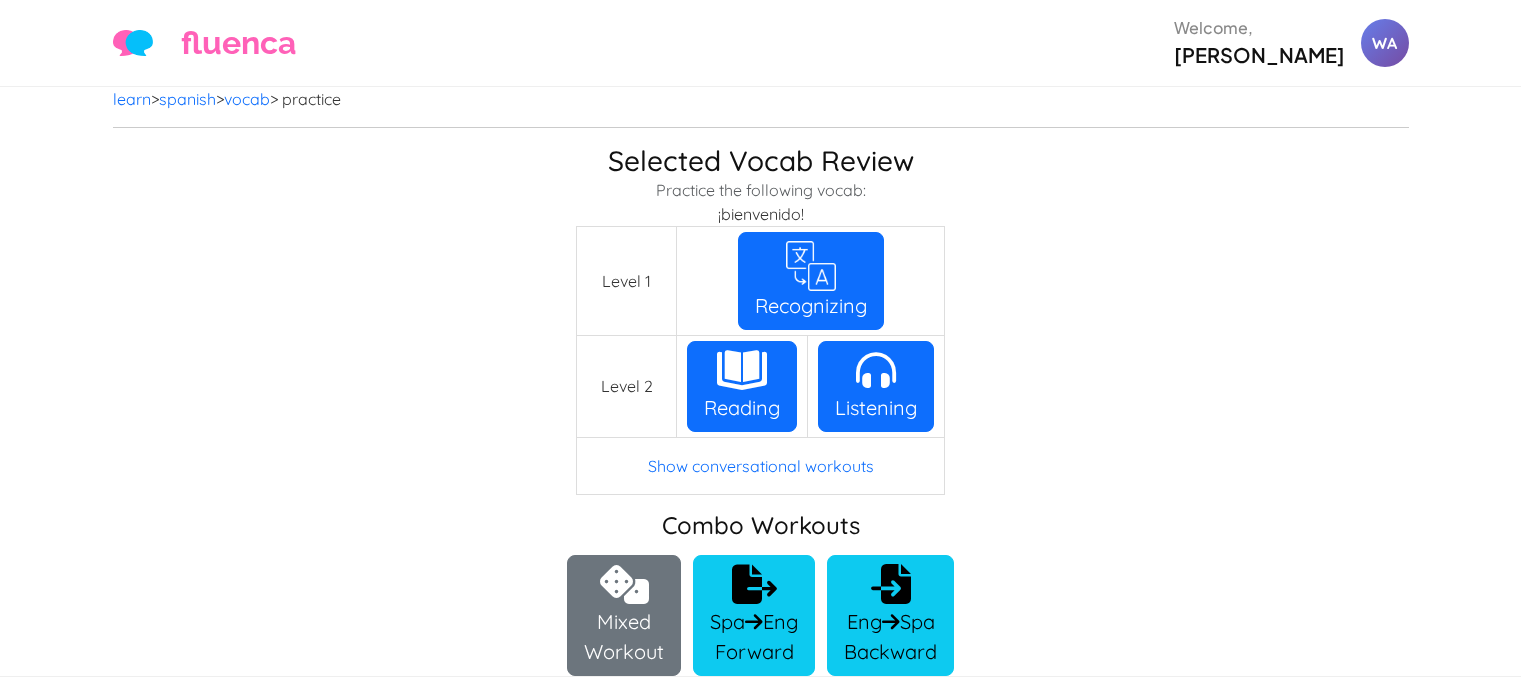 scroll, scrollTop: 0, scrollLeft: 0, axis: both 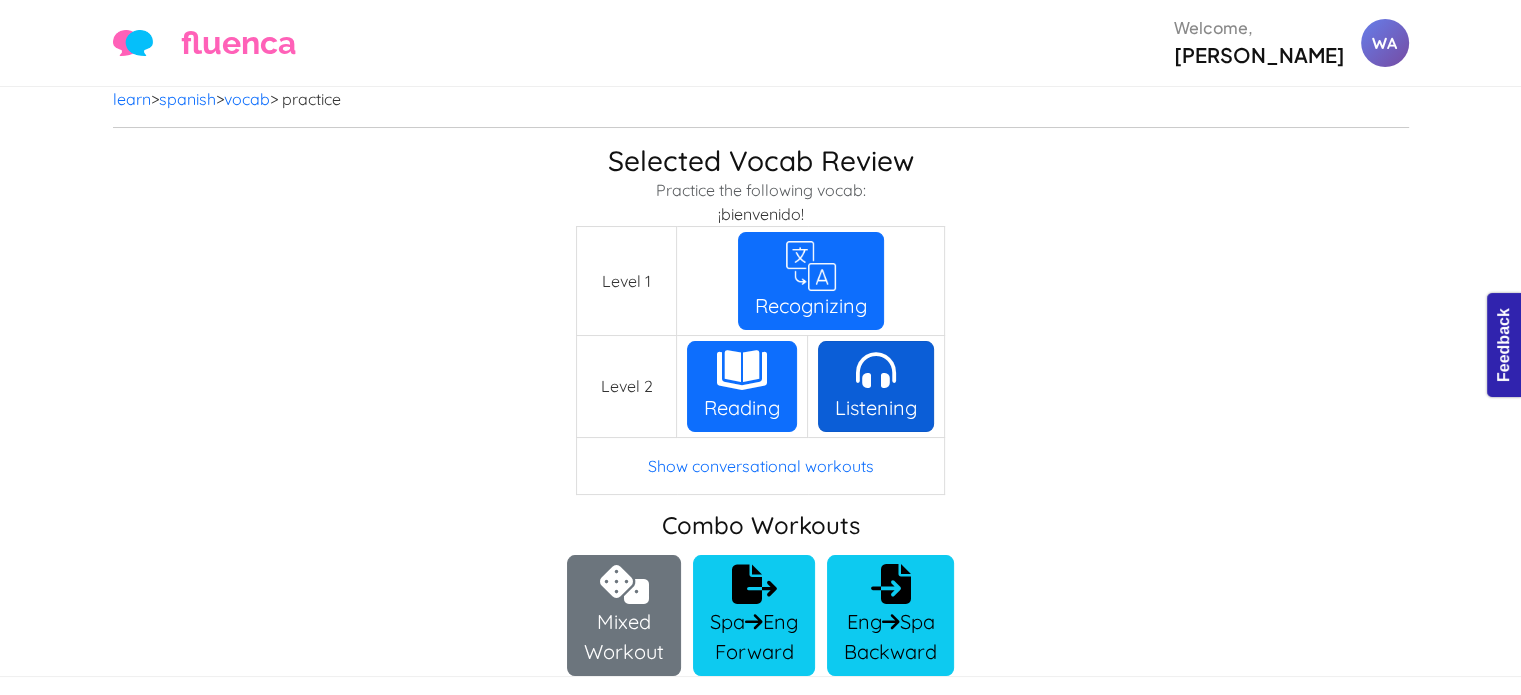click at bounding box center (876, 370) 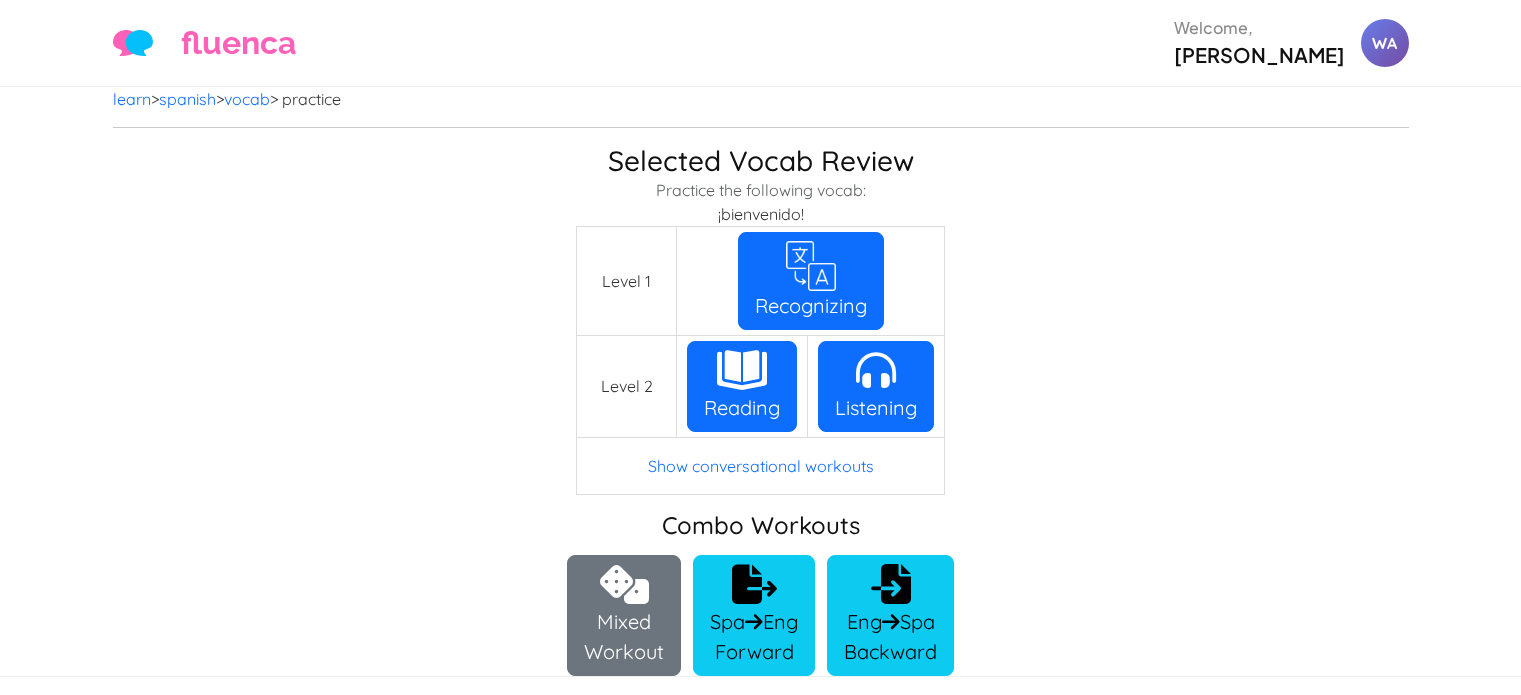 scroll, scrollTop: 0, scrollLeft: 0, axis: both 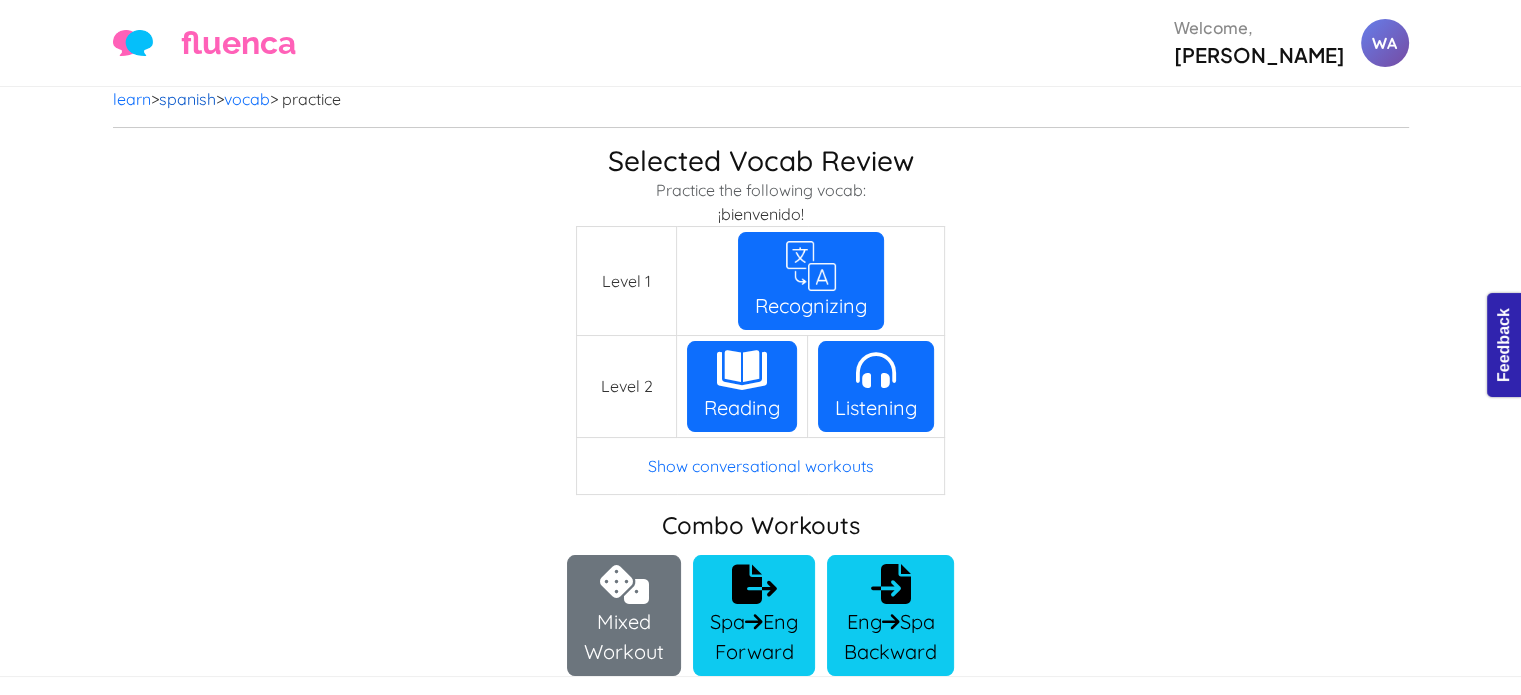 click on "spanish" at bounding box center (187, 99) 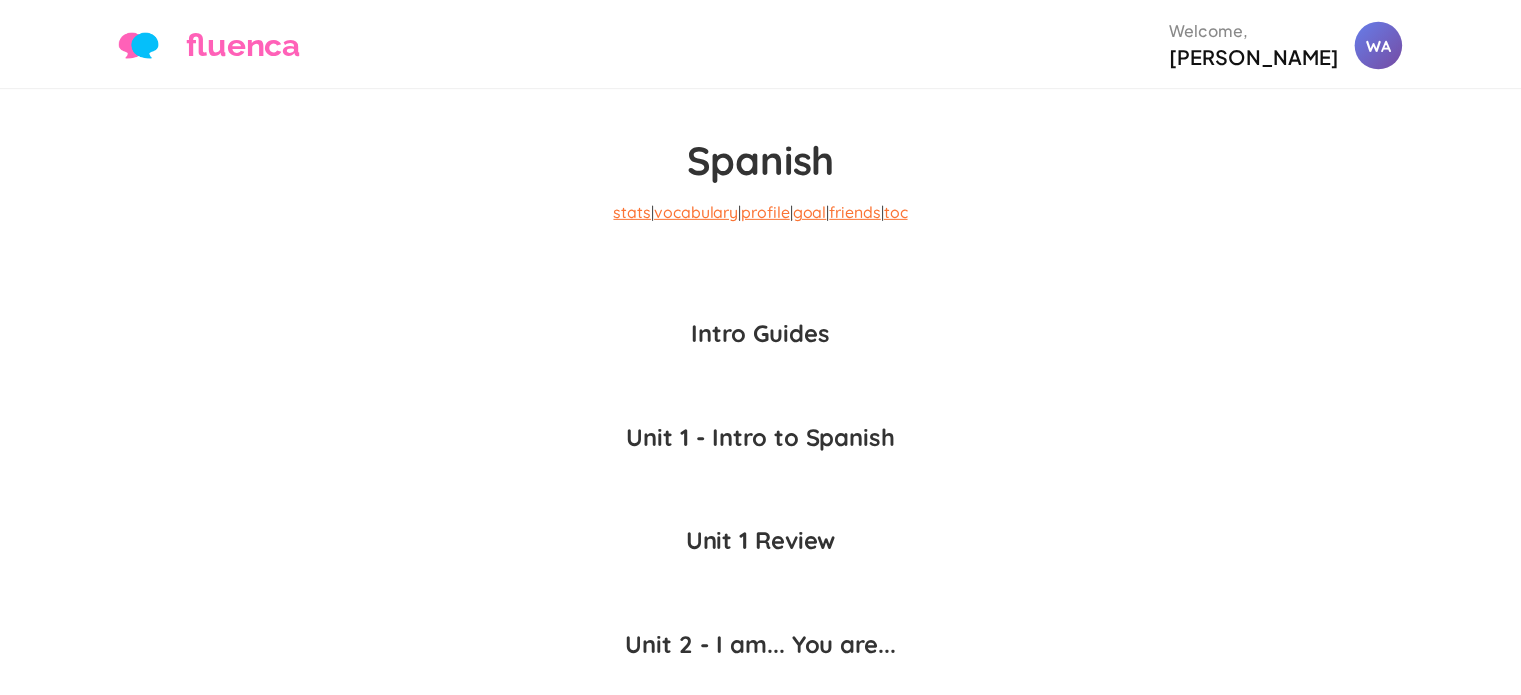 scroll, scrollTop: 0, scrollLeft: 0, axis: both 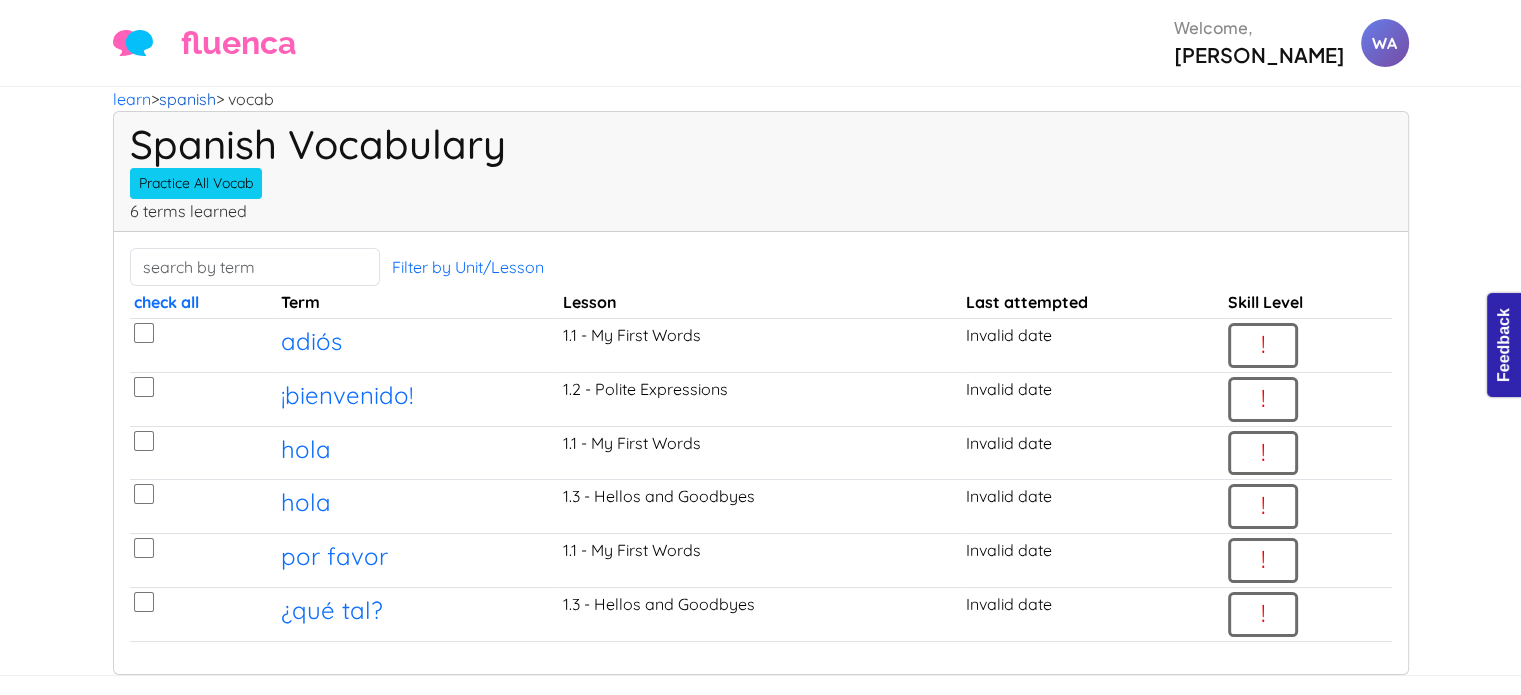 click on "spanish" at bounding box center (187, 99) 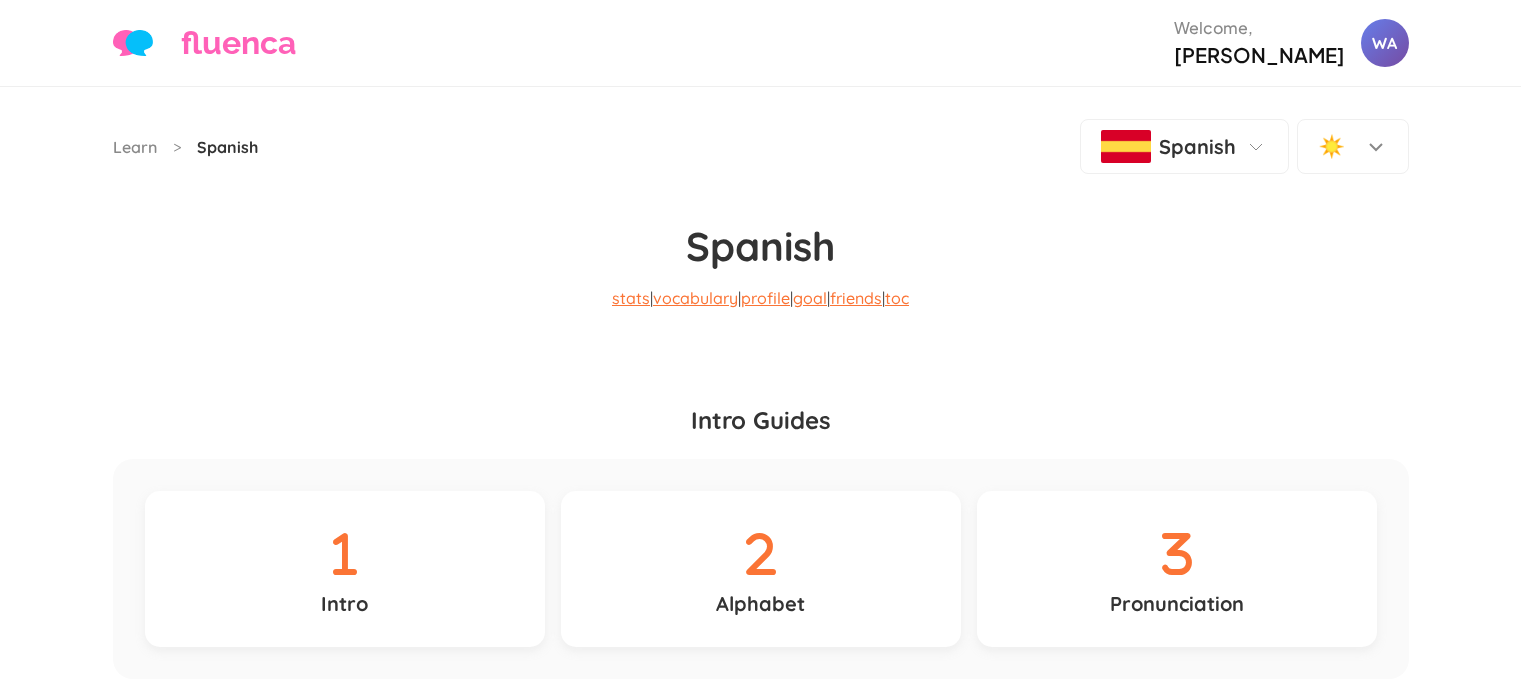 scroll, scrollTop: 0, scrollLeft: 0, axis: both 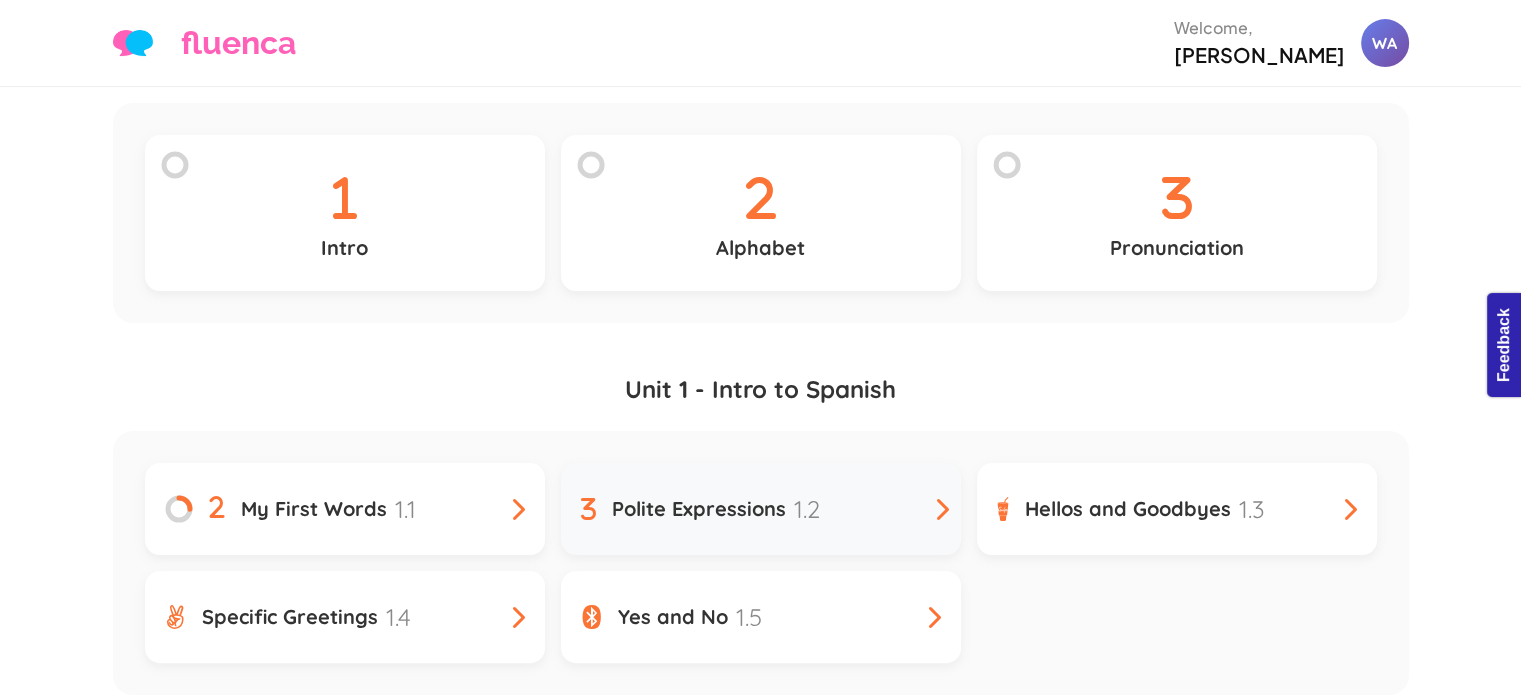click on "Polite Expressions 1.2" at bounding box center (761, 509) 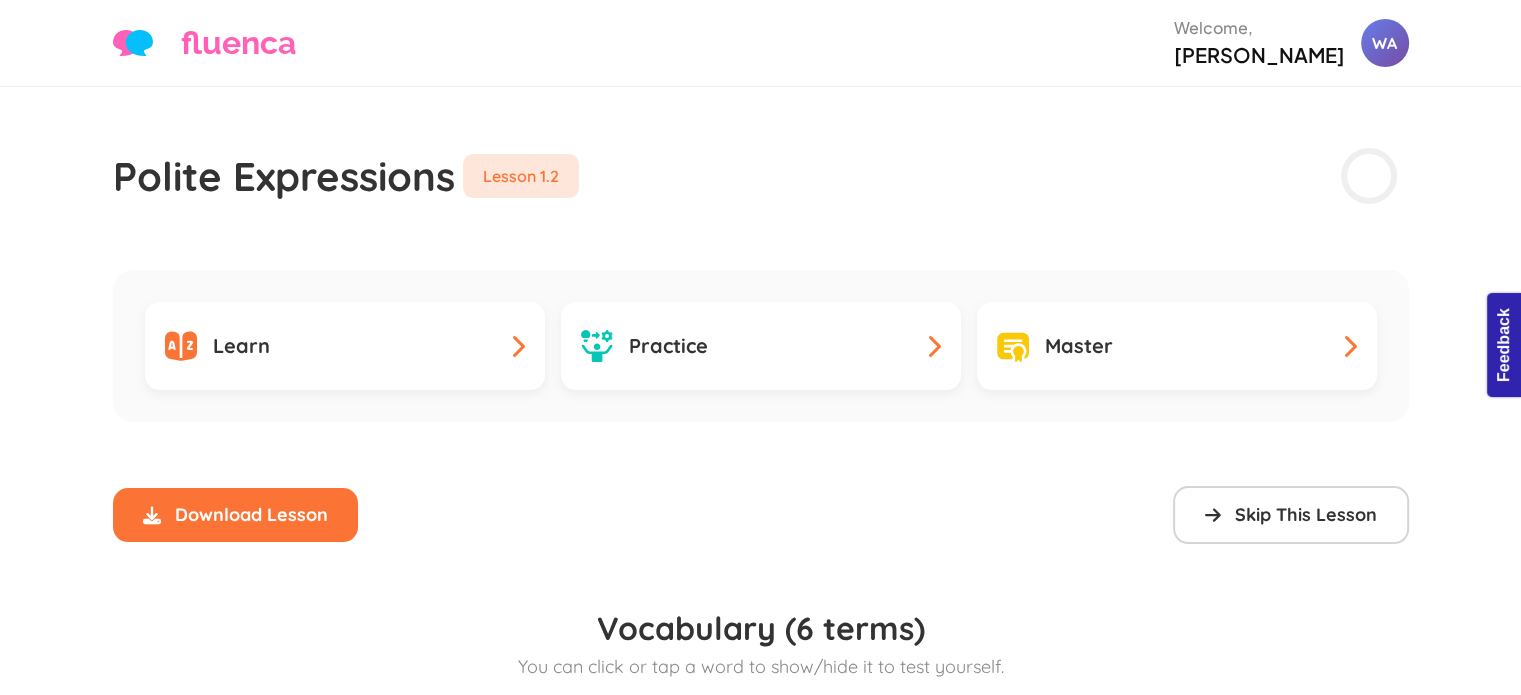 scroll, scrollTop: 0, scrollLeft: 0, axis: both 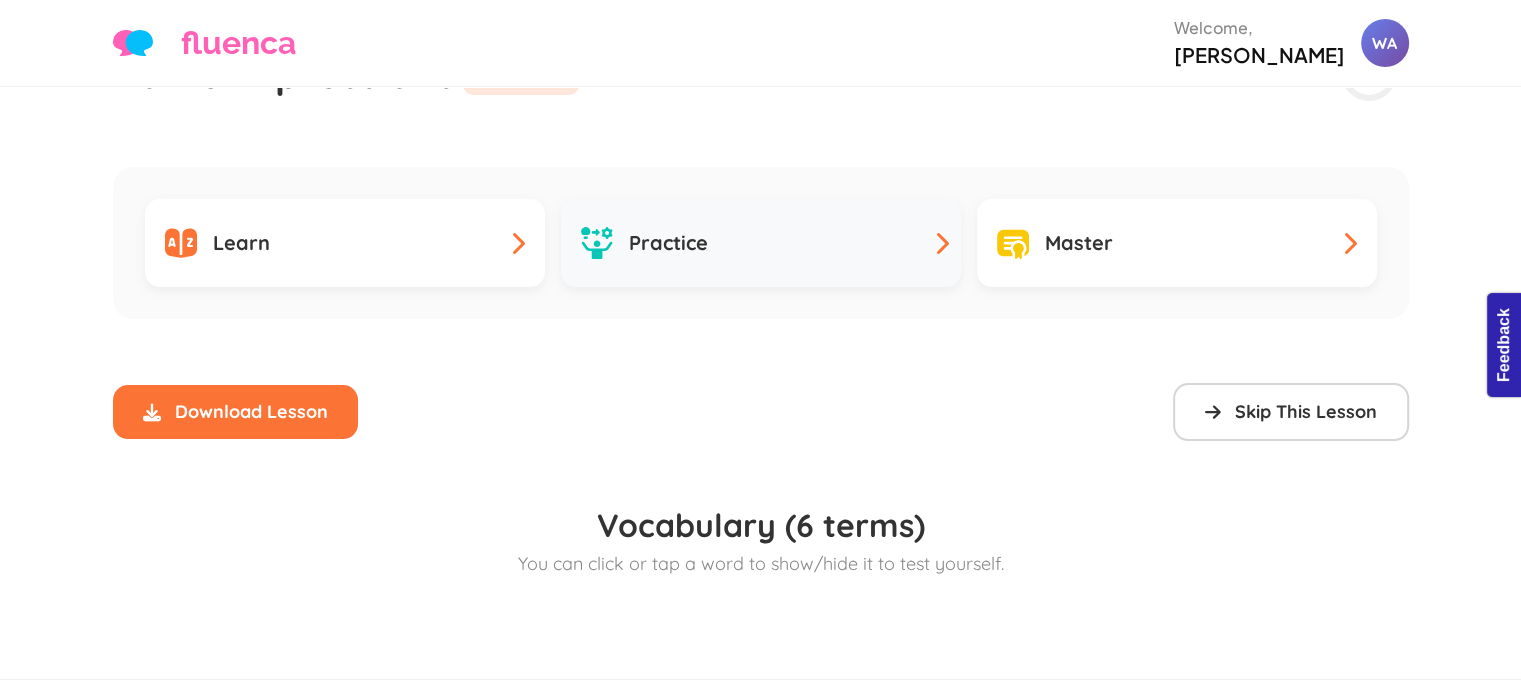 click on "Practice" at bounding box center (644, 243) 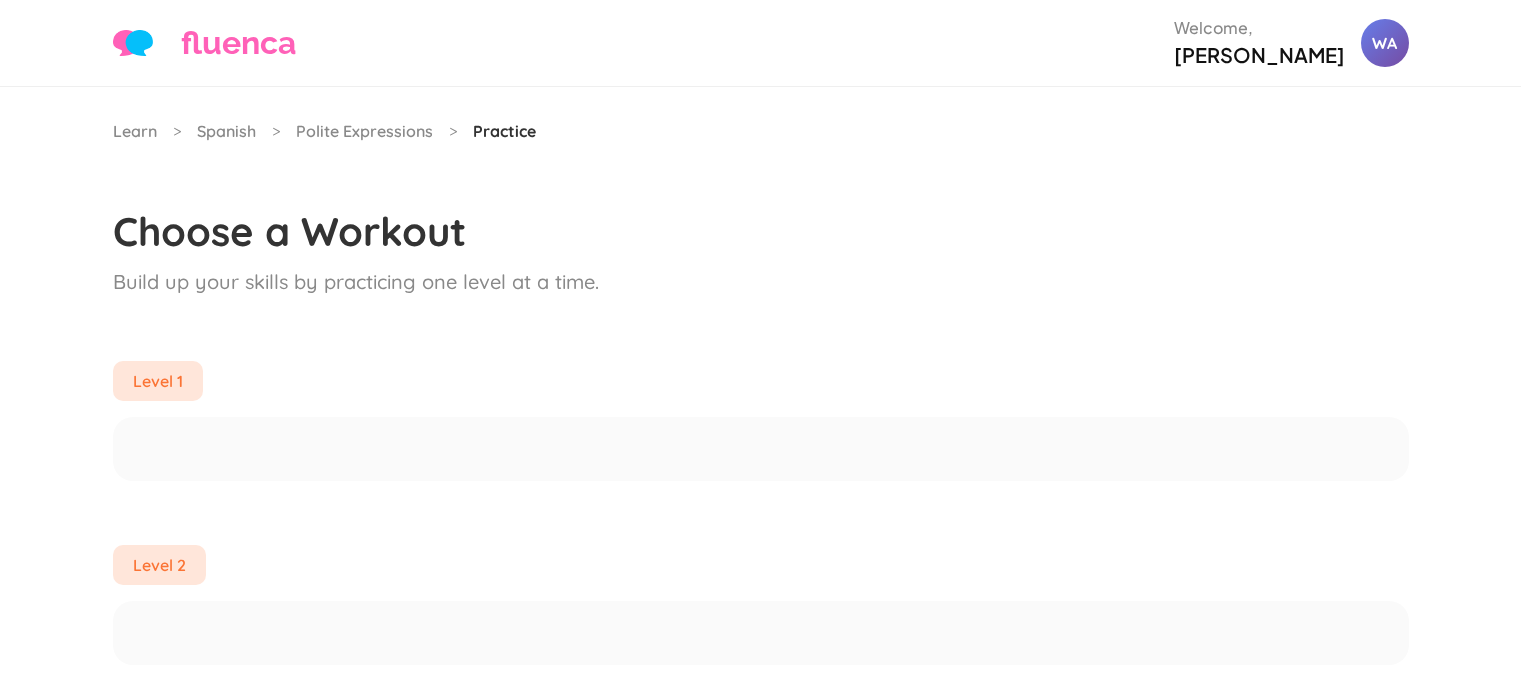 scroll, scrollTop: 0, scrollLeft: 0, axis: both 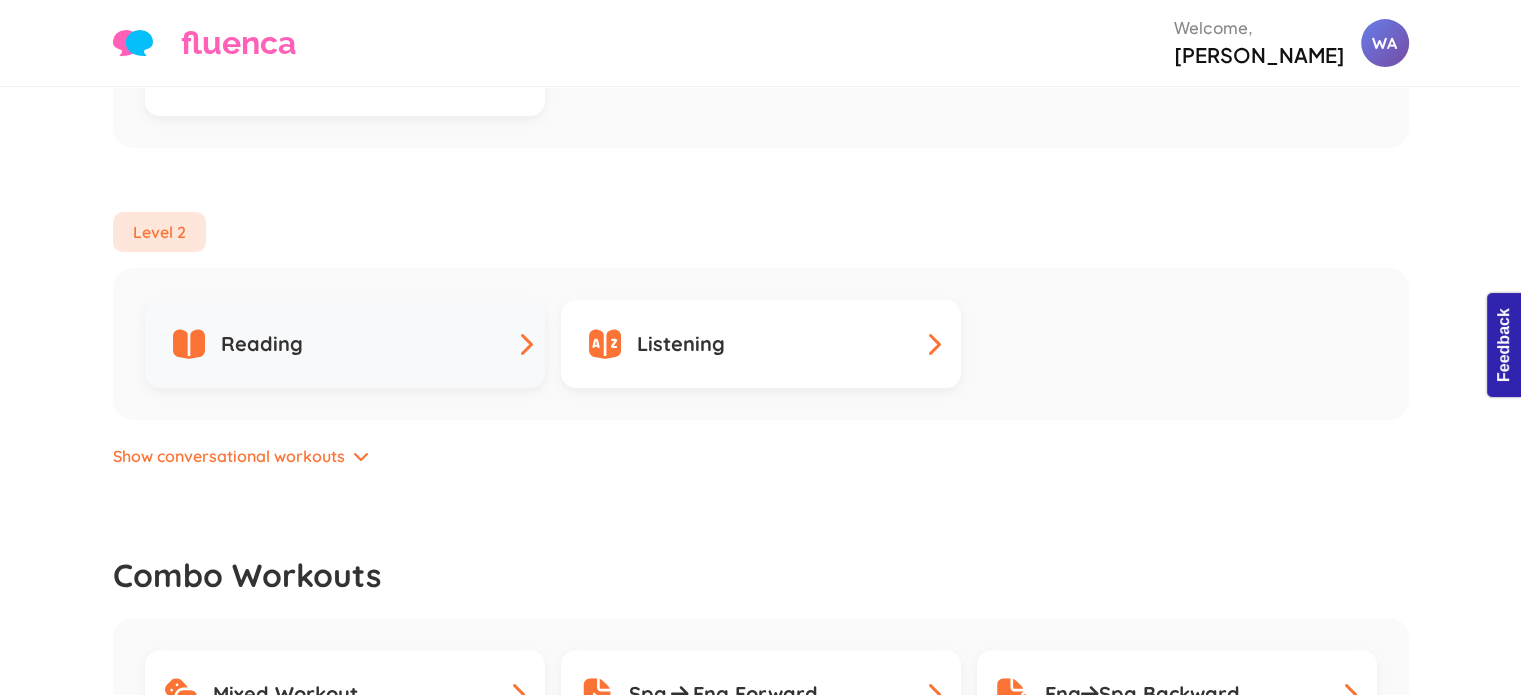 click on "Reading" at bounding box center (345, 344) 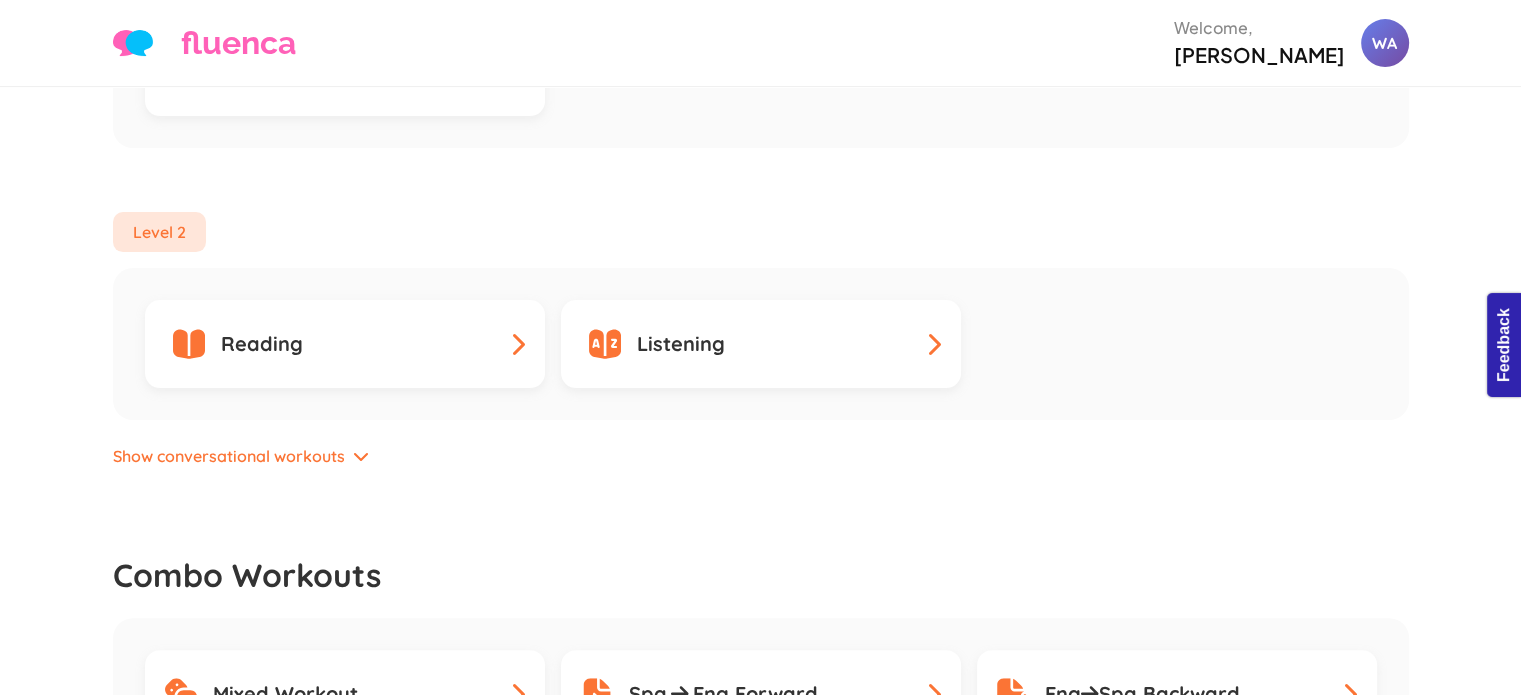 scroll, scrollTop: 452, scrollLeft: 0, axis: vertical 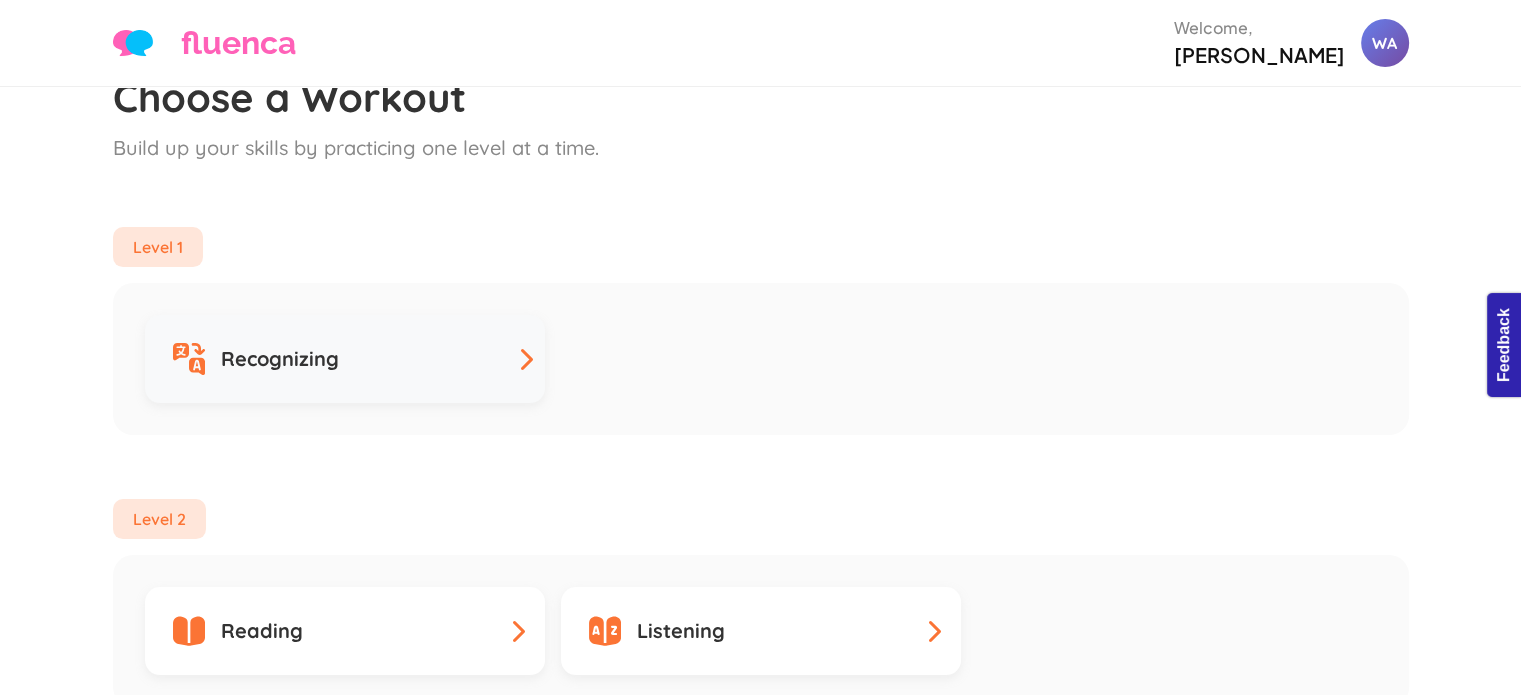 click on "Recognizing" at bounding box center (345, 359) 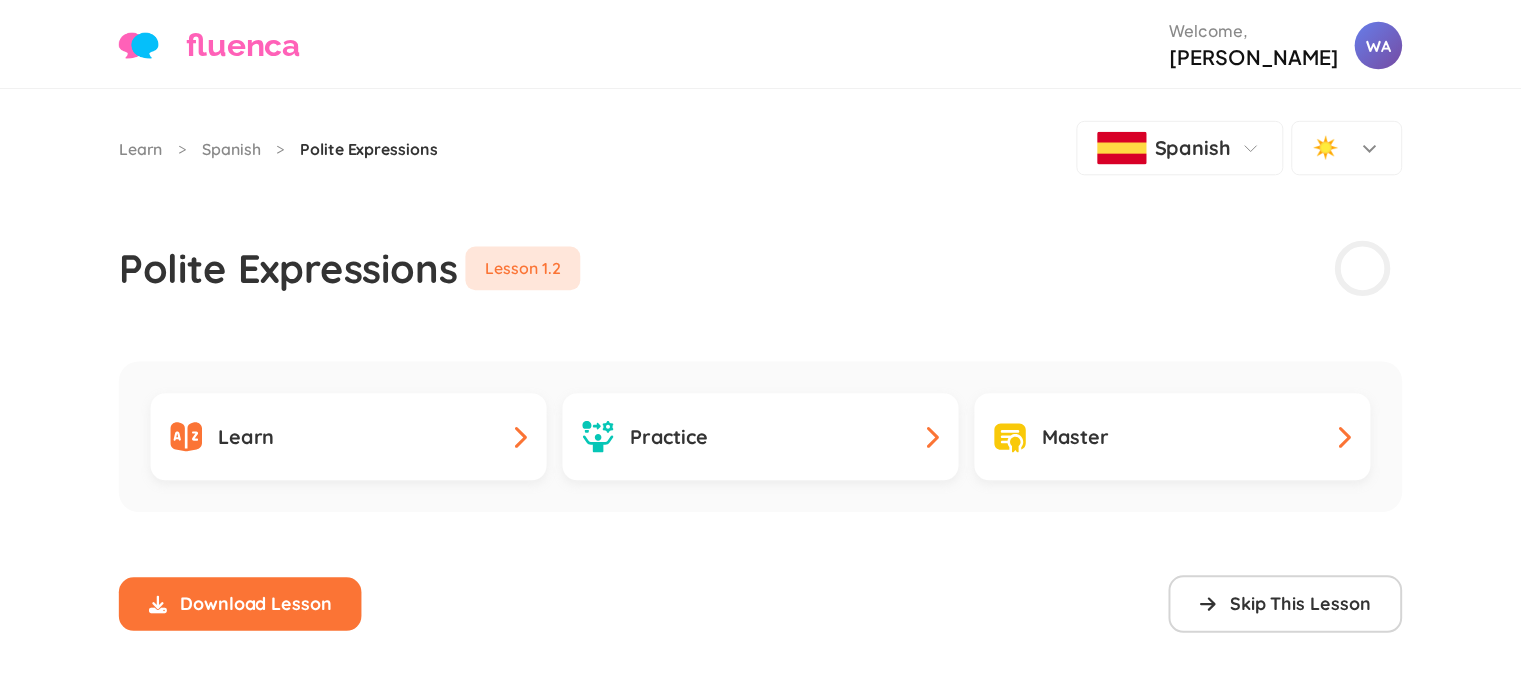 scroll, scrollTop: 195, scrollLeft: 0, axis: vertical 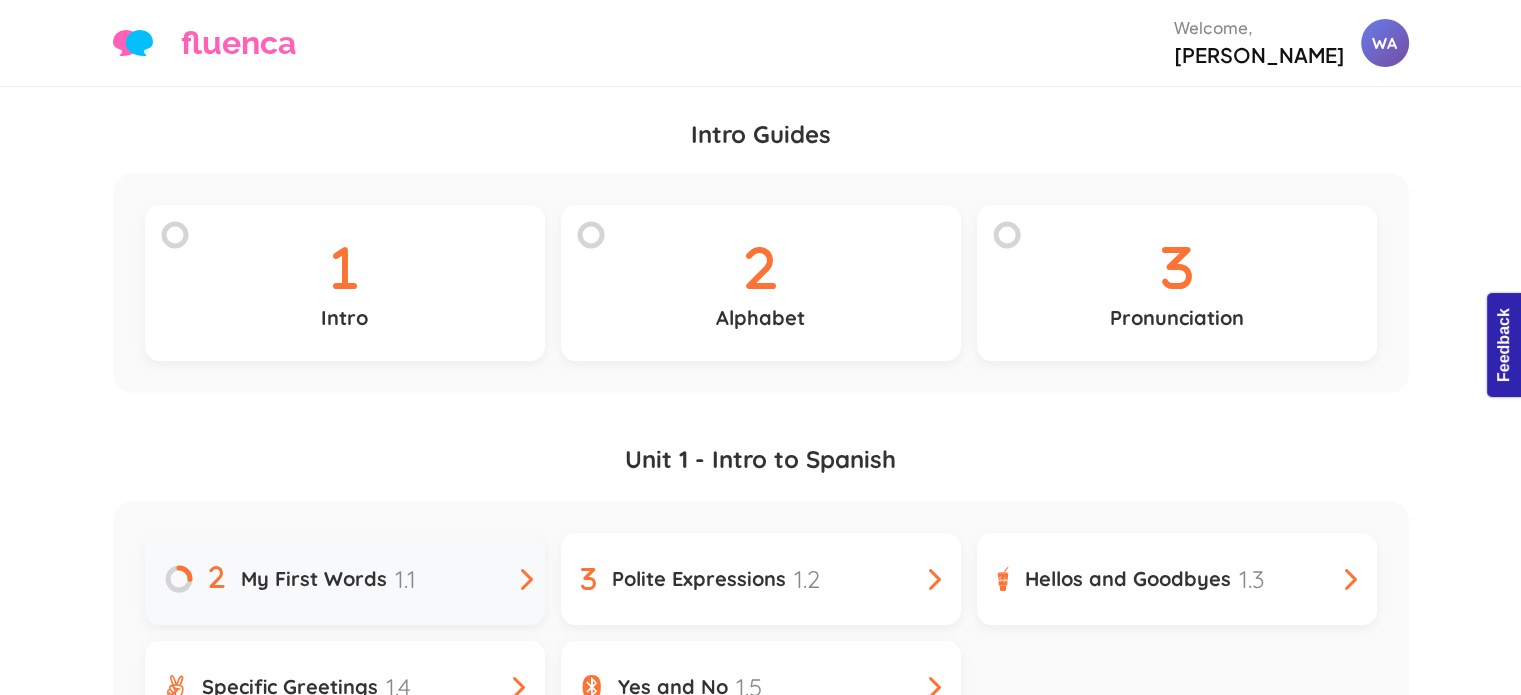 click on "My First Words 1.1" at bounding box center [345, 579] 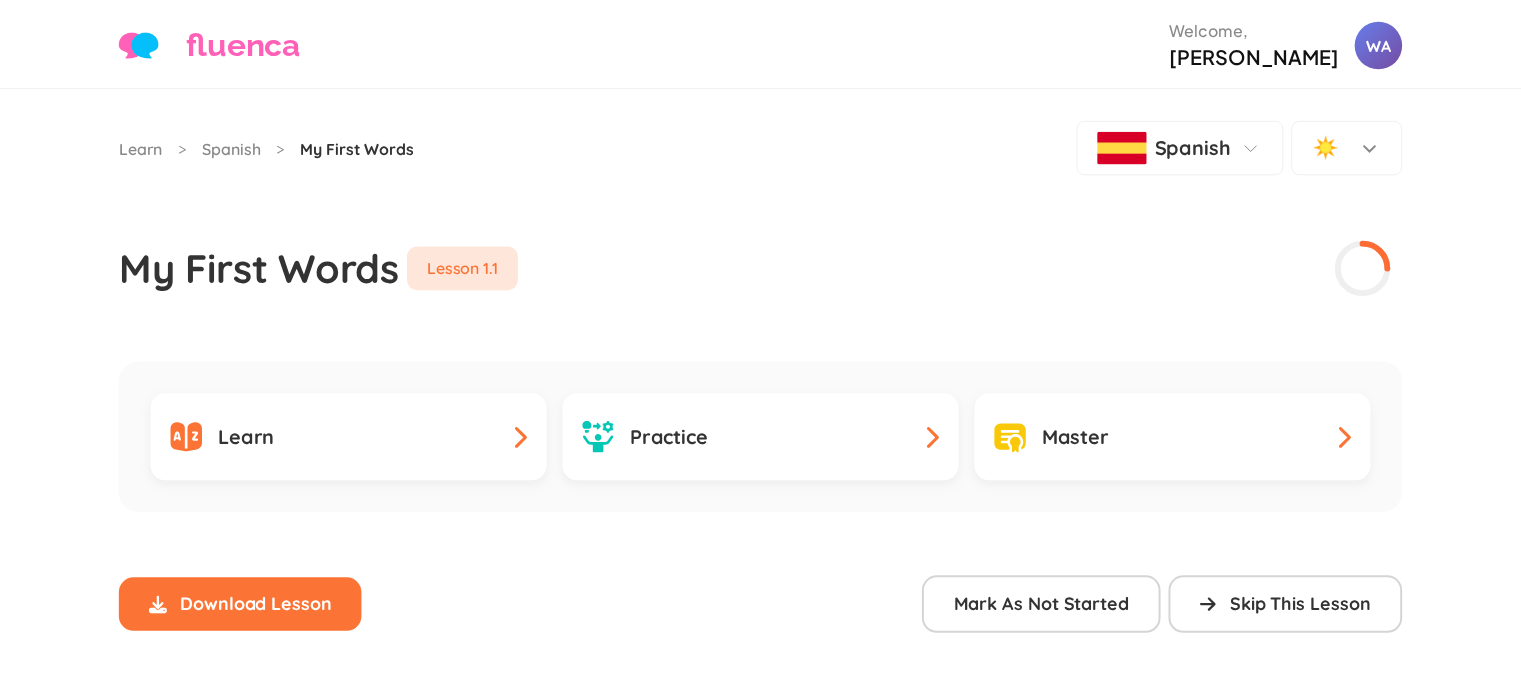 scroll, scrollTop: 0, scrollLeft: 0, axis: both 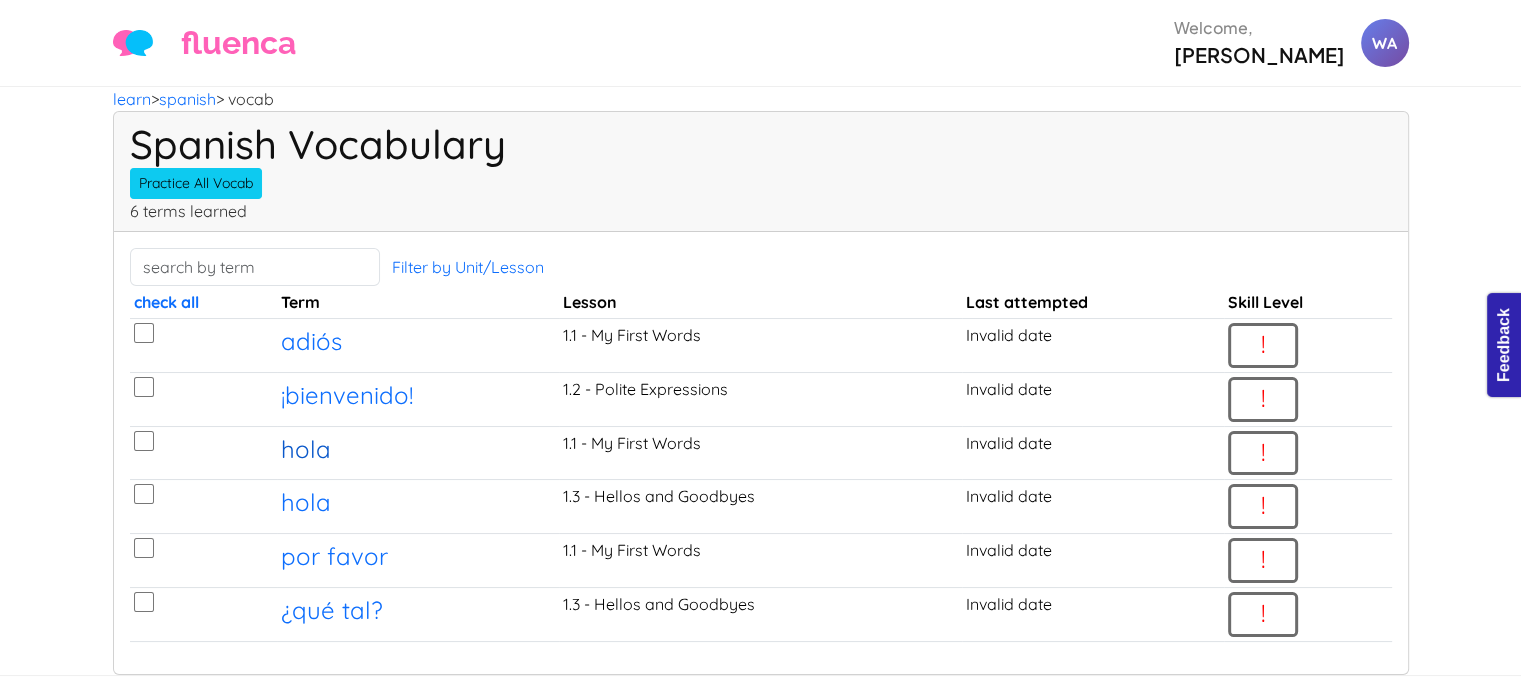 click on "hola" at bounding box center (306, 449) 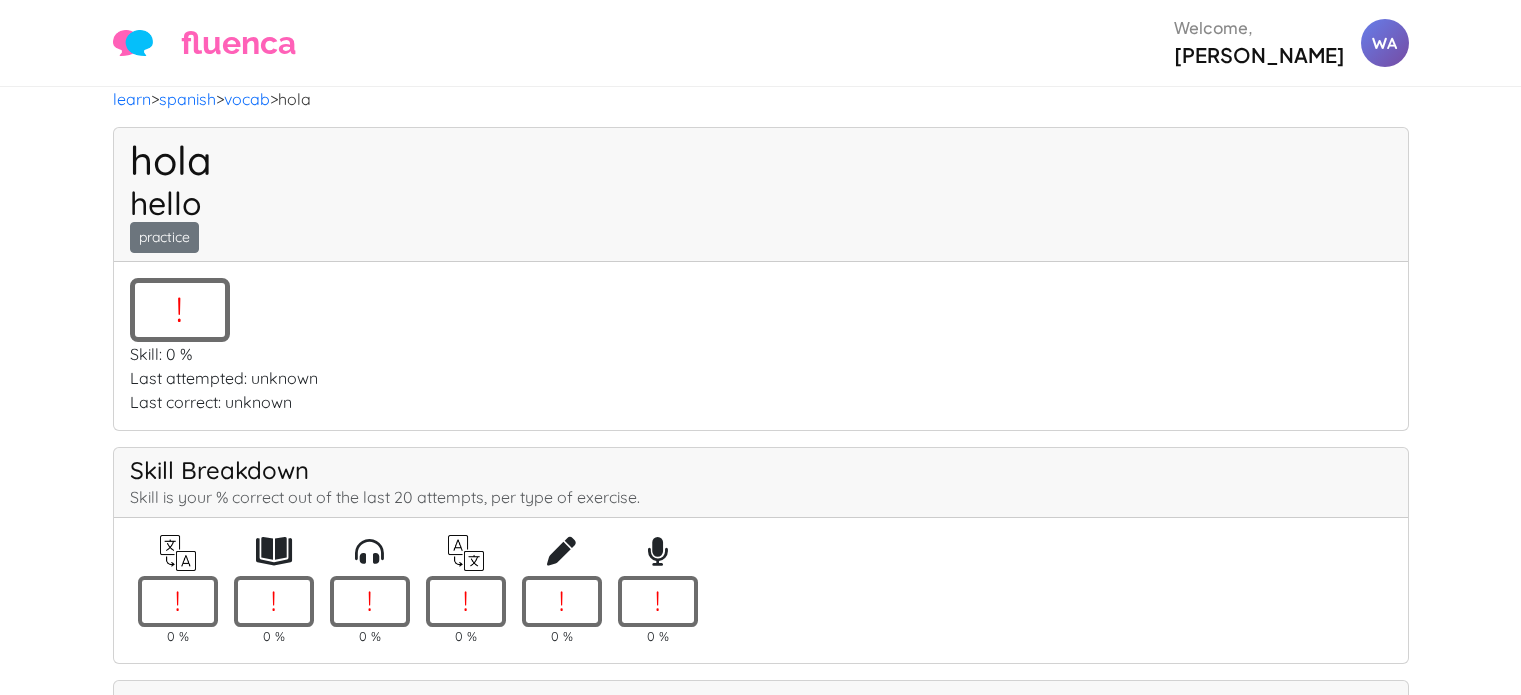 scroll, scrollTop: 0, scrollLeft: 0, axis: both 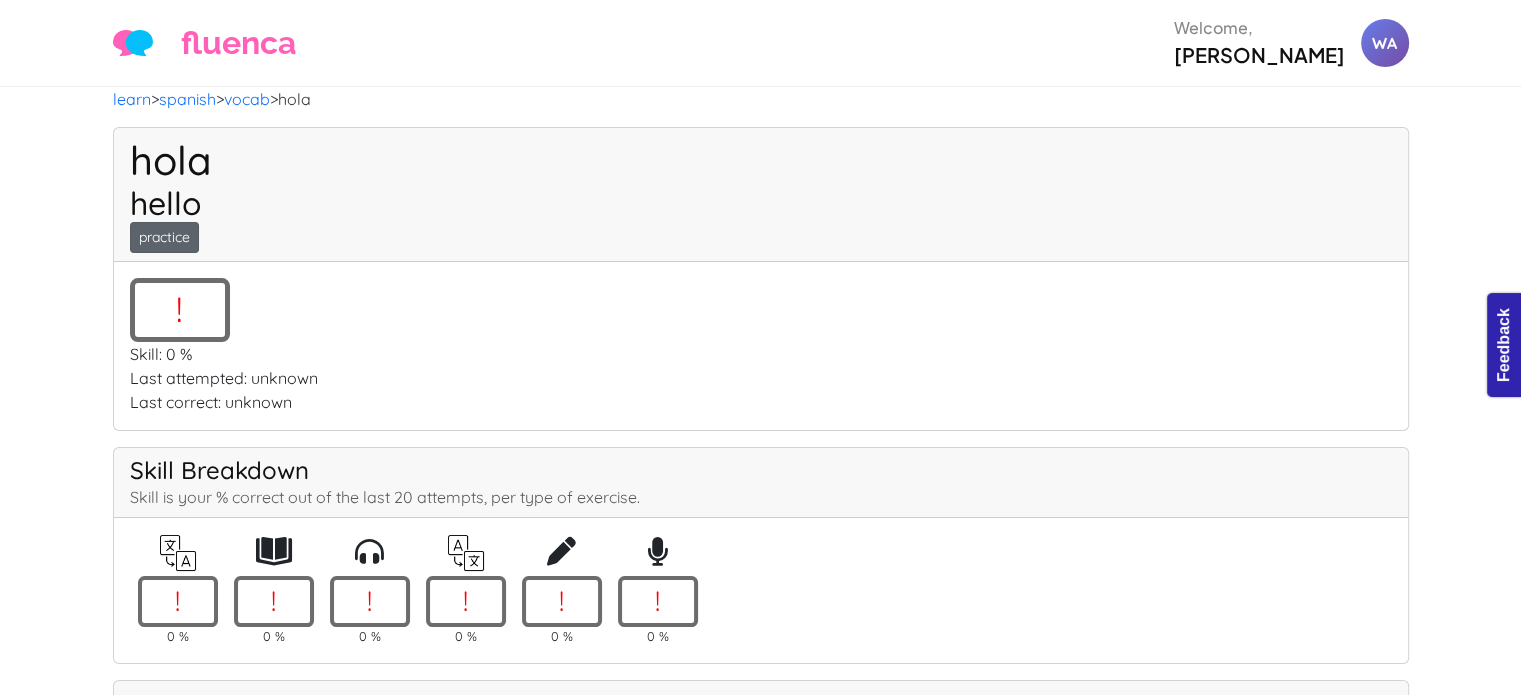 click on "practice" at bounding box center [164, 237] 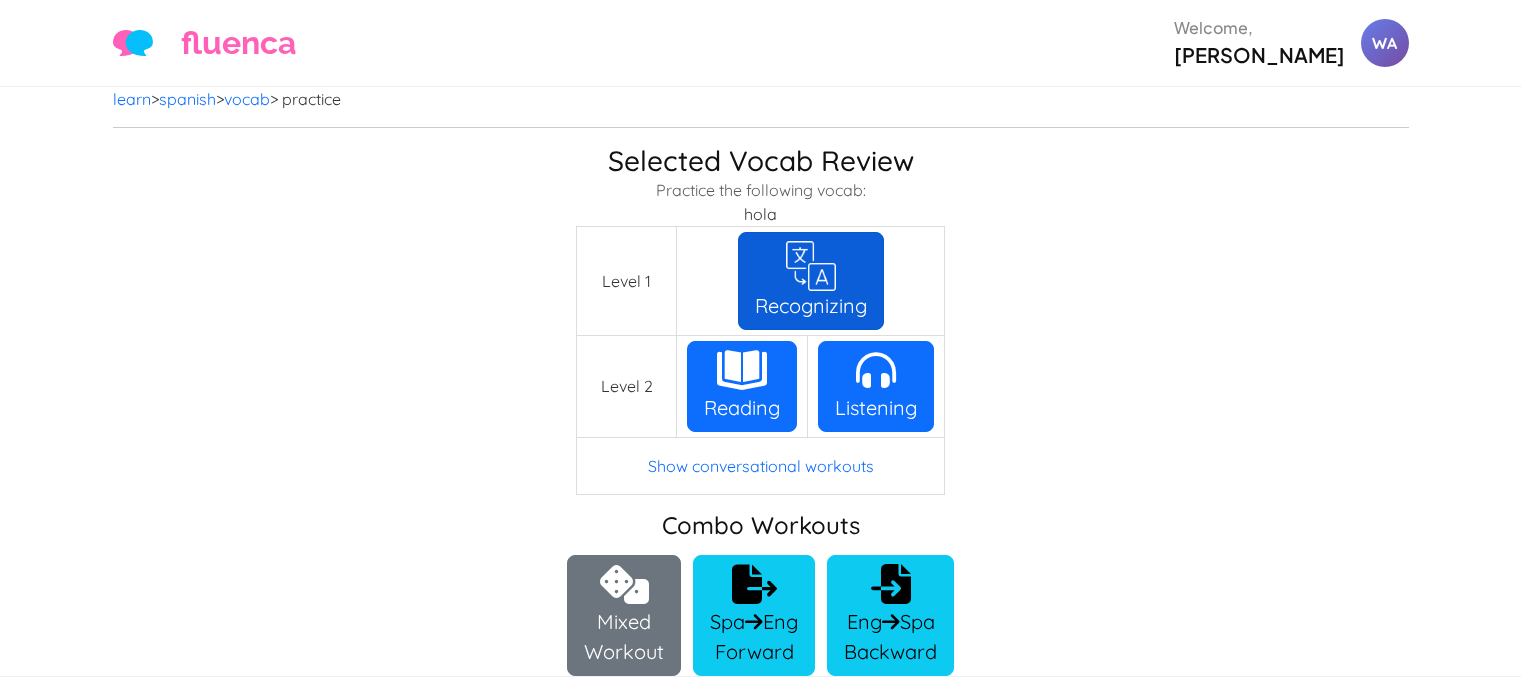 scroll, scrollTop: 0, scrollLeft: 0, axis: both 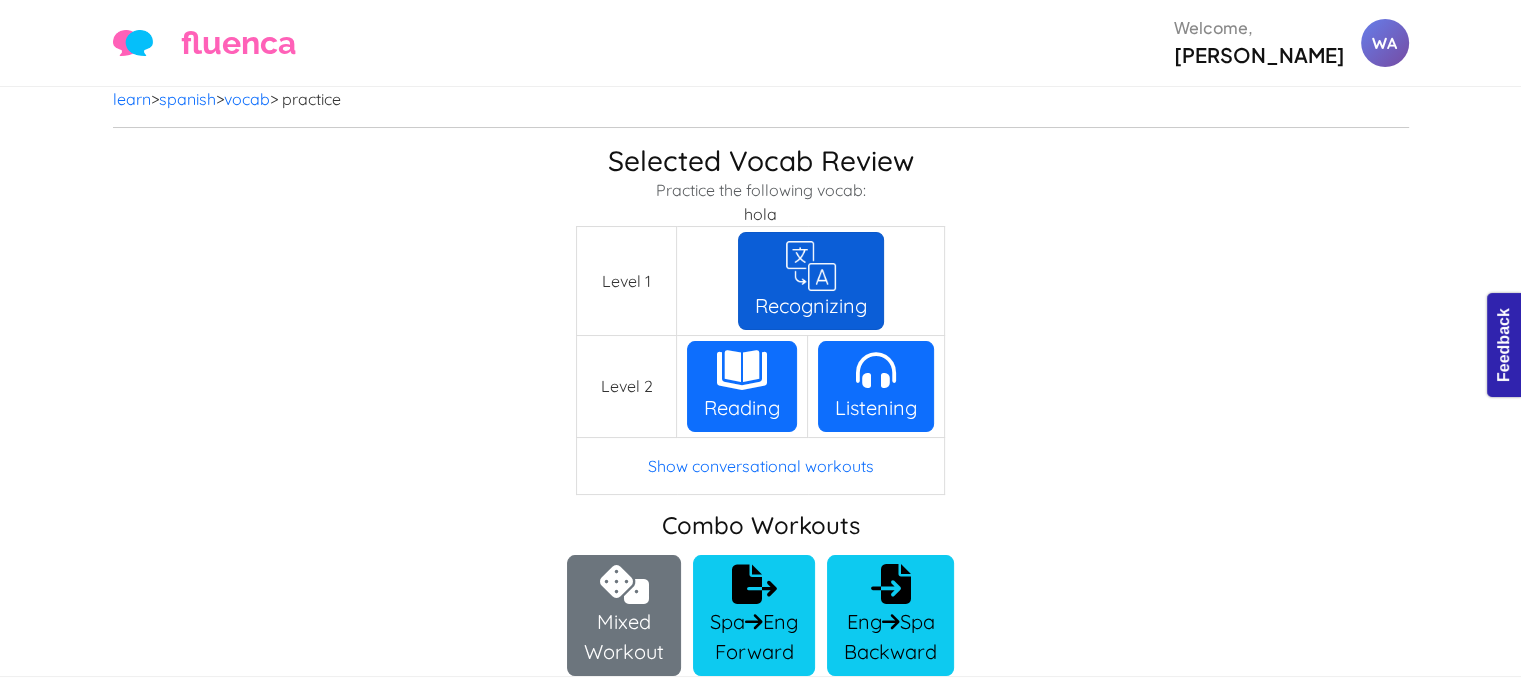 click on "Recognizing" at bounding box center [811, 281] 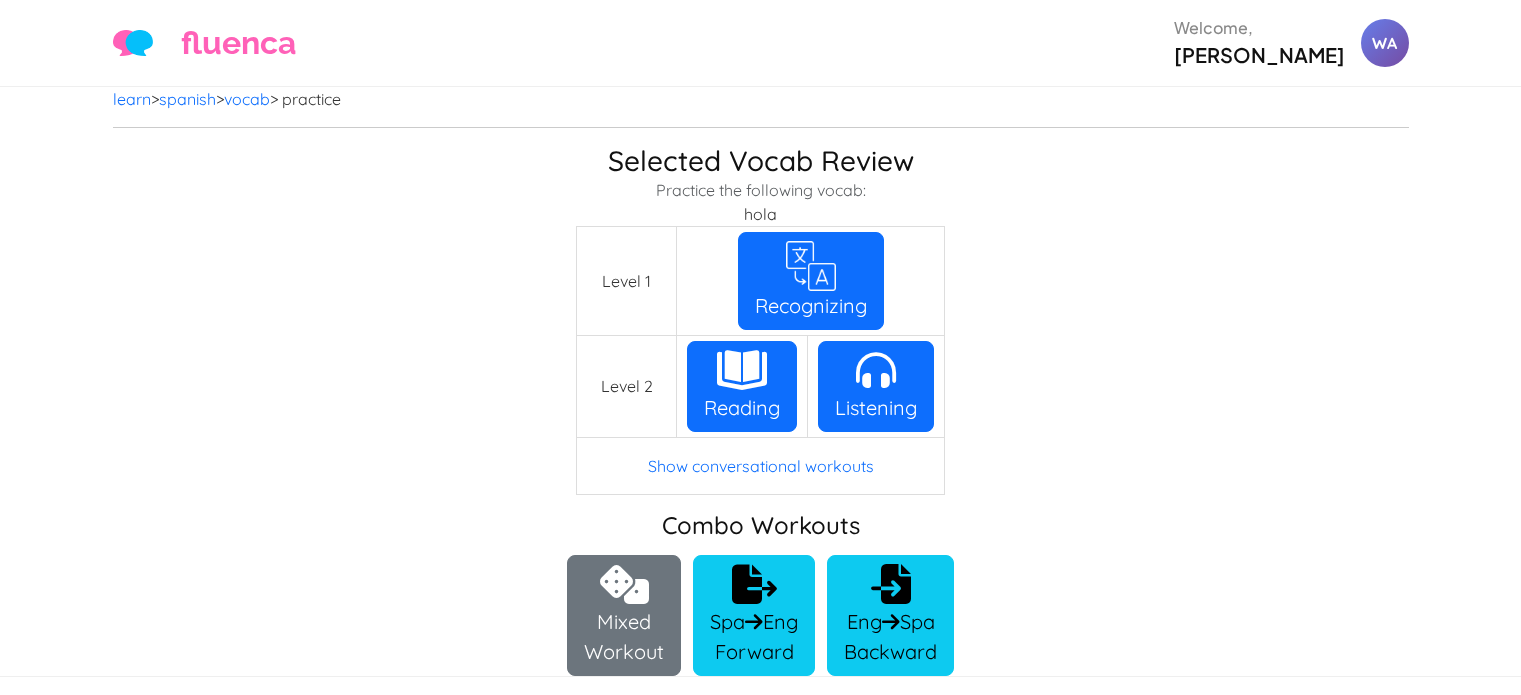 scroll, scrollTop: 0, scrollLeft: 0, axis: both 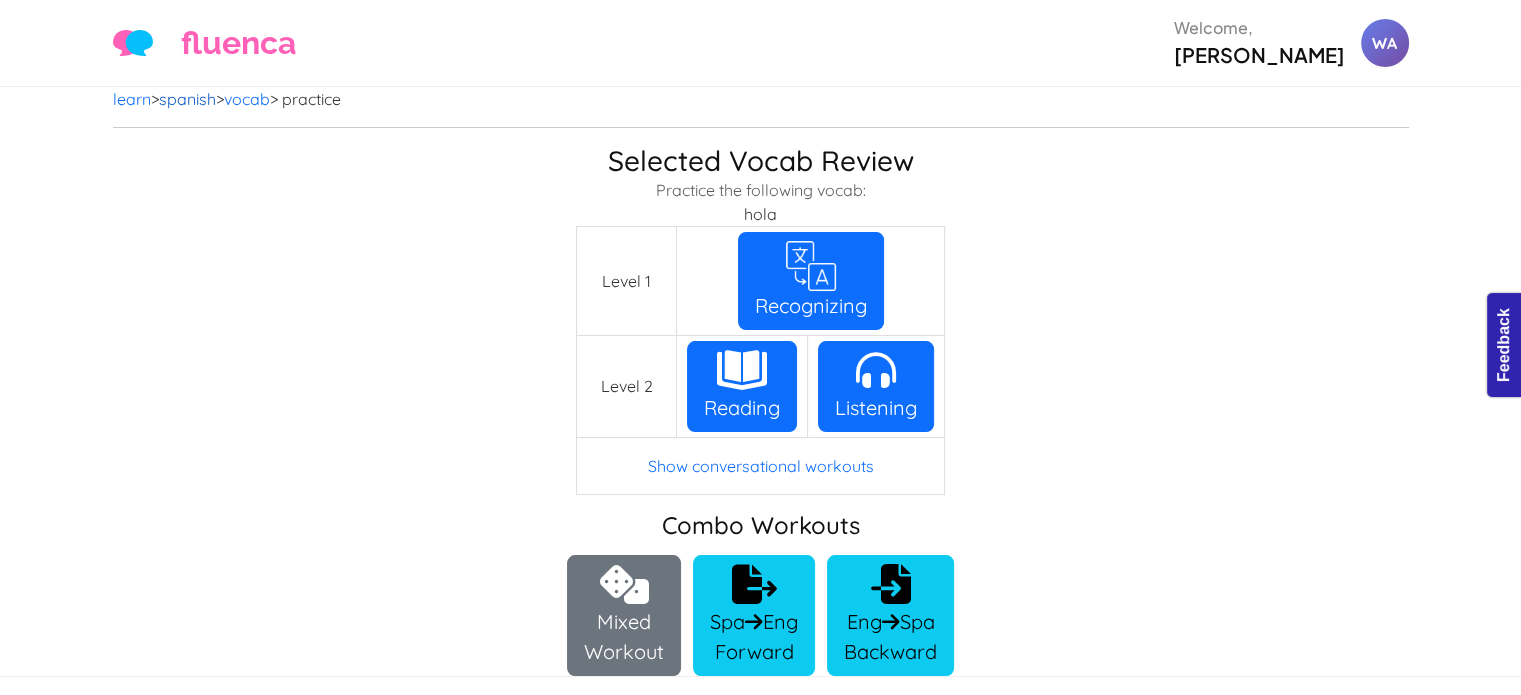 click on "spanish" at bounding box center [187, 99] 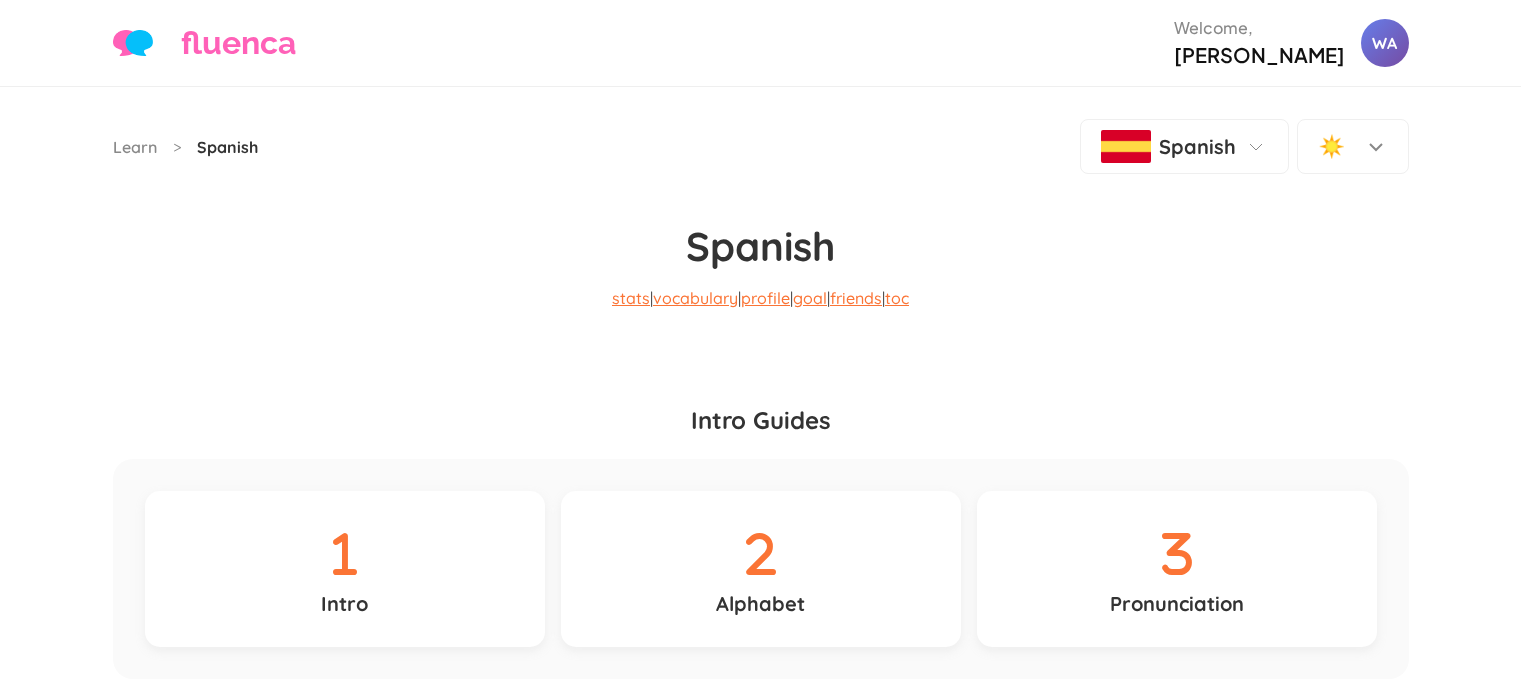scroll, scrollTop: 0, scrollLeft: 0, axis: both 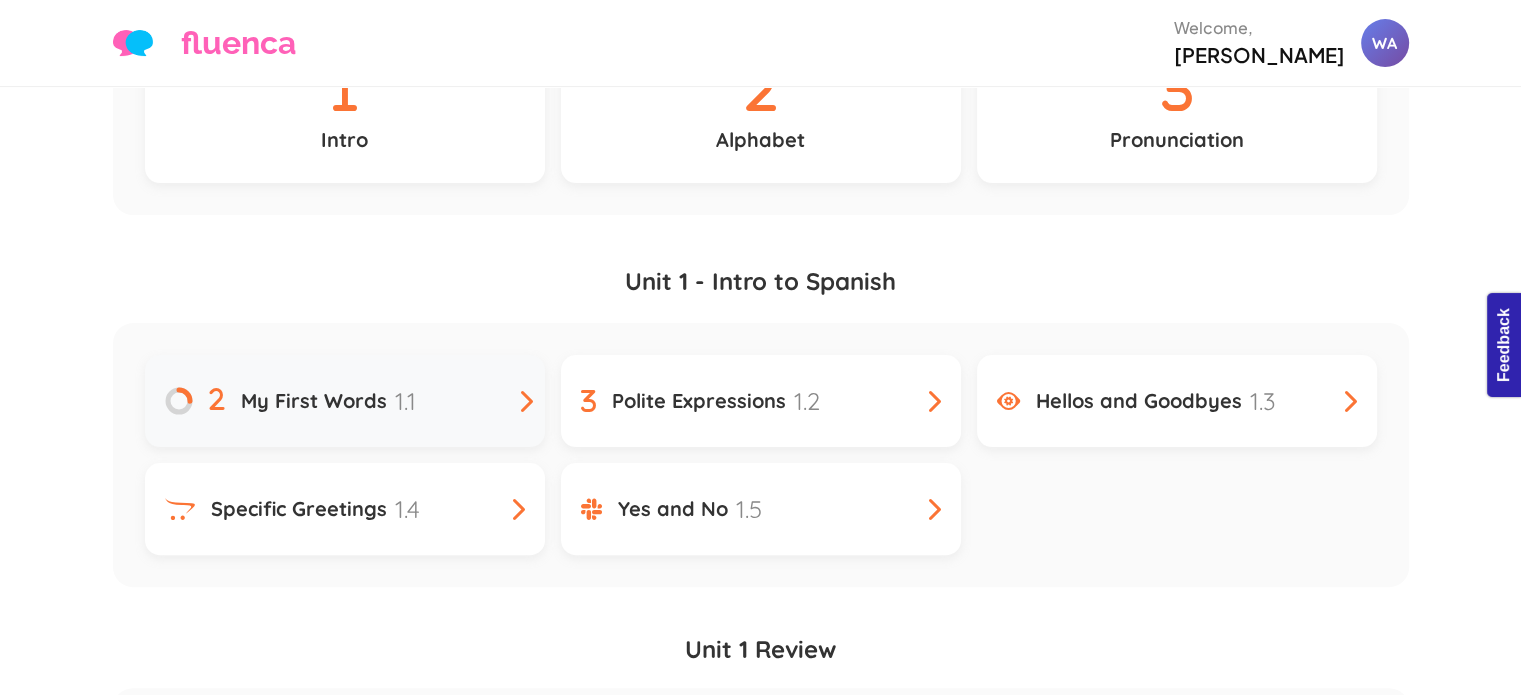 click on "My First Words 1.1" at bounding box center [345, 401] 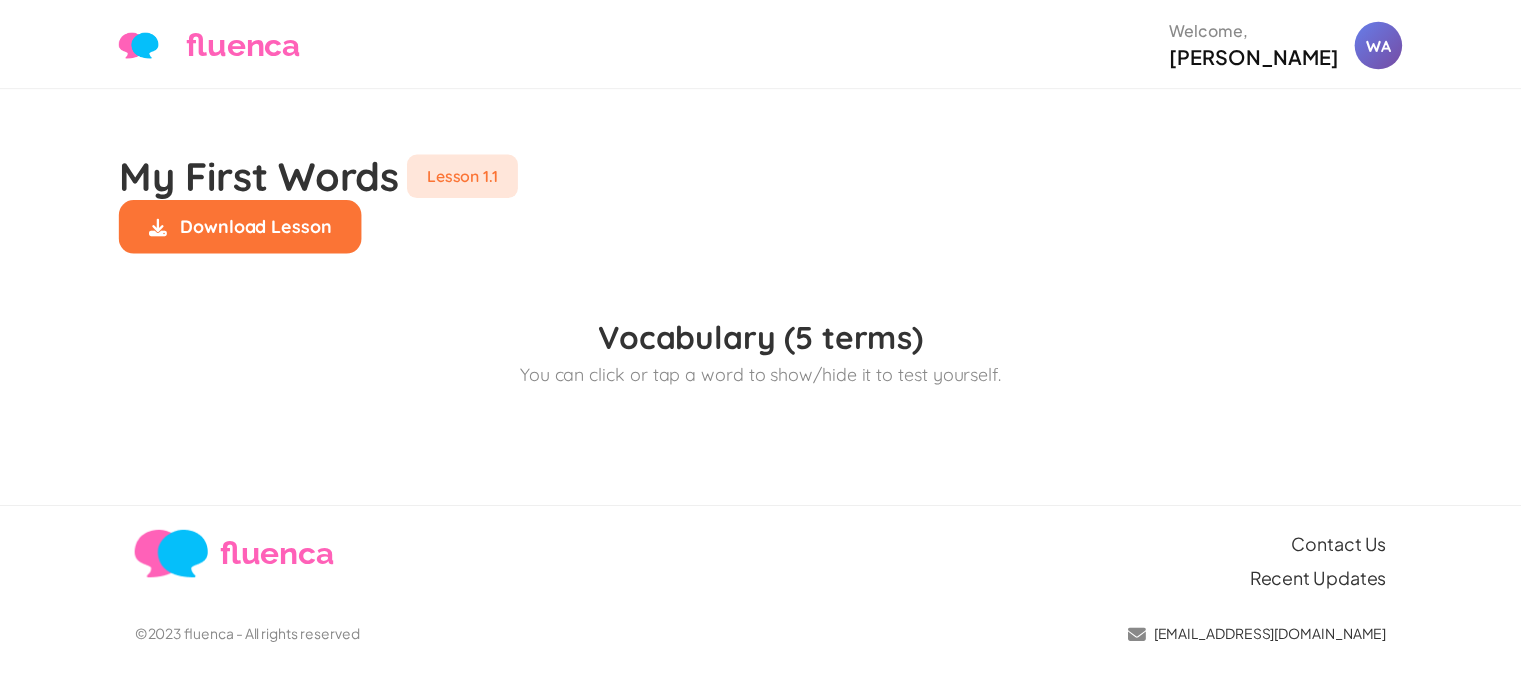 scroll, scrollTop: 0, scrollLeft: 0, axis: both 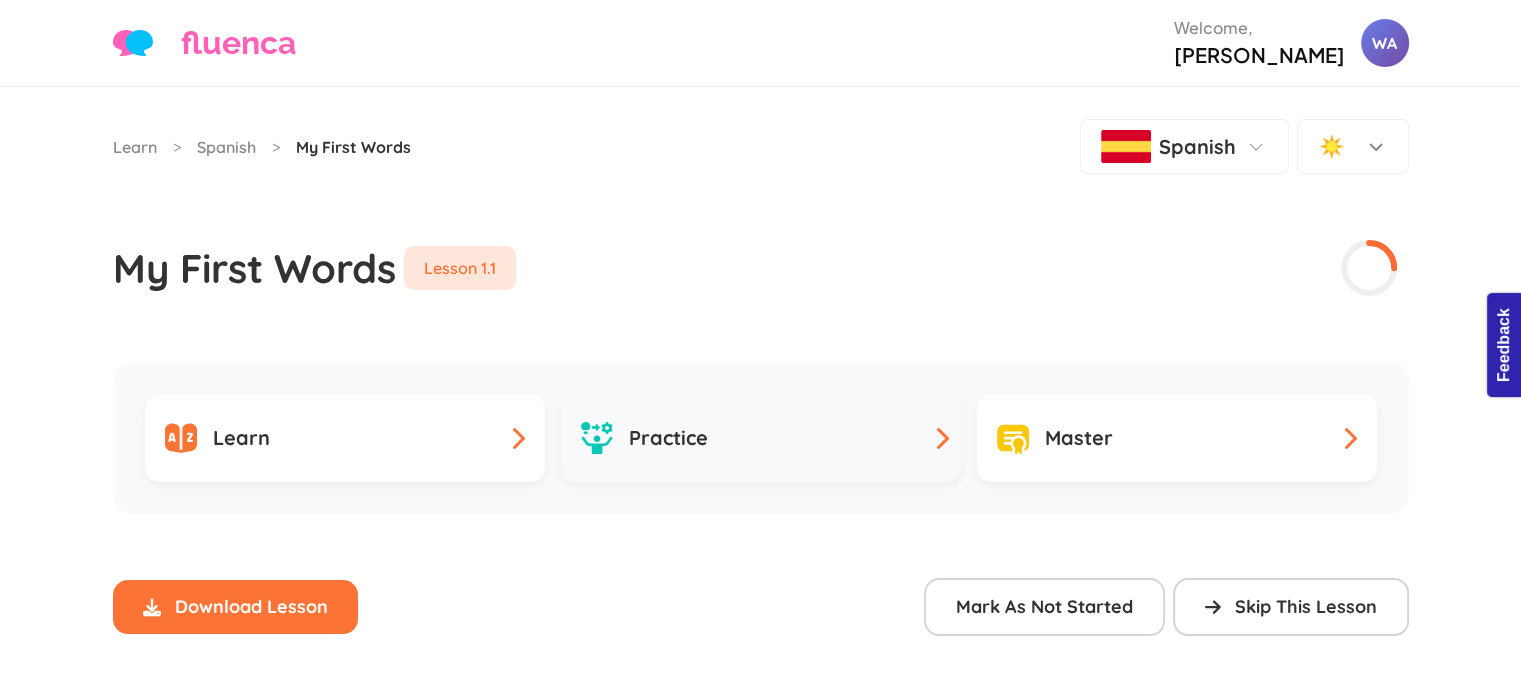 click on "Practice" 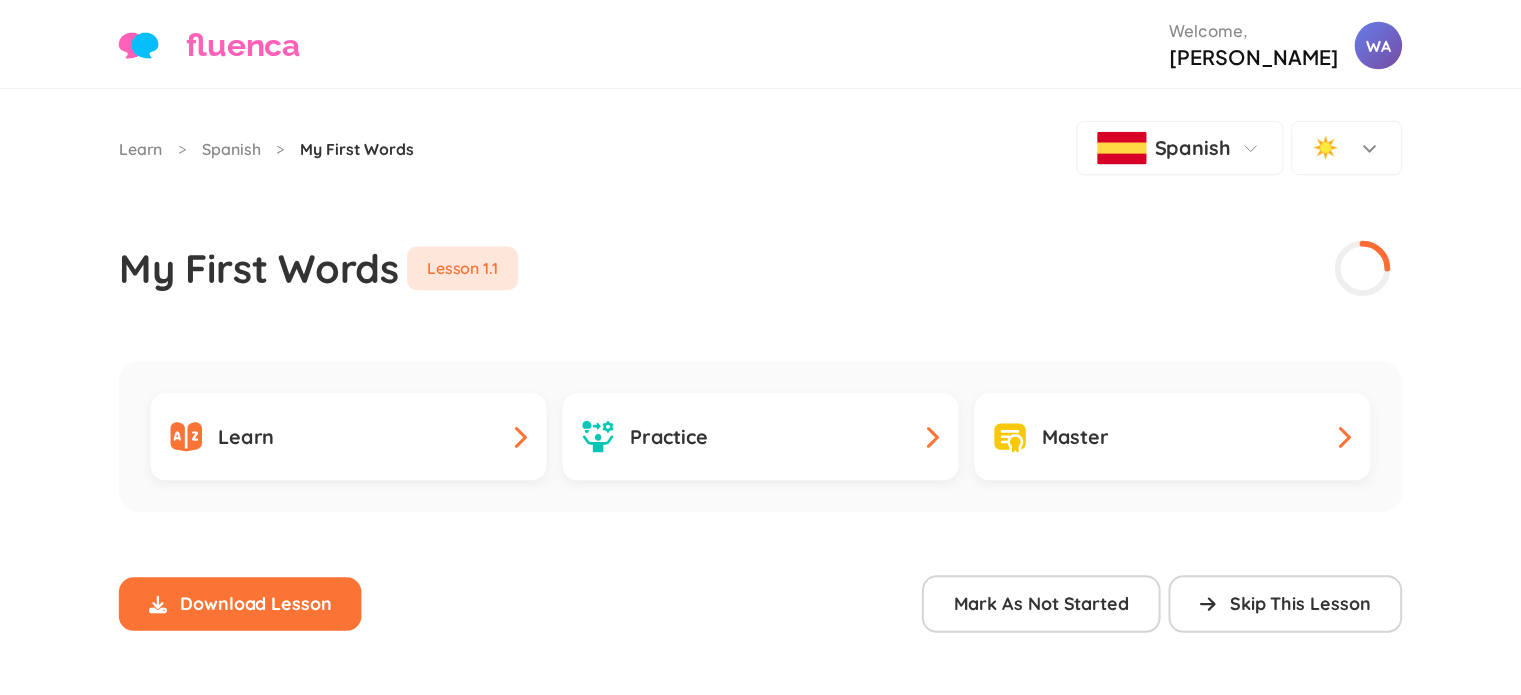 scroll, scrollTop: 0, scrollLeft: 0, axis: both 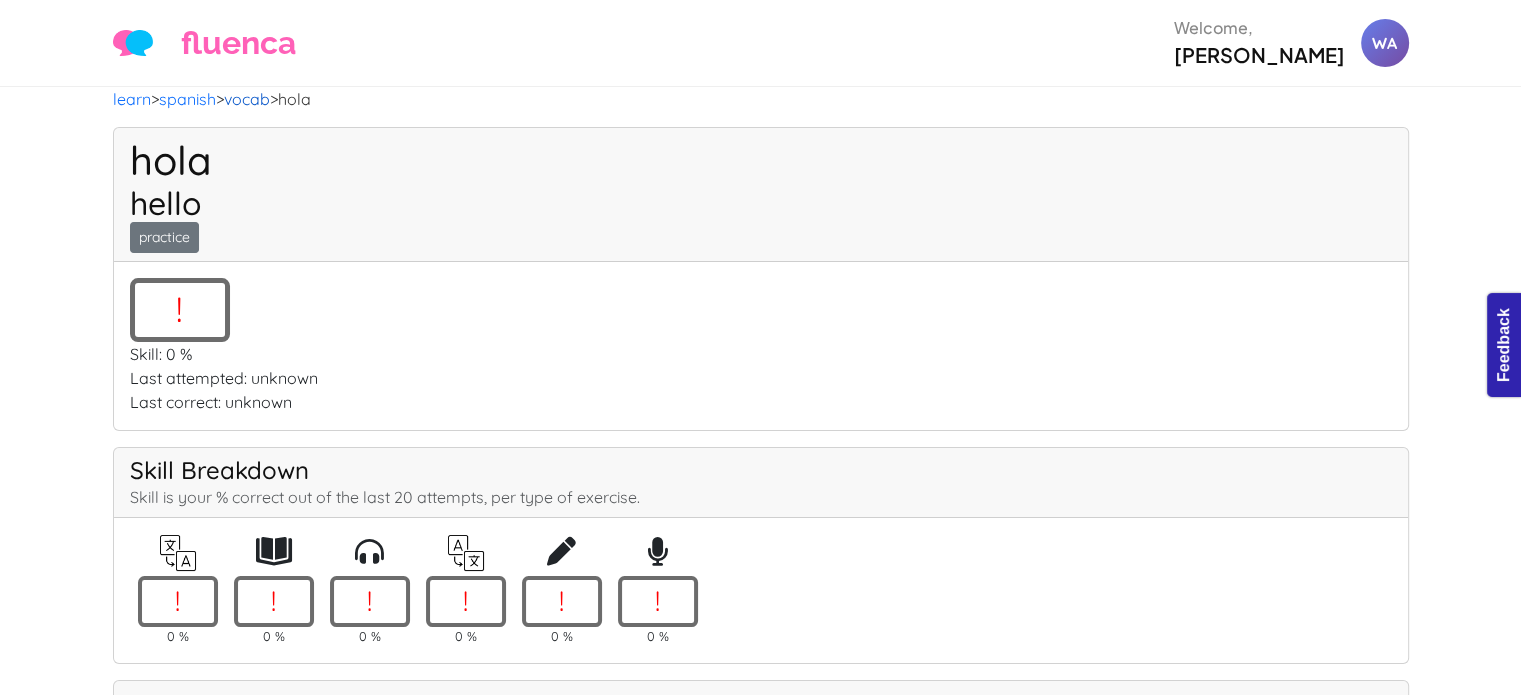 click on "vocab" at bounding box center (247, 99) 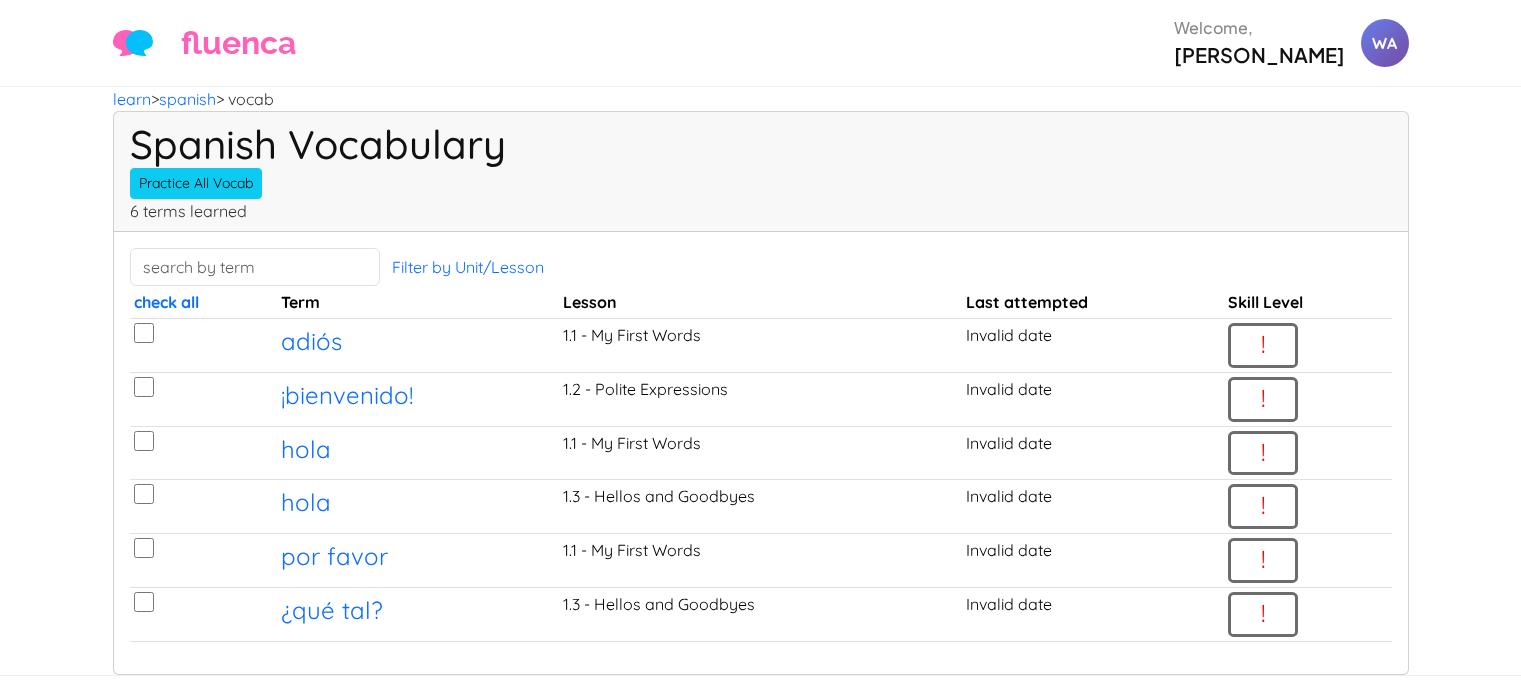 scroll, scrollTop: 0, scrollLeft: 0, axis: both 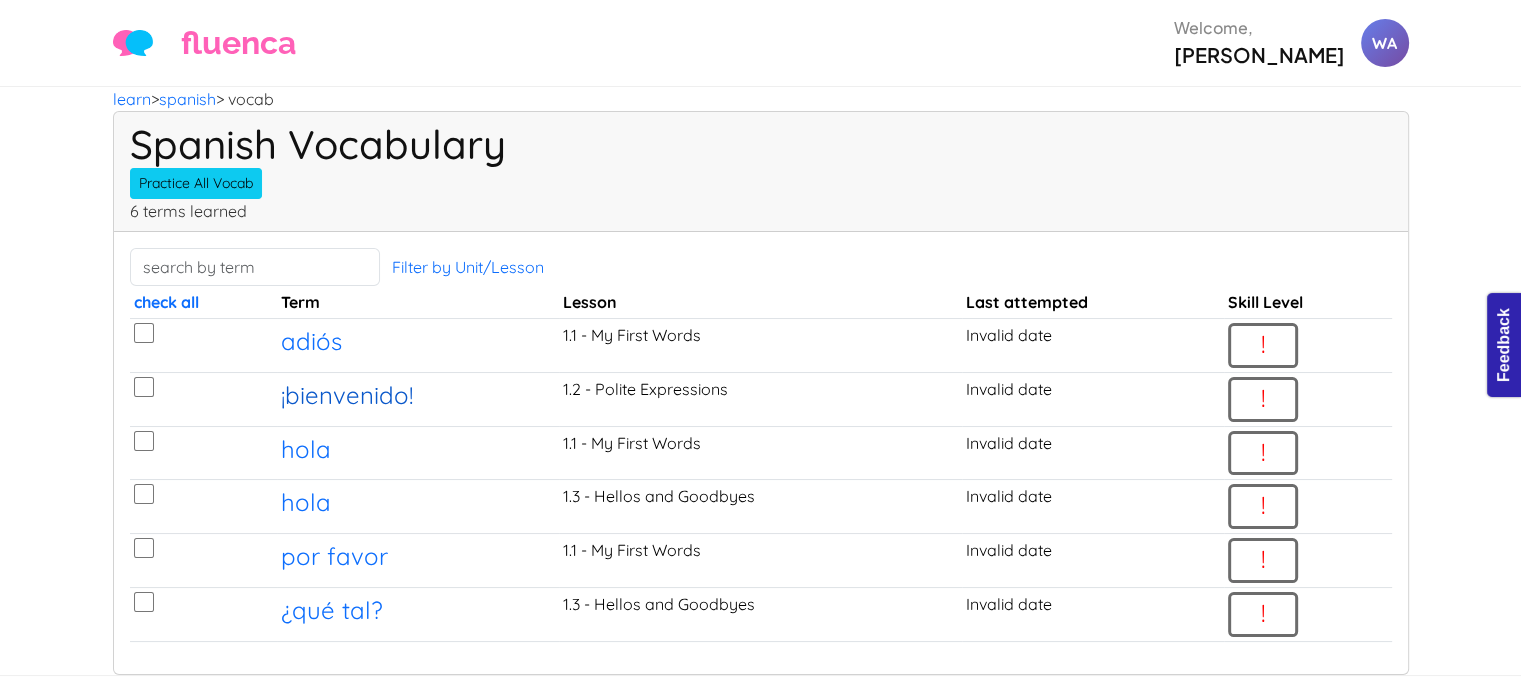 click on "¡bienvenido!" at bounding box center [347, 395] 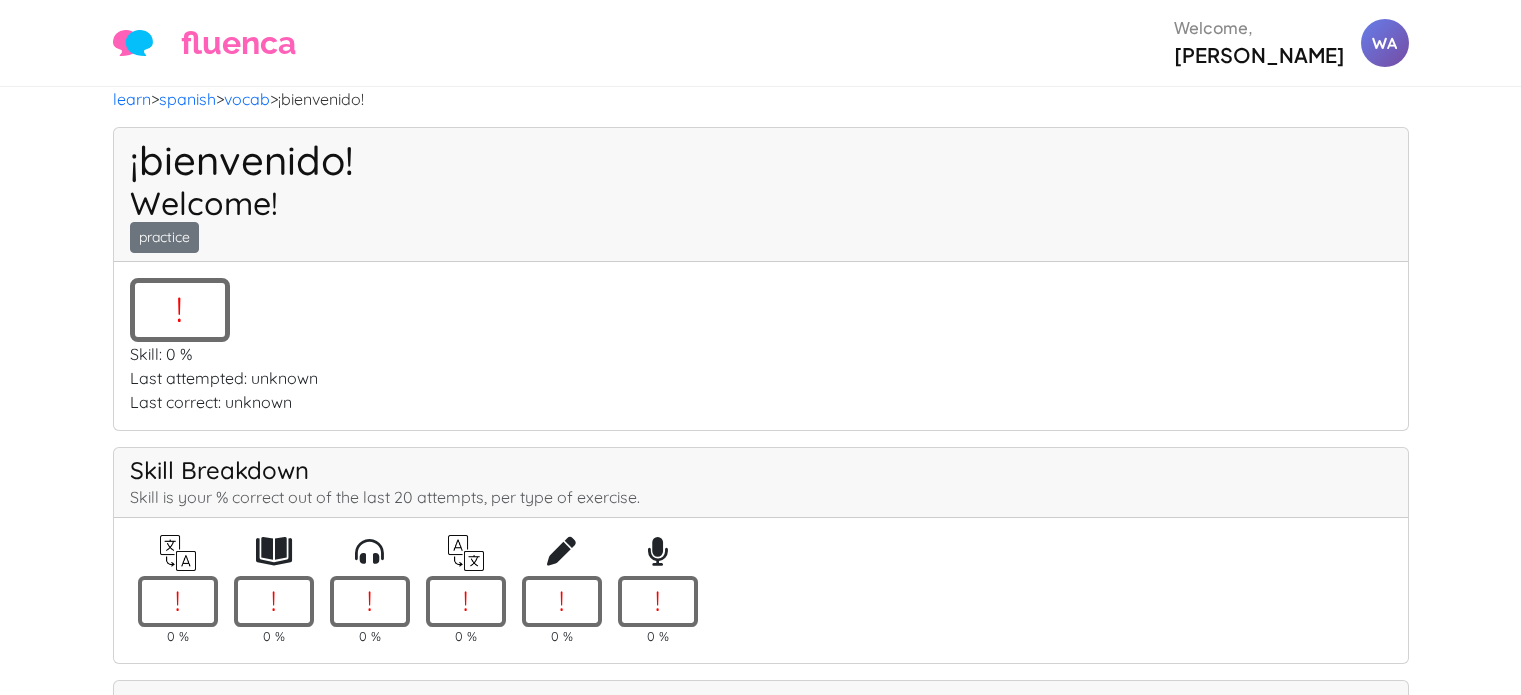 scroll, scrollTop: 0, scrollLeft: 0, axis: both 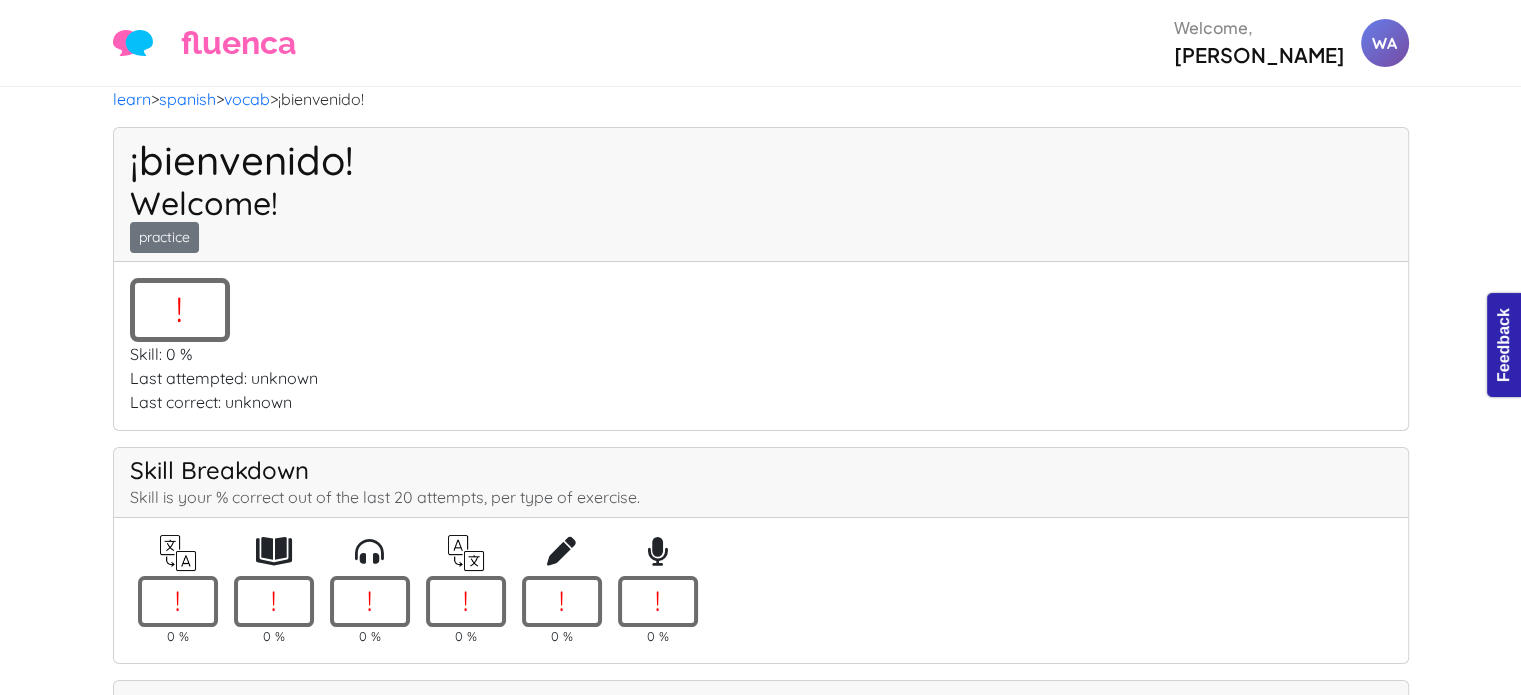 click on "Welcome!" at bounding box center (761, 203) 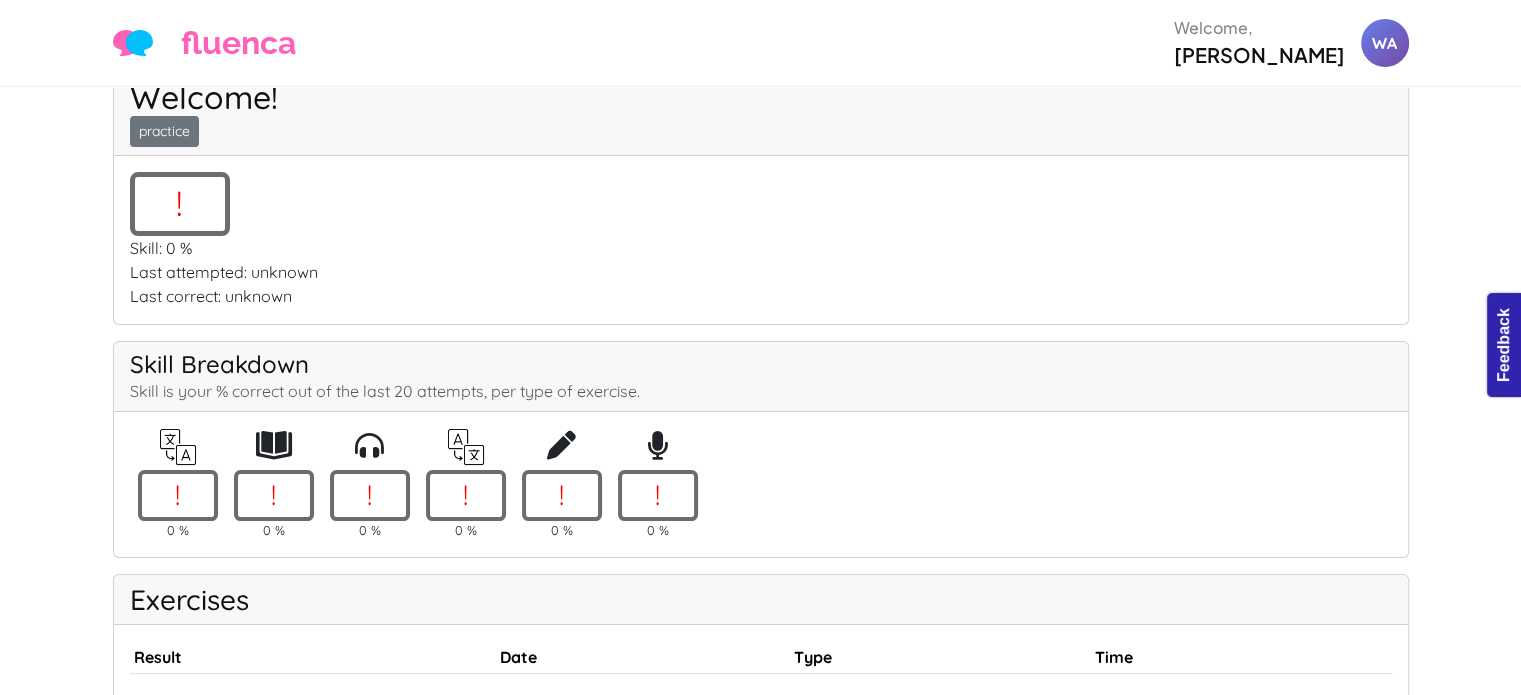 scroll, scrollTop: 100, scrollLeft: 0, axis: vertical 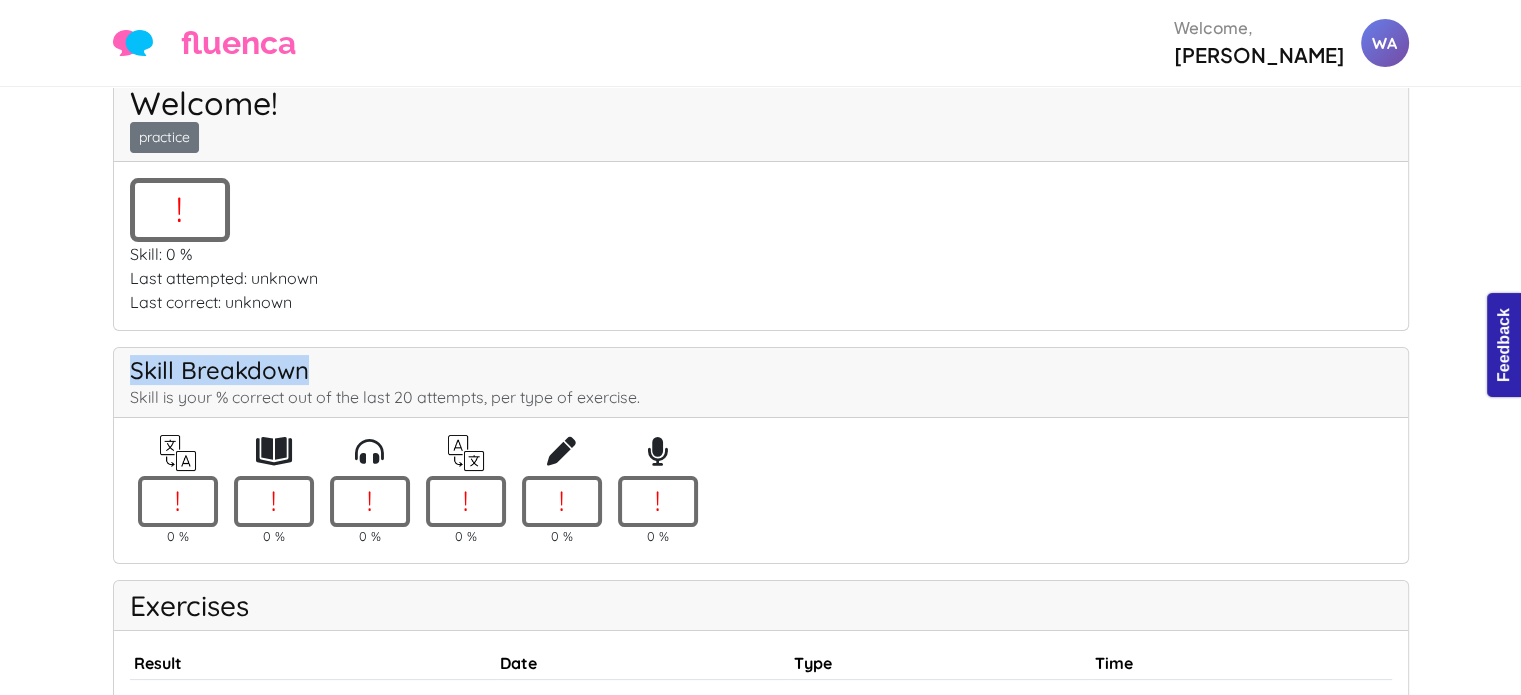 drag, startPoint x: 309, startPoint y: 315, endPoint x: 115, endPoint y: 328, distance: 194.43507 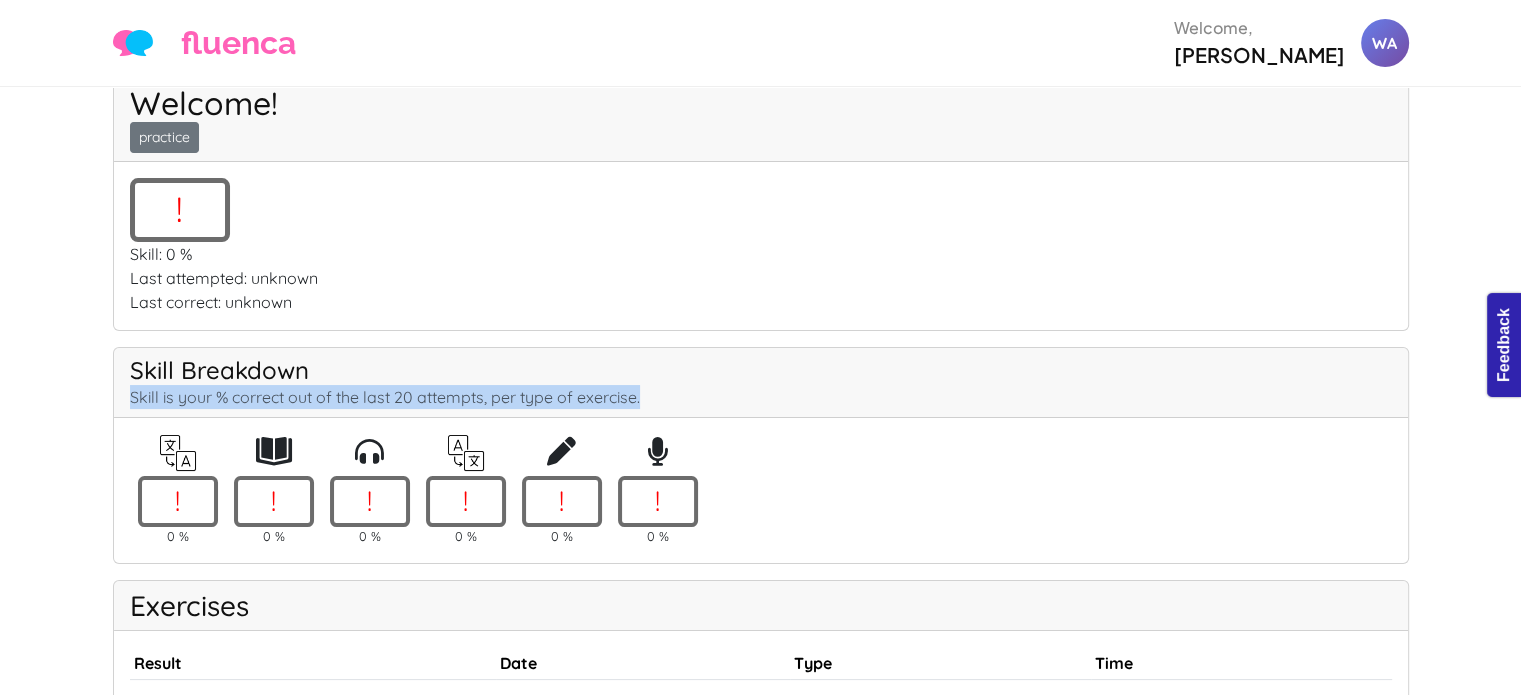 drag, startPoint x: 620, startPoint y: 346, endPoint x: 116, endPoint y: 352, distance: 504.0357 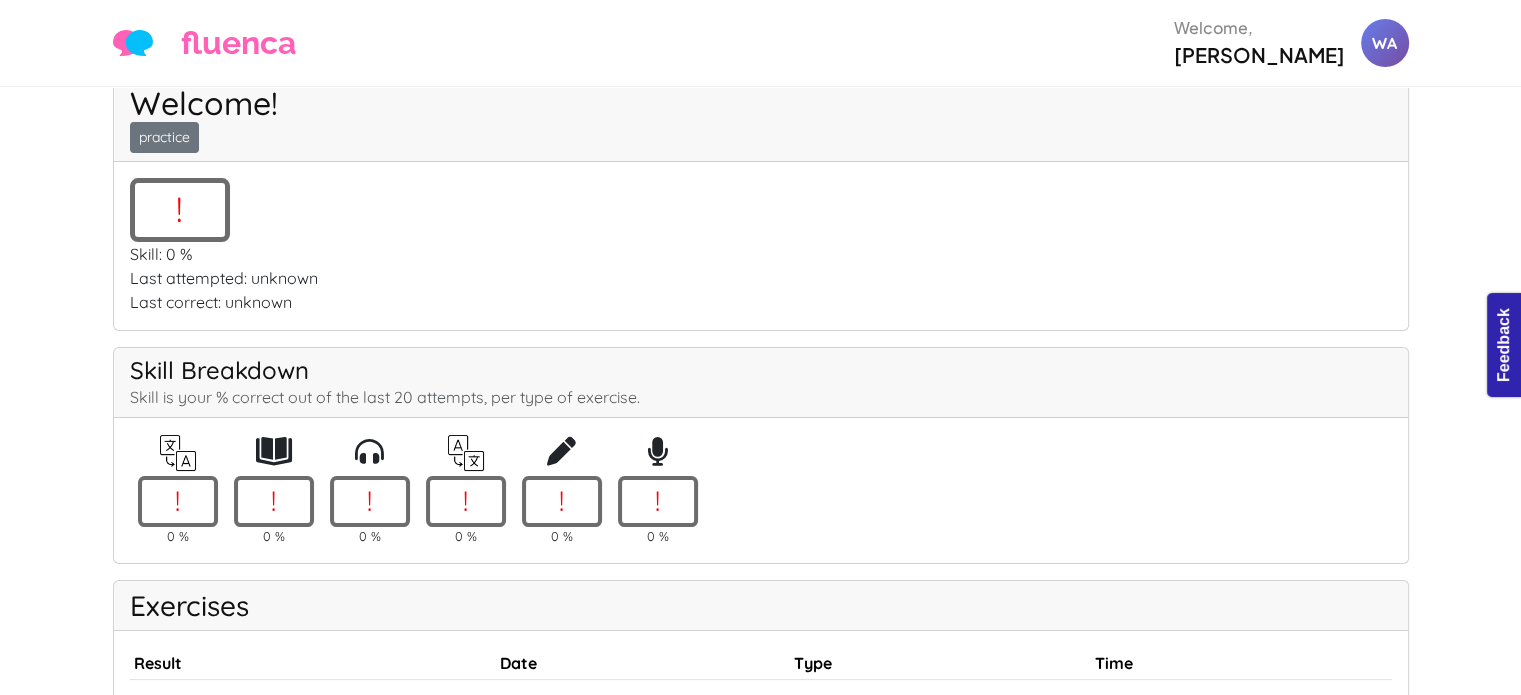 click on "Skill: 0 %" at bounding box center (761, 254) 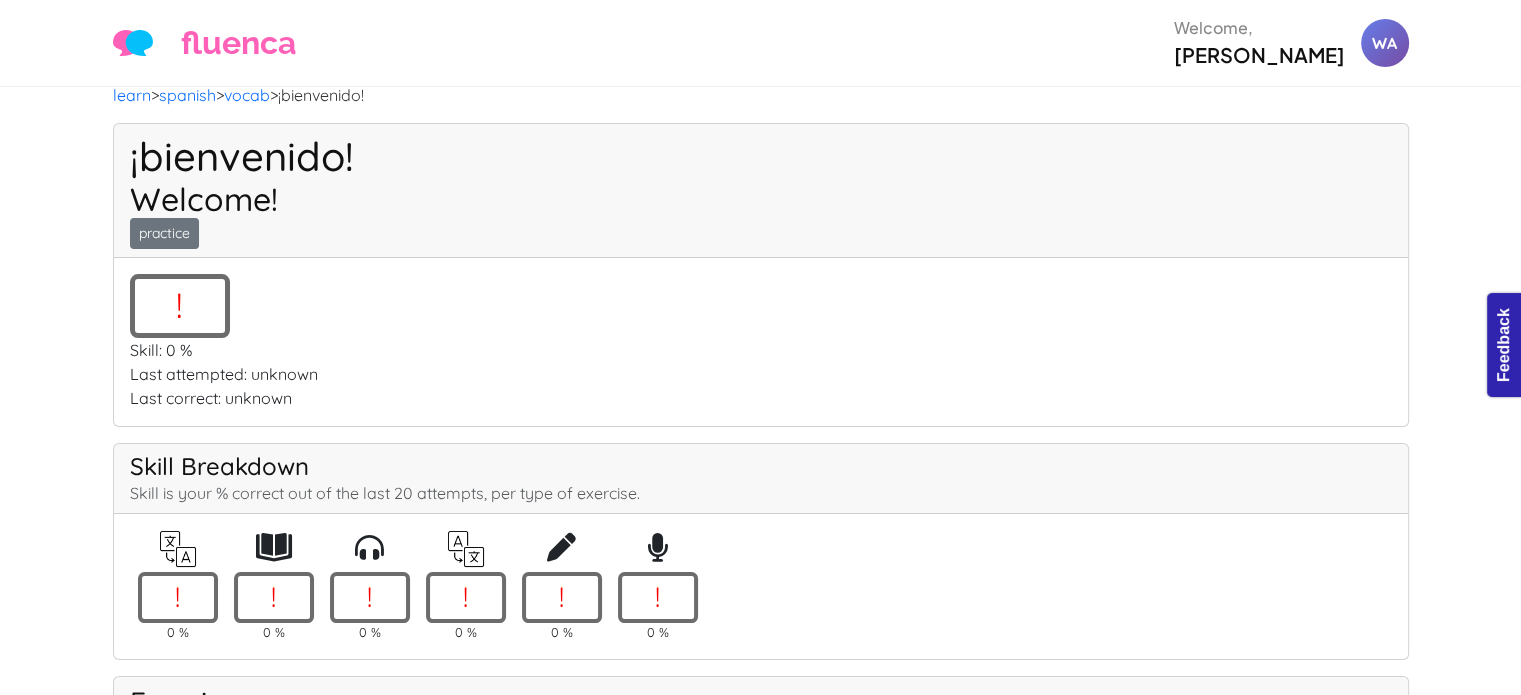 scroll, scrollTop: 0, scrollLeft: 0, axis: both 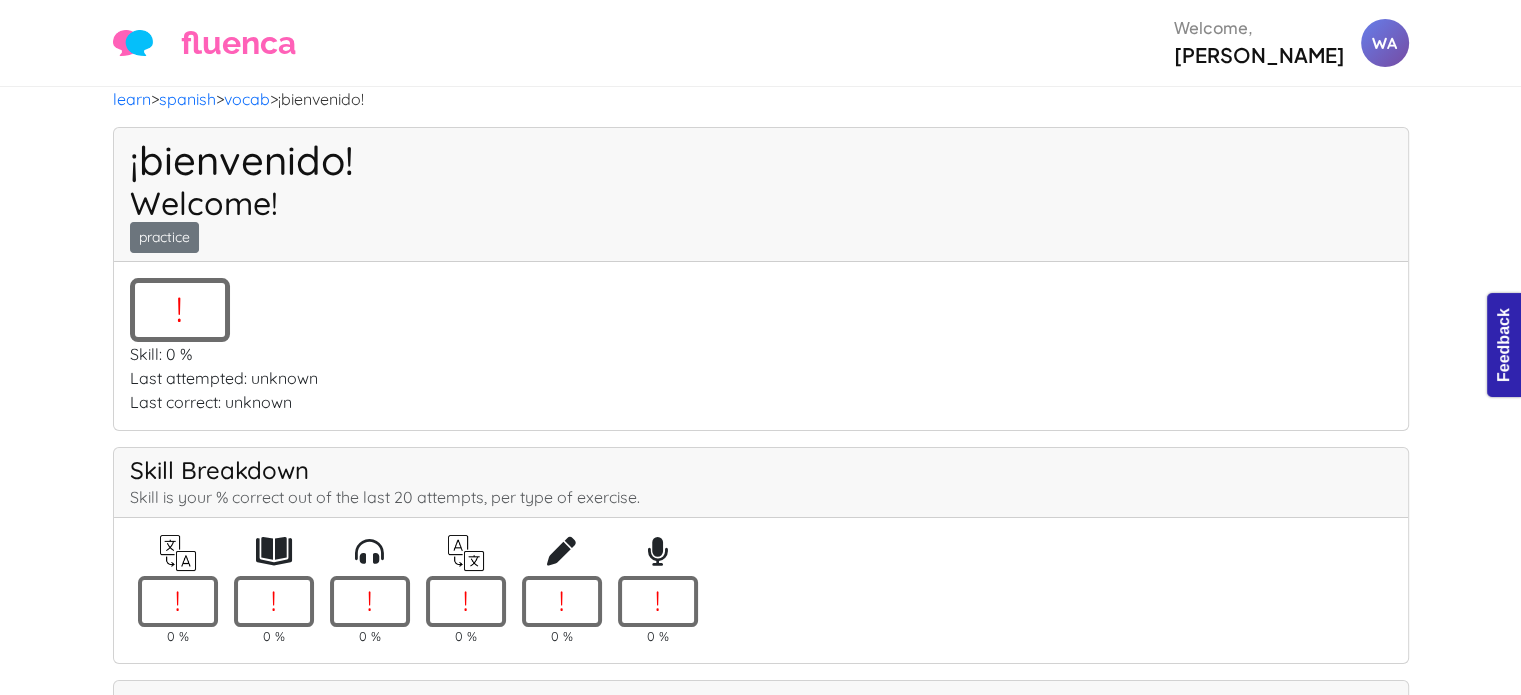 click on "Last correct: unknown" at bounding box center [761, 402] 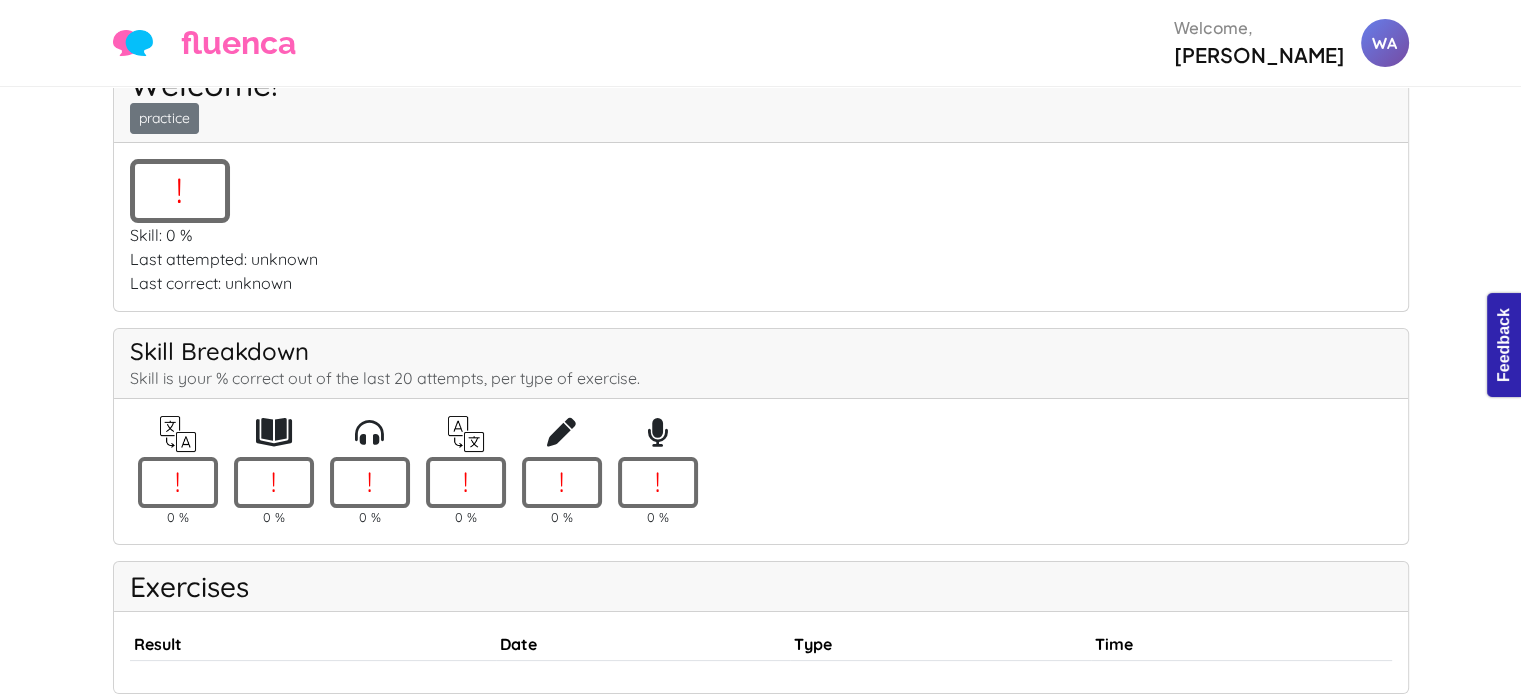 scroll, scrollTop: 120, scrollLeft: 0, axis: vertical 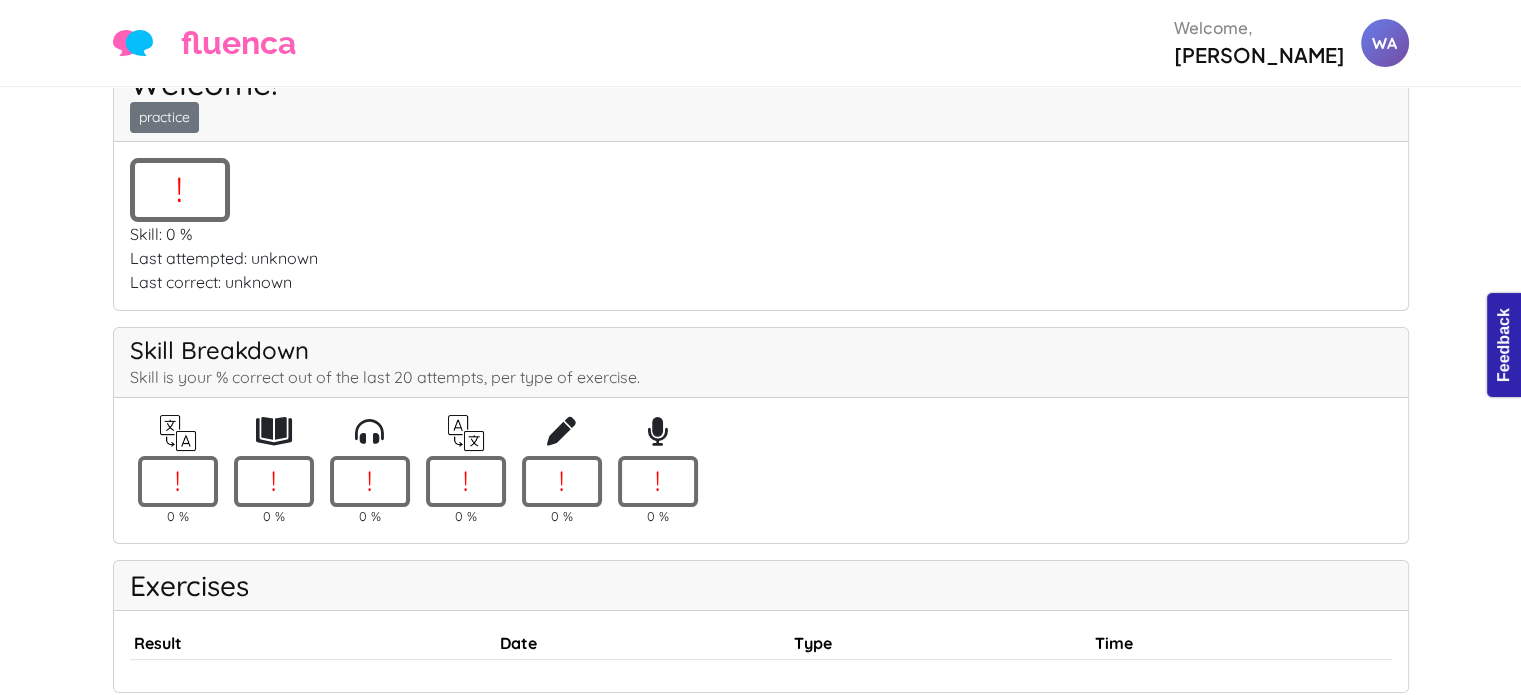 click on "! Skill: 0 %" at bounding box center (761, 202) 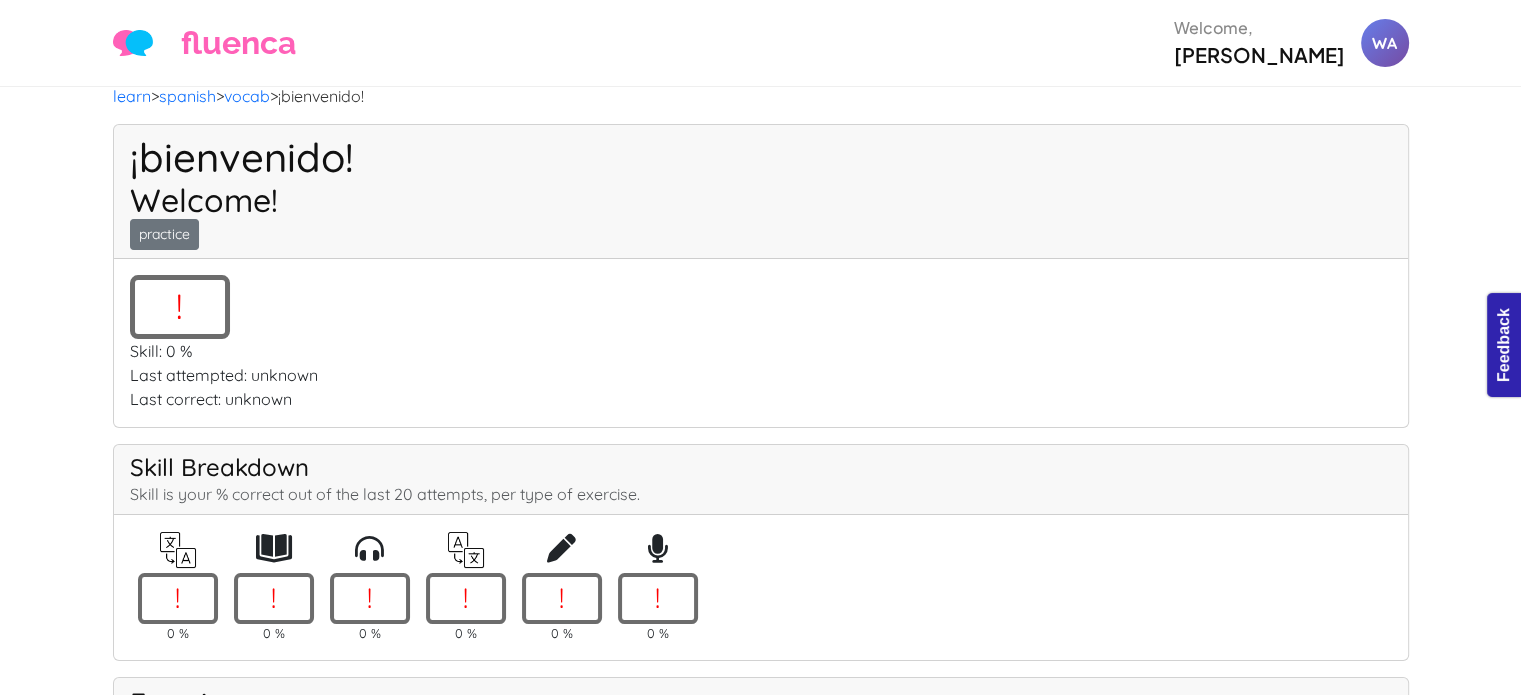scroll, scrollTop: 0, scrollLeft: 0, axis: both 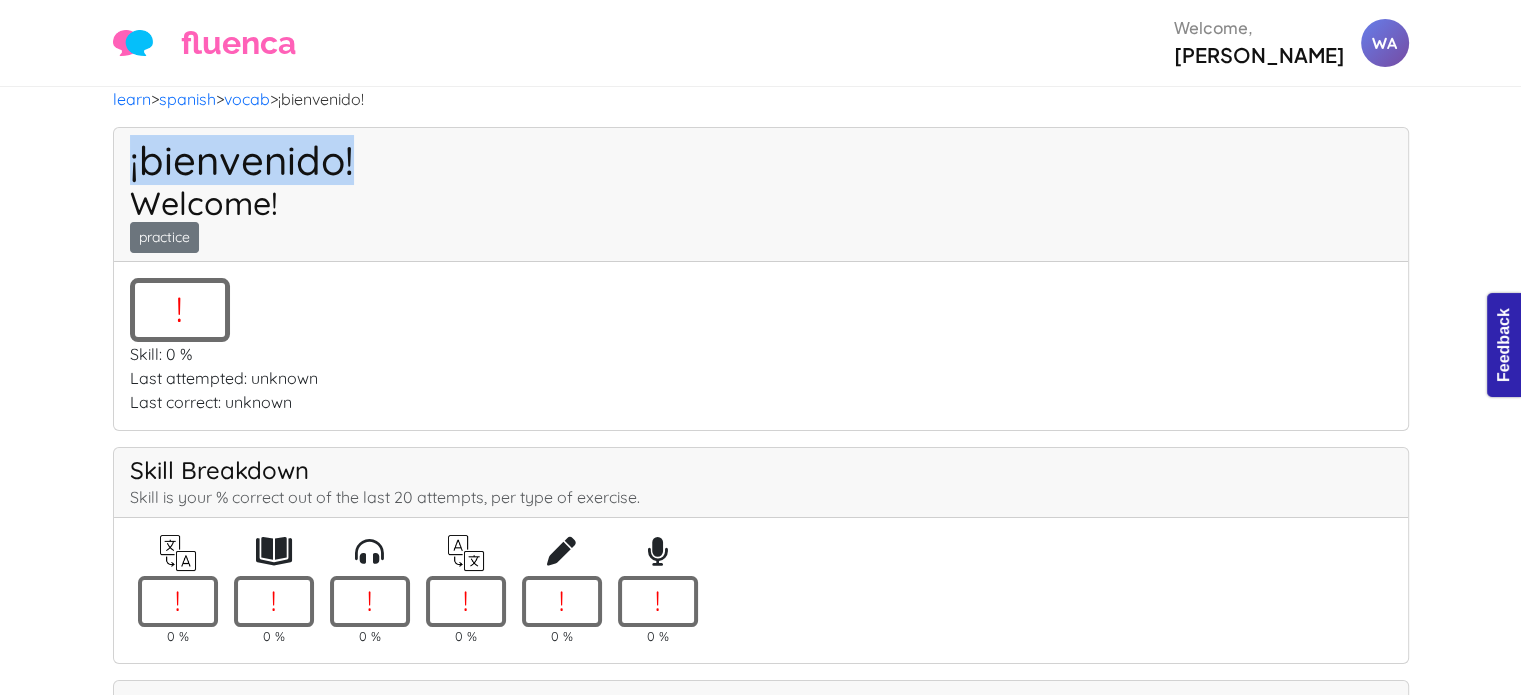 drag, startPoint x: 364, startPoint y: 147, endPoint x: 57, endPoint y: 160, distance: 307.27512 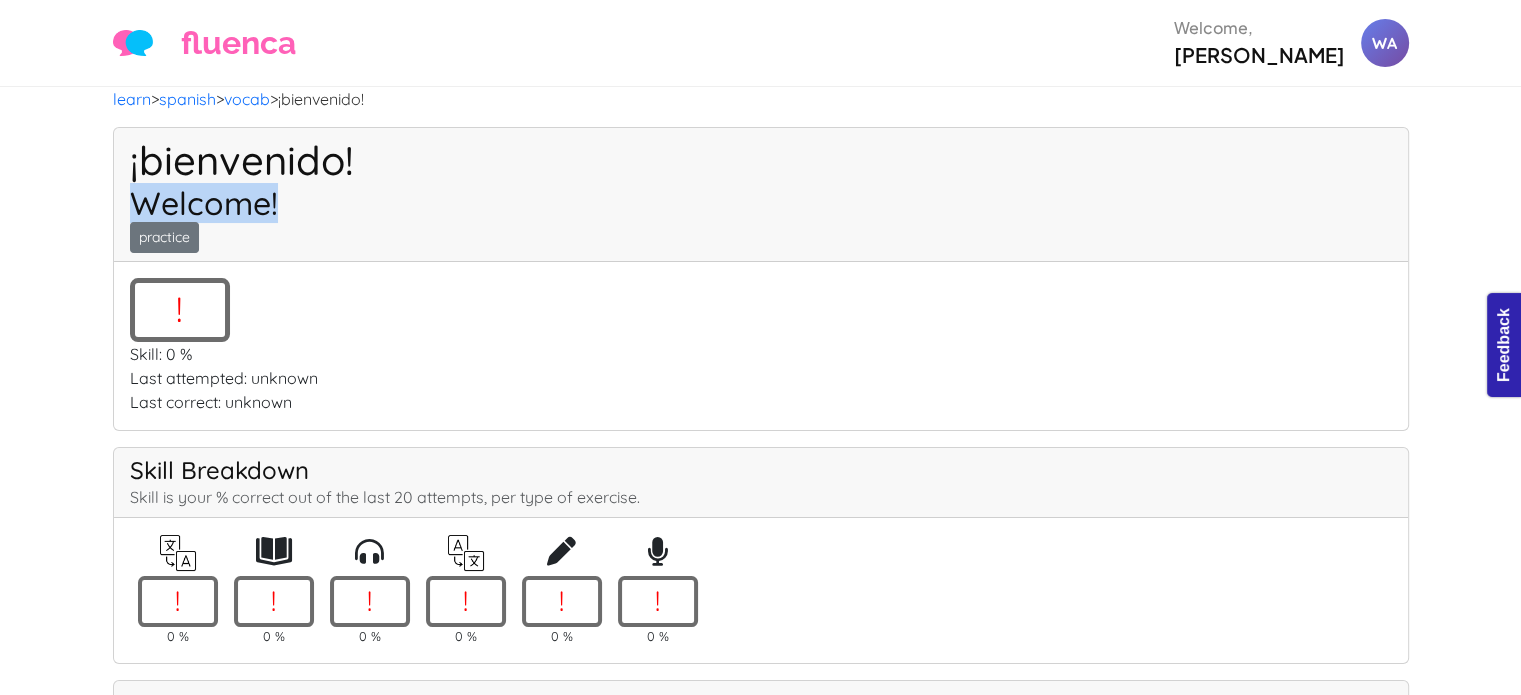 drag, startPoint x: 281, startPoint y: 191, endPoint x: 108, endPoint y: 189, distance: 173.01157 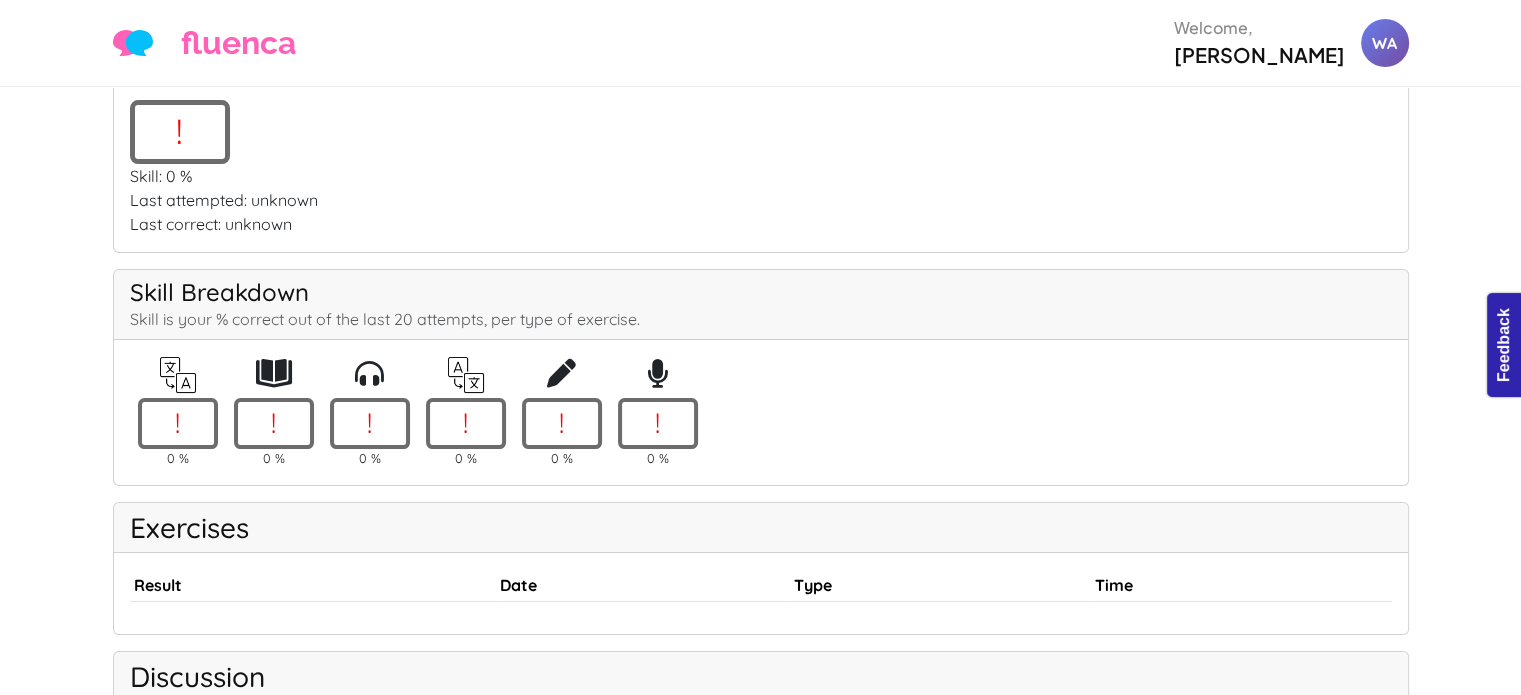 scroll, scrollTop: 212, scrollLeft: 0, axis: vertical 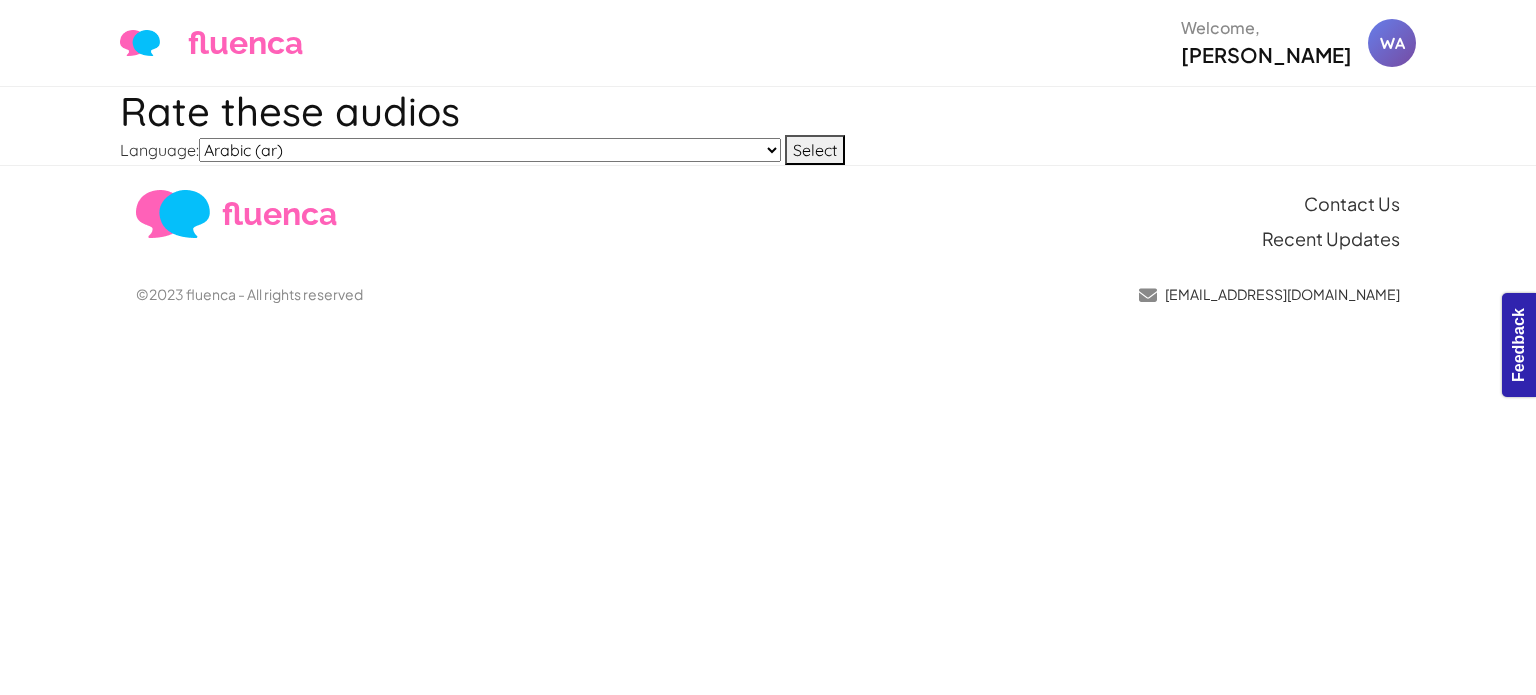 click on "Arabic (ar)
Chinese Test (chinese-test)
German (de)
English (en)
Spanish (es)
Spanish (es2)
French (fr)
Hindi (hi)
Italian (it)
Japanese (jp)
Korean (ko)
Latin (la)
Norwegian Bokmål (nb)
Dutch (nl)
Portuguese (pt)
Russian (ru)
Spanish-[PERSON_NAME]-test ([PERSON_NAME]-test)
Spanish-sp-sandbox-[PERSON_NAME] (sp-sandbox-[PERSON_NAME])
Spanish-sp-sandbox-[PERSON_NAME] (sp-sandbox-[PERSON_NAME])
Spanish-sp-sandbox-[PERSON_NAME] (sp-sandbox-[PERSON_NAME])
Spanish-sp-sandbox-[PERSON_NAME]-2 (sp-sandbox-[PERSON_NAME]-2)
test (test_zz)
Tagalog (tl)
Turkish (tr)
Vietnamese (vn)
Chinese (zh)" at bounding box center [490, 150] 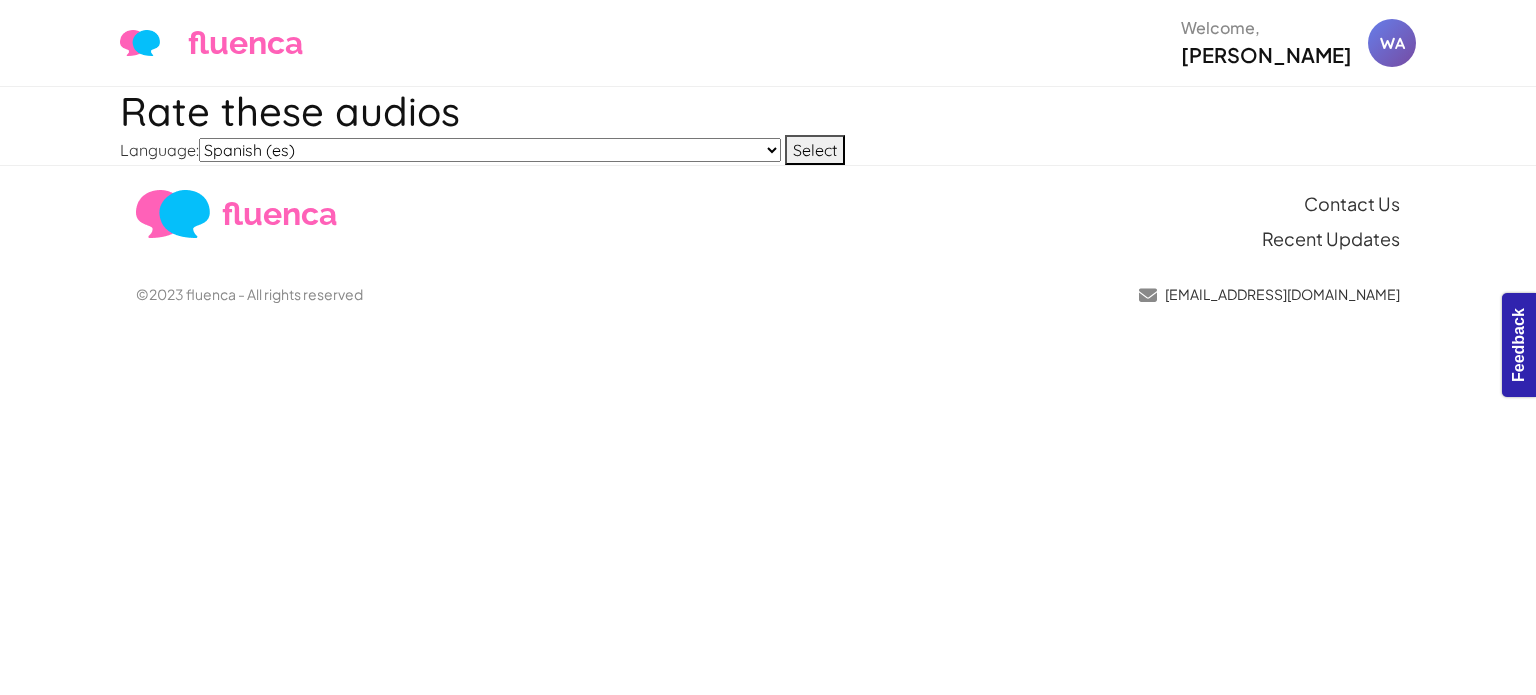 click on "Arabic (ar)
Chinese Test (chinese-test)
German (de)
English (en)
Spanish (es)
Spanish (es2)
French (fr)
Hindi (hi)
Italian (it)
Japanese (jp)
Korean (ko)
Latin (la)
Norwegian Bokmål (nb)
Dutch (nl)
Portuguese (pt)
Russian (ru)
Spanish-[PERSON_NAME]-test ([PERSON_NAME]-test)
Spanish-sp-sandbox-[PERSON_NAME] (sp-sandbox-[PERSON_NAME])
Spanish-sp-sandbox-[PERSON_NAME] (sp-sandbox-[PERSON_NAME])
Spanish-sp-sandbox-[PERSON_NAME] (sp-sandbox-[PERSON_NAME])
Spanish-sp-sandbox-[PERSON_NAME]-2 (sp-sandbox-[PERSON_NAME]-2)
test (test_zz)
Tagalog (tl)
Turkish (tr)
Vietnamese (vn)
Chinese (zh)" at bounding box center (490, 150) 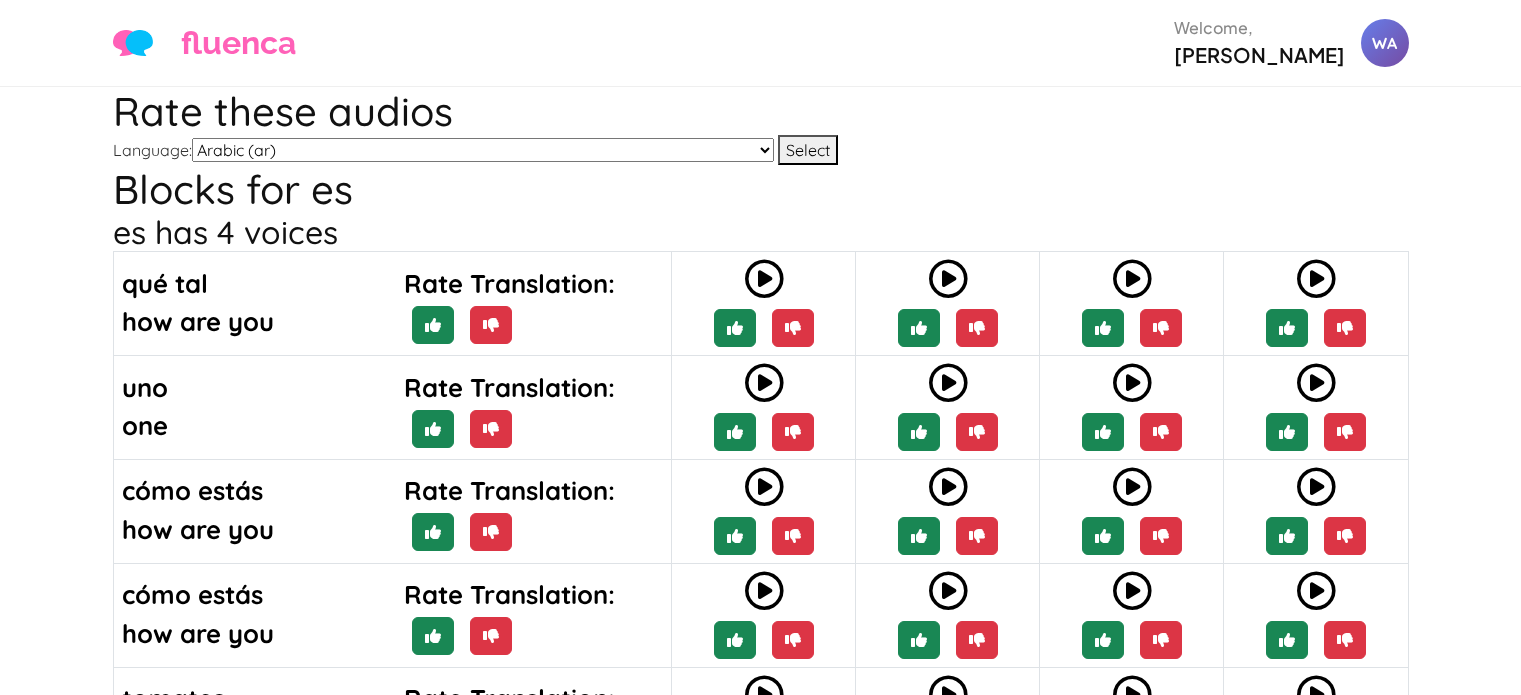 scroll, scrollTop: 0, scrollLeft: 0, axis: both 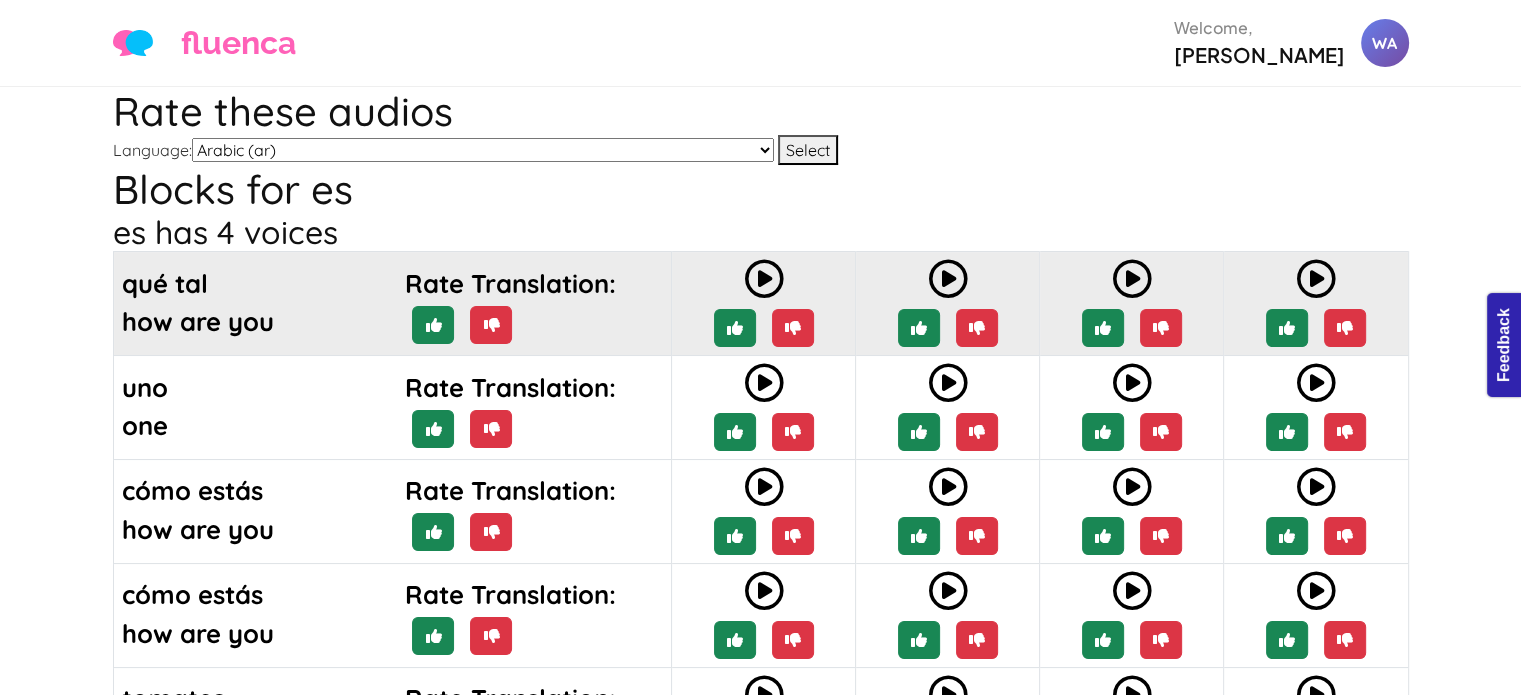 click at bounding box center [764, 279] 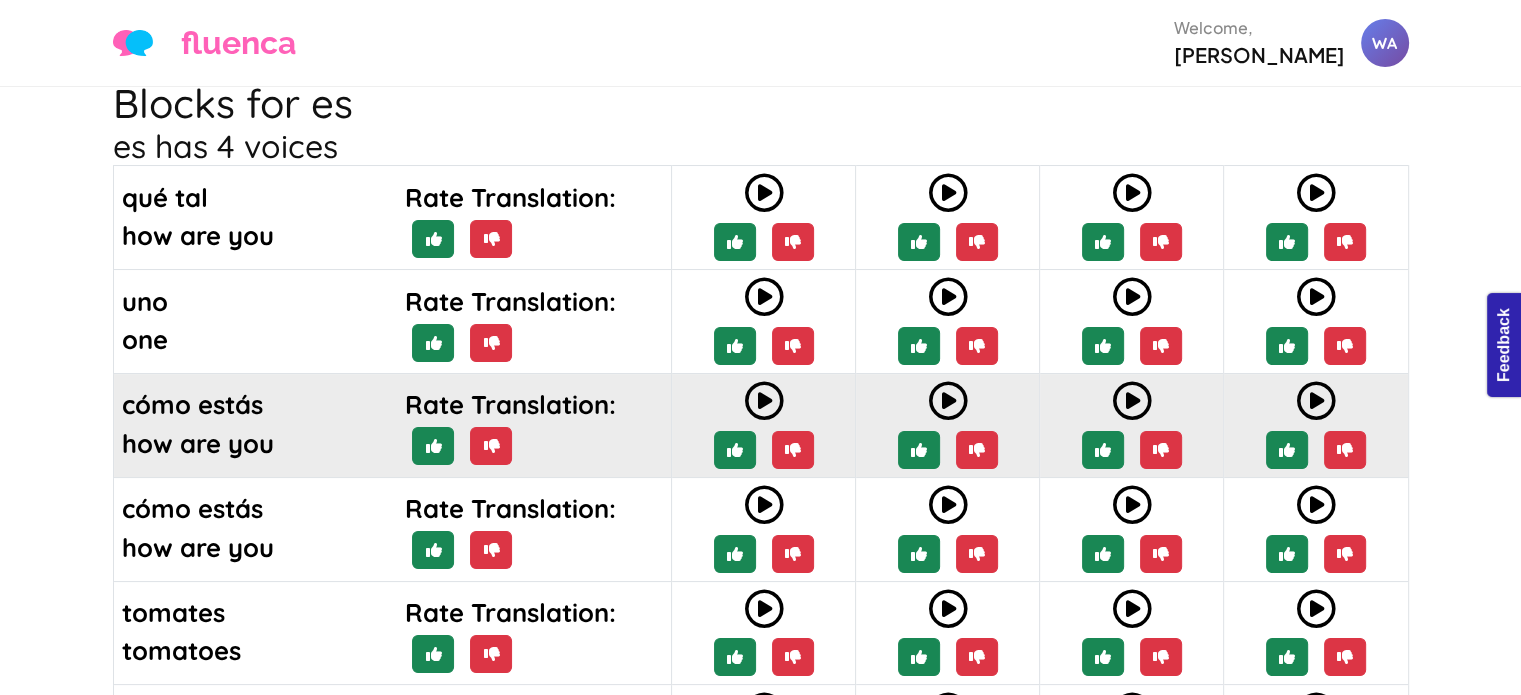 scroll, scrollTop: 87, scrollLeft: 0, axis: vertical 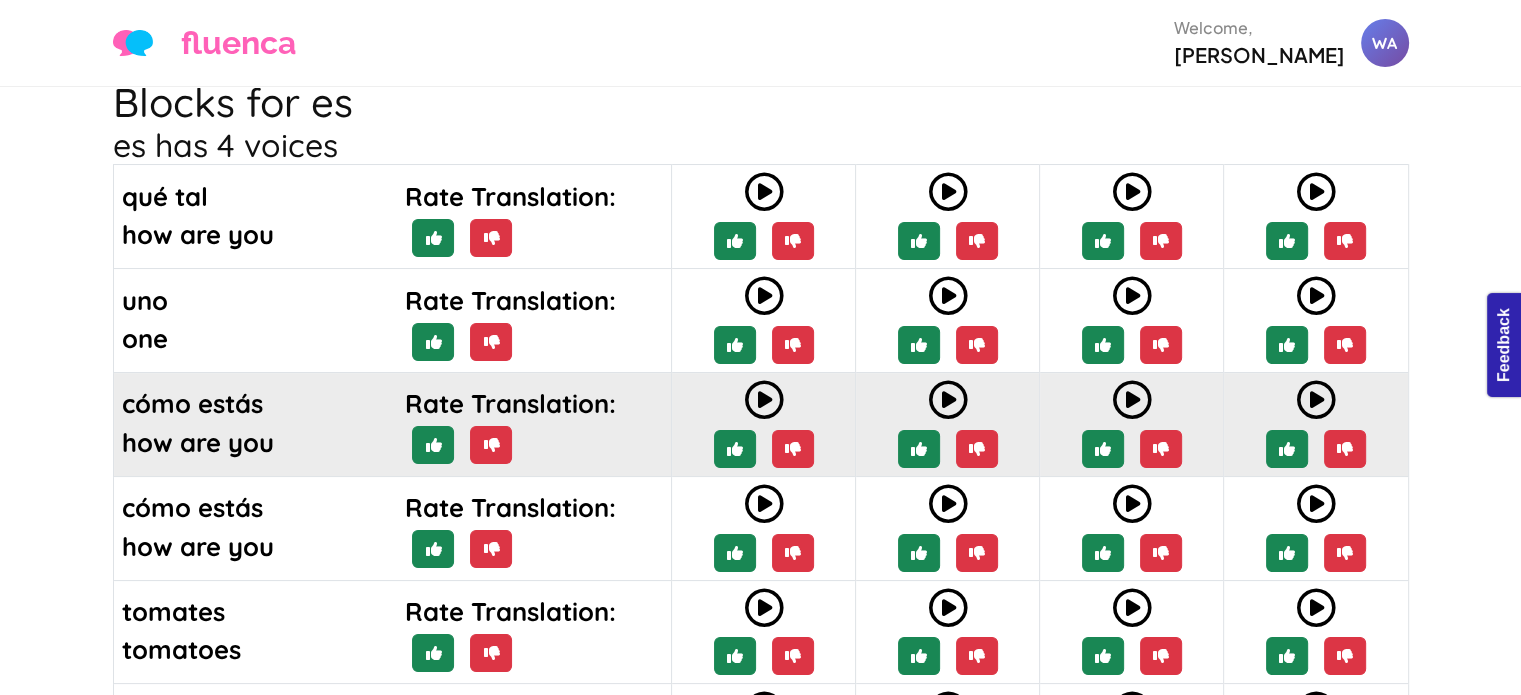 click at bounding box center (764, 400) 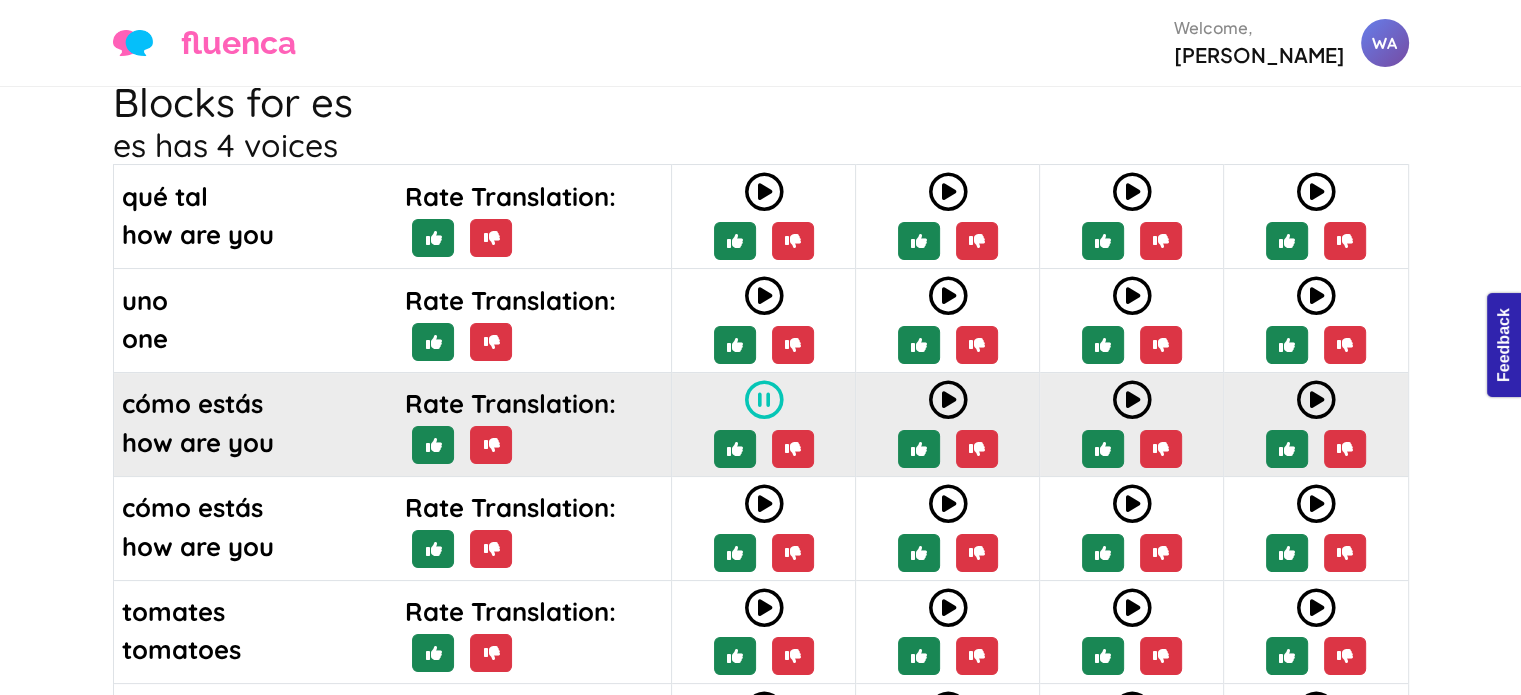 scroll, scrollTop: 0, scrollLeft: 0, axis: both 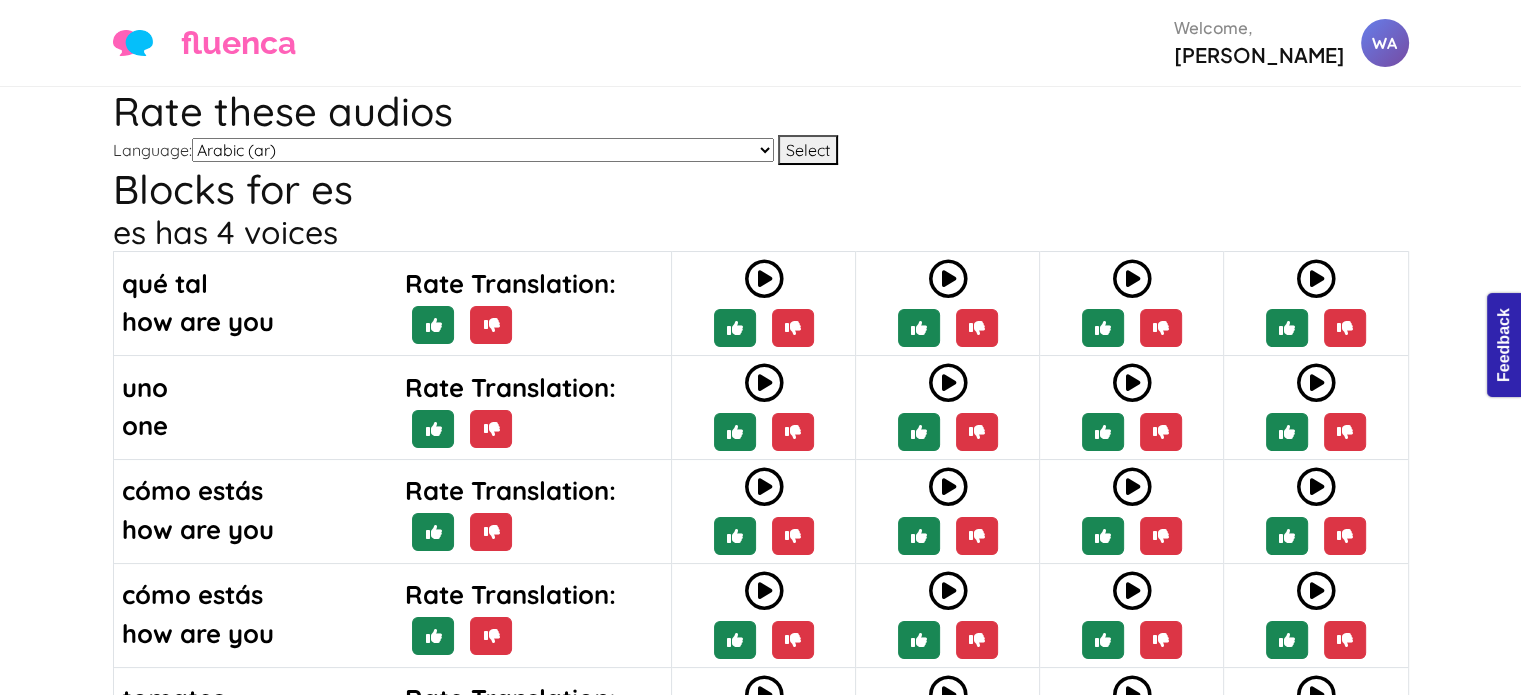 click on "Arabic (ar)
Chinese Test (chinese-test)
German (de)
English (en)
Spanish (es)
Spanish (es2)
French (fr)
Hindi (hi)
Italian (it)
Japanese (jp)
Korean (ko)
Latin (la)
Norwegian Bokmål (nb)
Dutch (nl)
Portuguese (pt)
Russian (ru)
Spanish-sp-allan-test (sp-allan-test)
Spanish-sp-sandbox-ana (sp-sandbox-ana)
Spanish-sp-sandbox-angelica (sp-sandbox-angelica)
Spanish-sp-sandbox-araceli (sp-sandbox-araceli)
Spanish-sp-sandbox-valerie-2 (sp-sandbox-valerie-2)
test (test_zz)
Tagalog (tl)
Turkish (tr)
Vietnamese (vn)
Chinese (zh)" at bounding box center [483, 150] 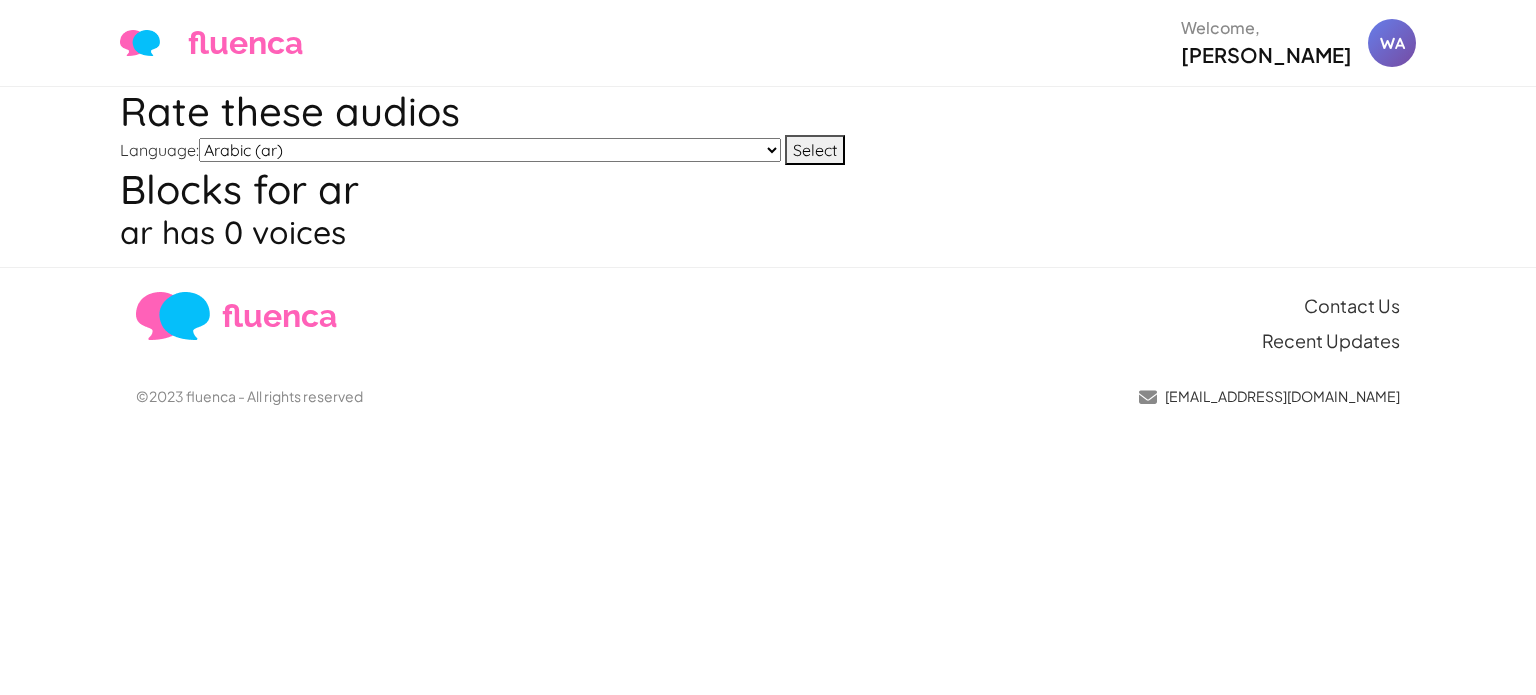 scroll, scrollTop: 0, scrollLeft: 0, axis: both 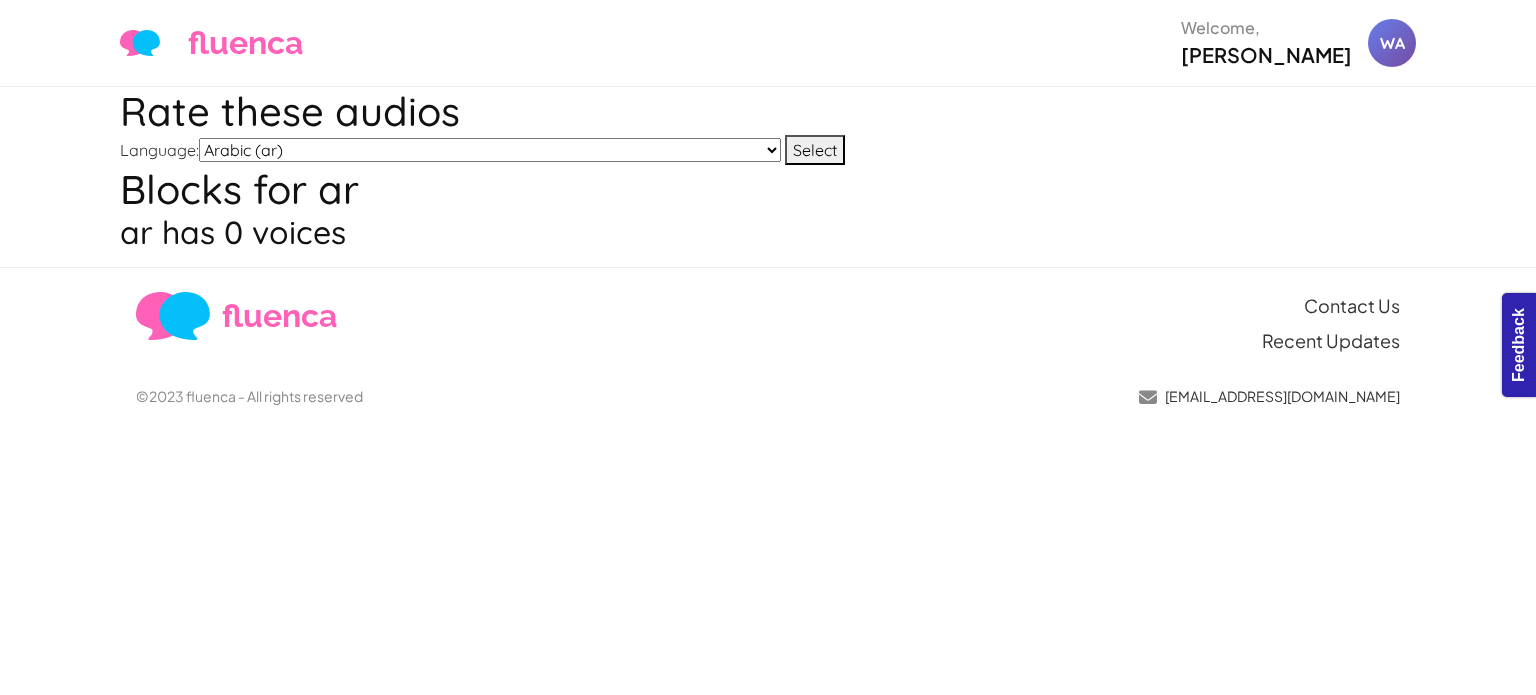 select on "de" 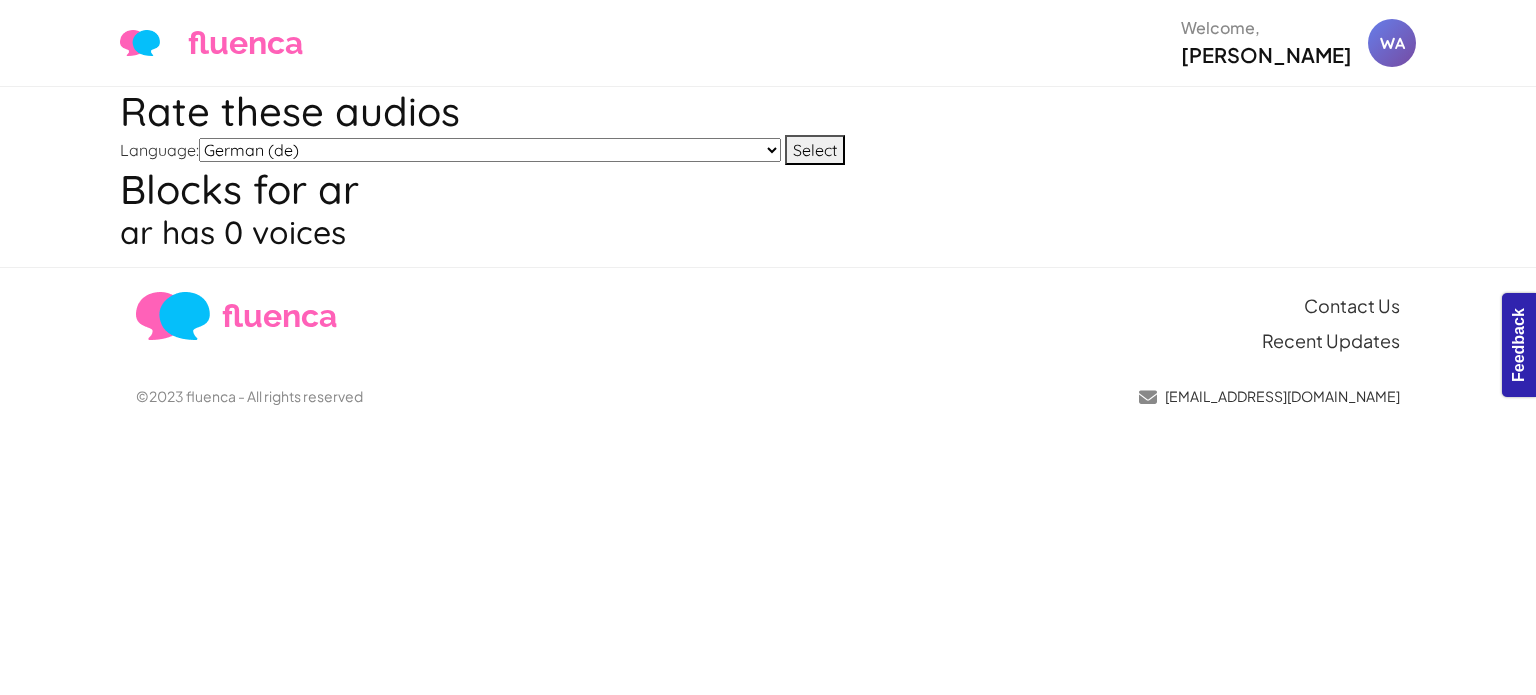 click on "Arabic (ar)
Chinese Test (chinese-test)
German (de)
English (en)
Spanish (es)
Spanish (es2)
French (fr)
Hindi (hi)
Italian (it)
Japanese (jp)
Korean (ko)
Latin (la)
Norwegian Bokmål (nb)
Dutch (nl)
Portuguese (pt)
Russian (ru)
Spanish-[PERSON_NAME]-test ([PERSON_NAME]-test)
Spanish-sp-sandbox-[PERSON_NAME] (sp-sandbox-[PERSON_NAME])
Spanish-sp-sandbox-[PERSON_NAME] (sp-sandbox-[PERSON_NAME])
Spanish-sp-sandbox-[PERSON_NAME] (sp-sandbox-[PERSON_NAME])
Spanish-sp-sandbox-[PERSON_NAME]-2 (sp-sandbox-[PERSON_NAME]-2)
test (test_zz)
Tagalog (tl)
Turkish (tr)
Vietnamese (vn)
Chinese (zh)" at bounding box center (490, 150) 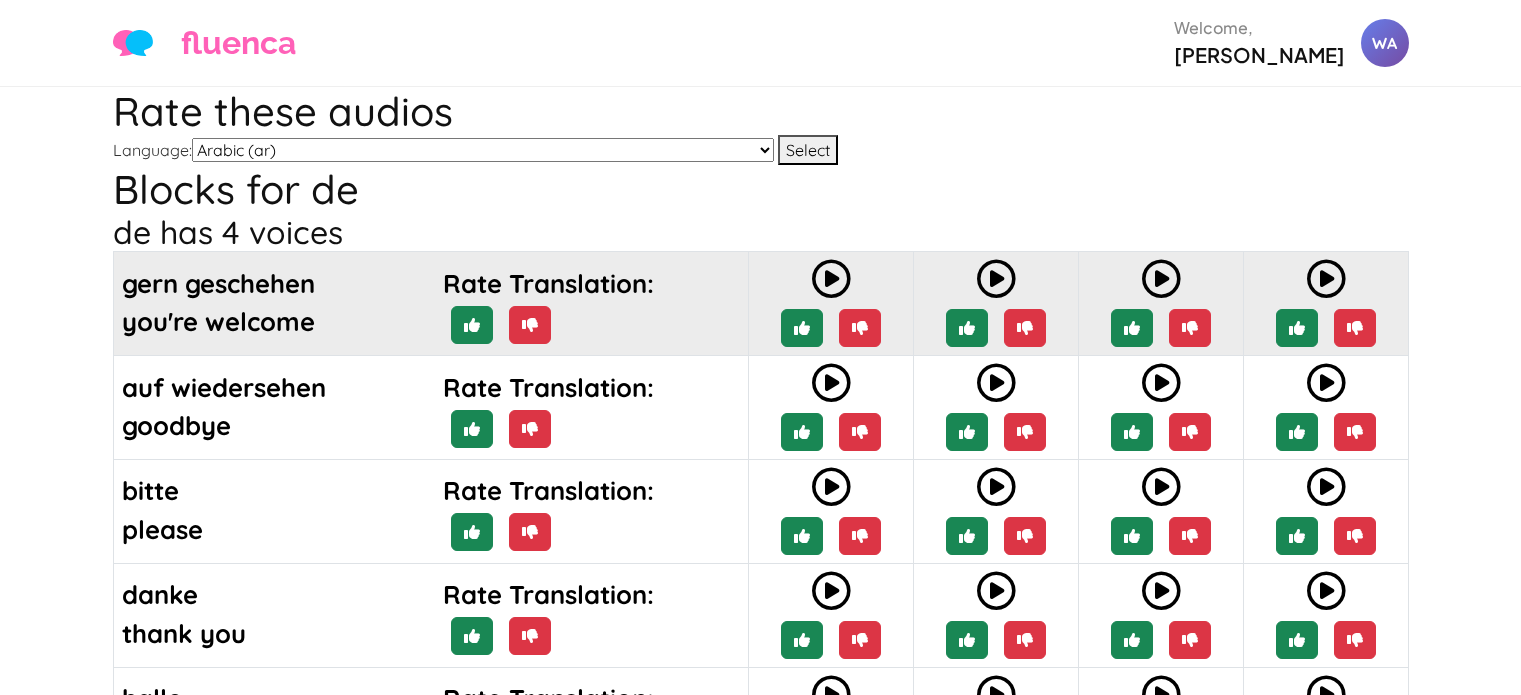scroll, scrollTop: 0, scrollLeft: 0, axis: both 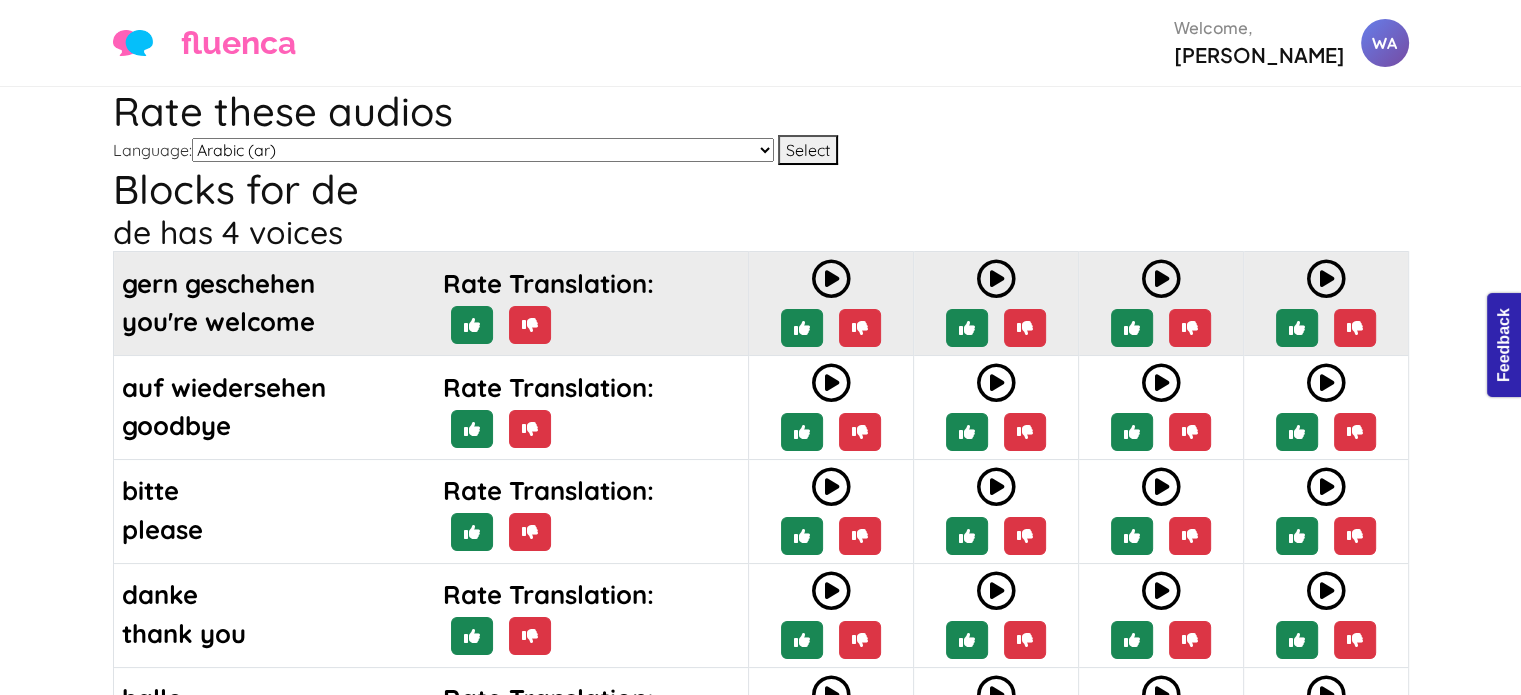 click at bounding box center [831, 279] 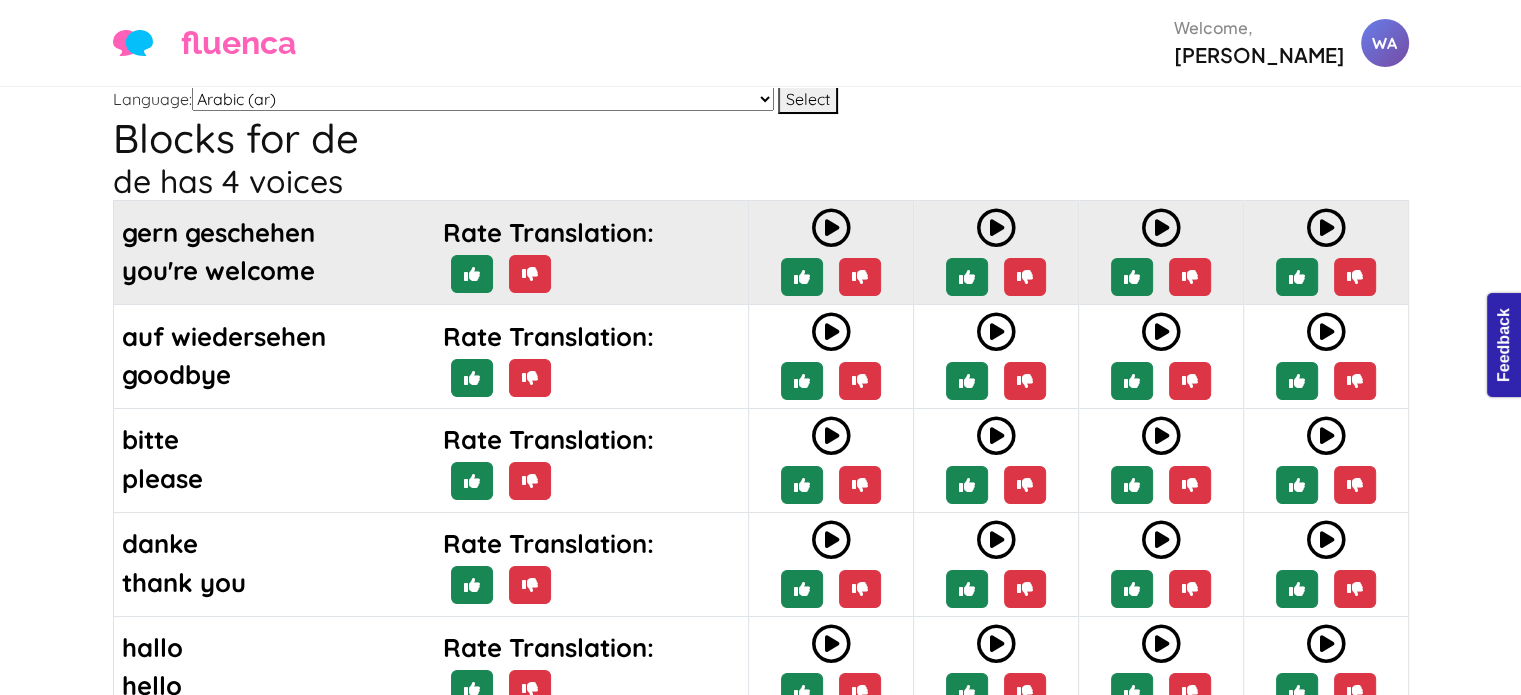 scroll, scrollTop: 54, scrollLeft: 0, axis: vertical 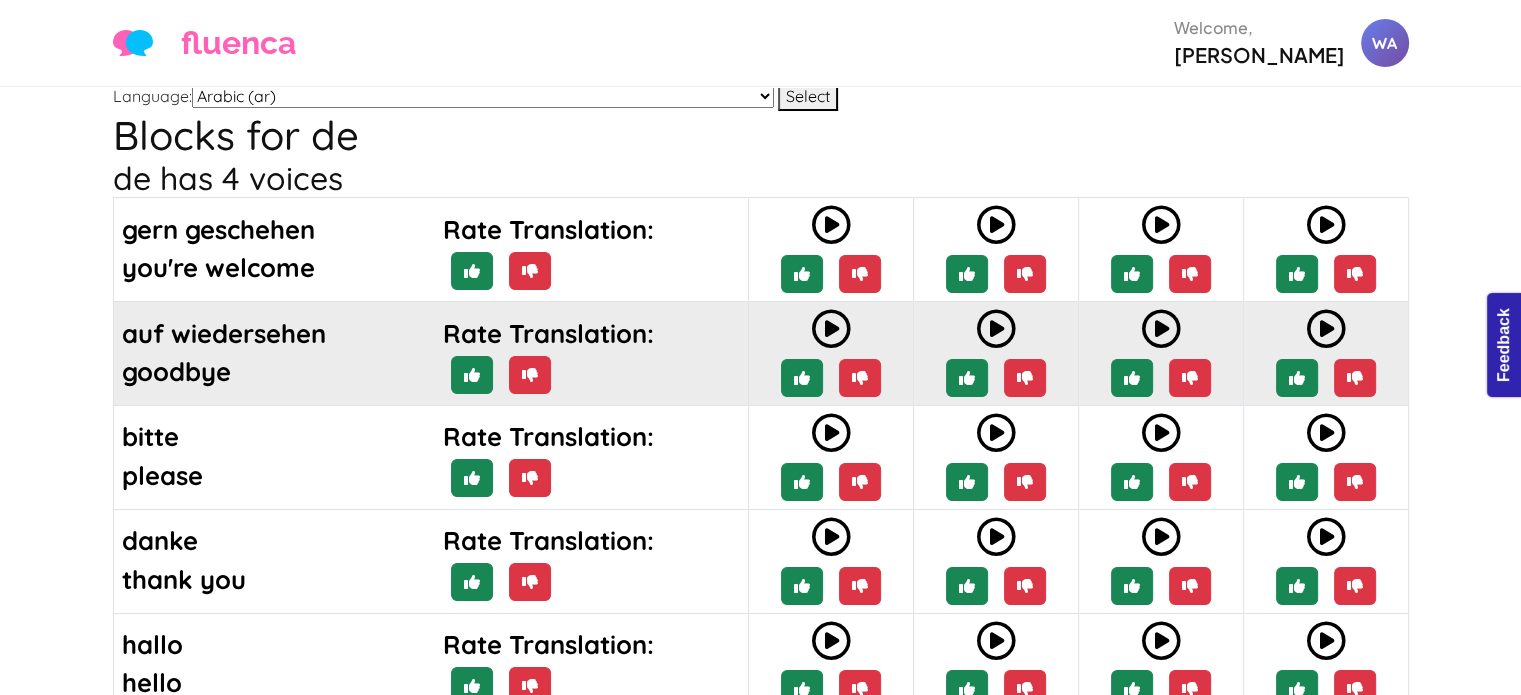 click at bounding box center [831, 329] 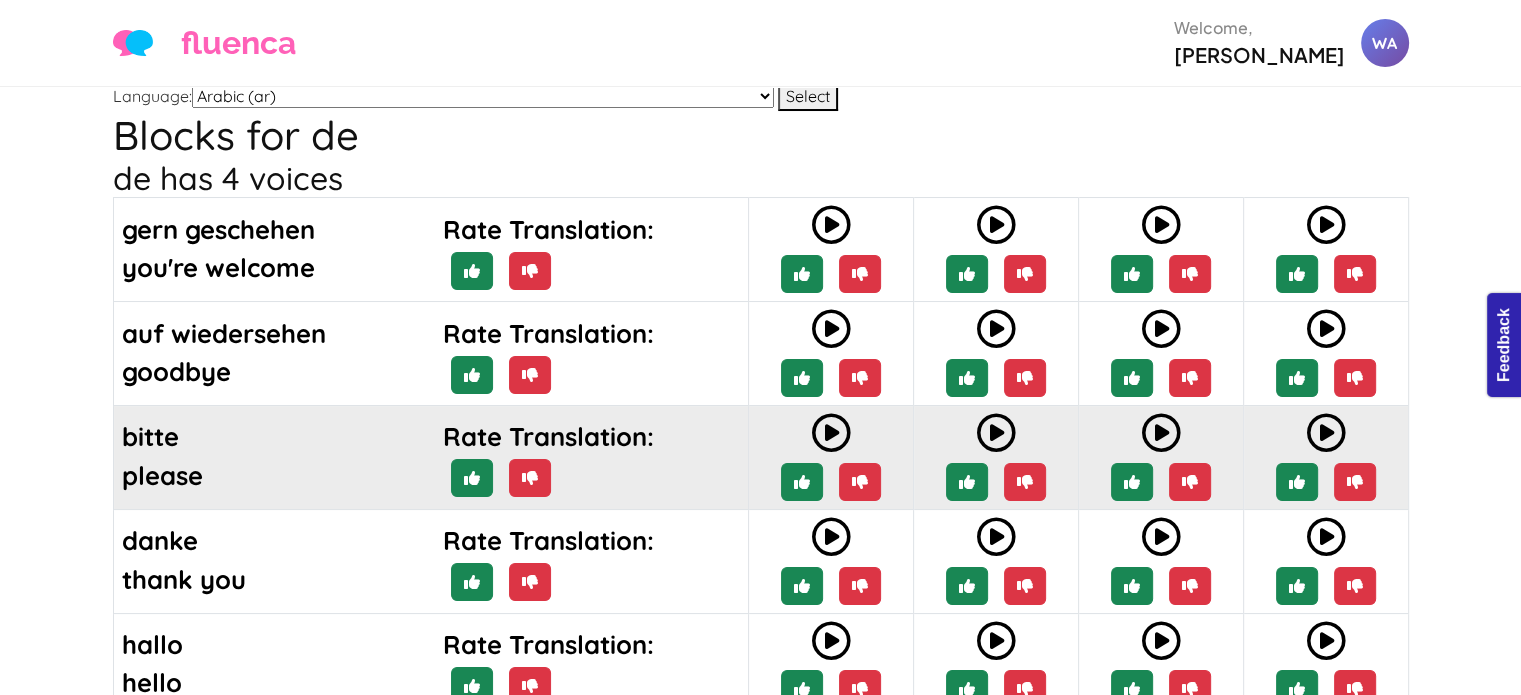 click at bounding box center [831, 433] 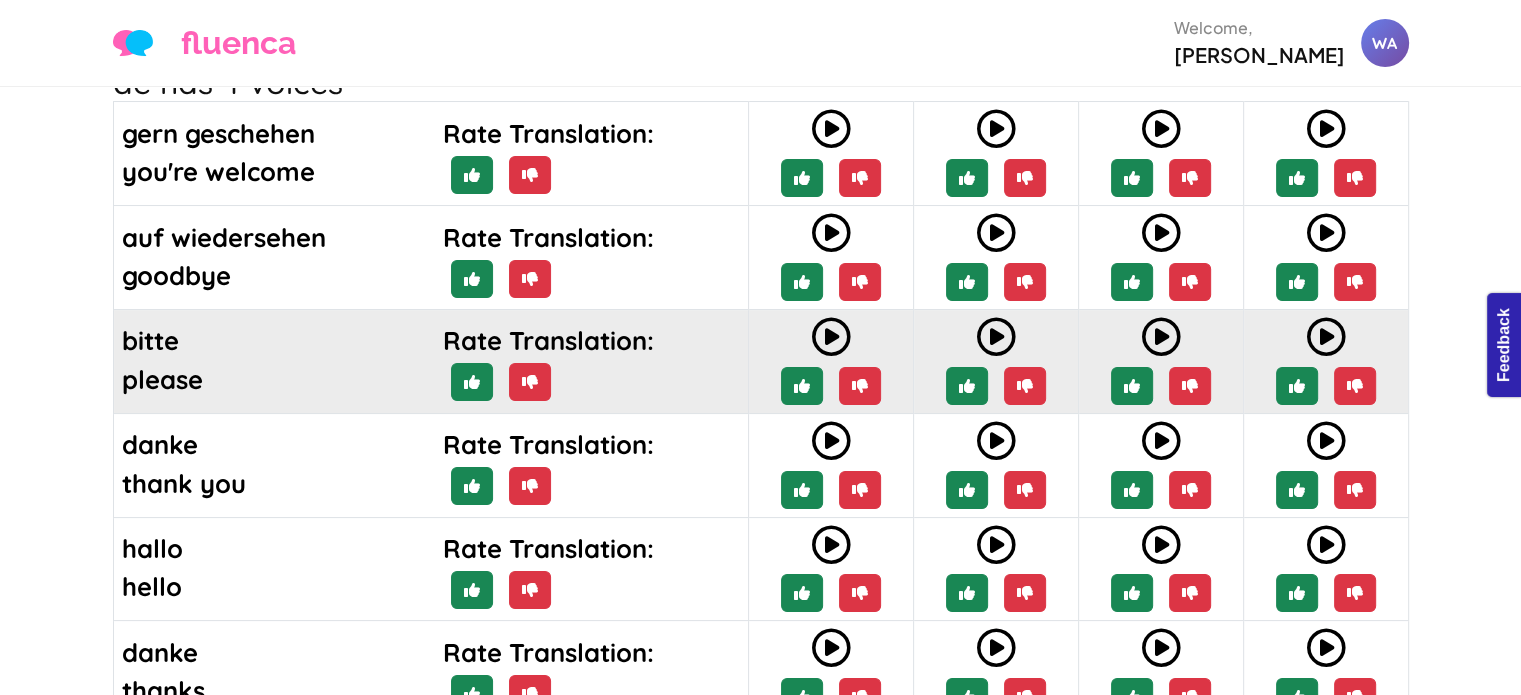 scroll, scrollTop: 155, scrollLeft: 0, axis: vertical 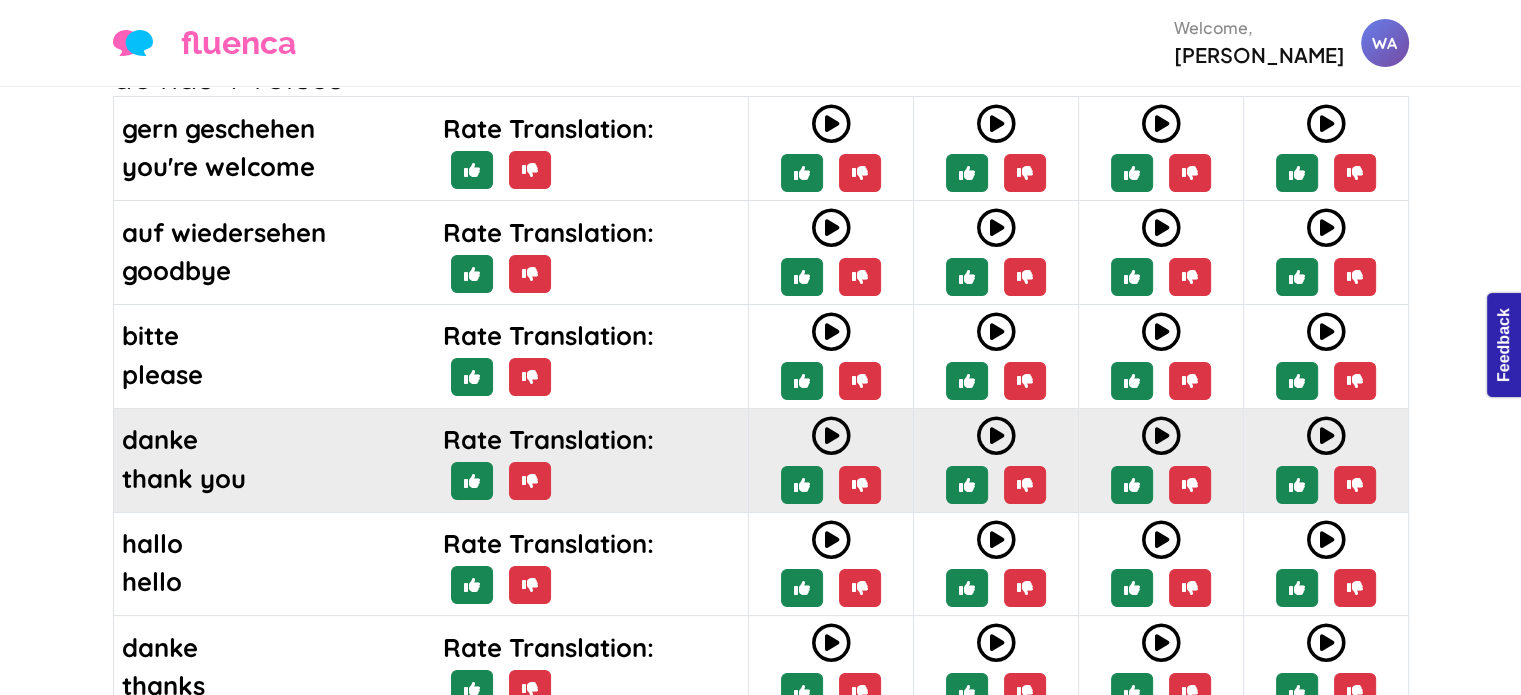 click at bounding box center (831, 436) 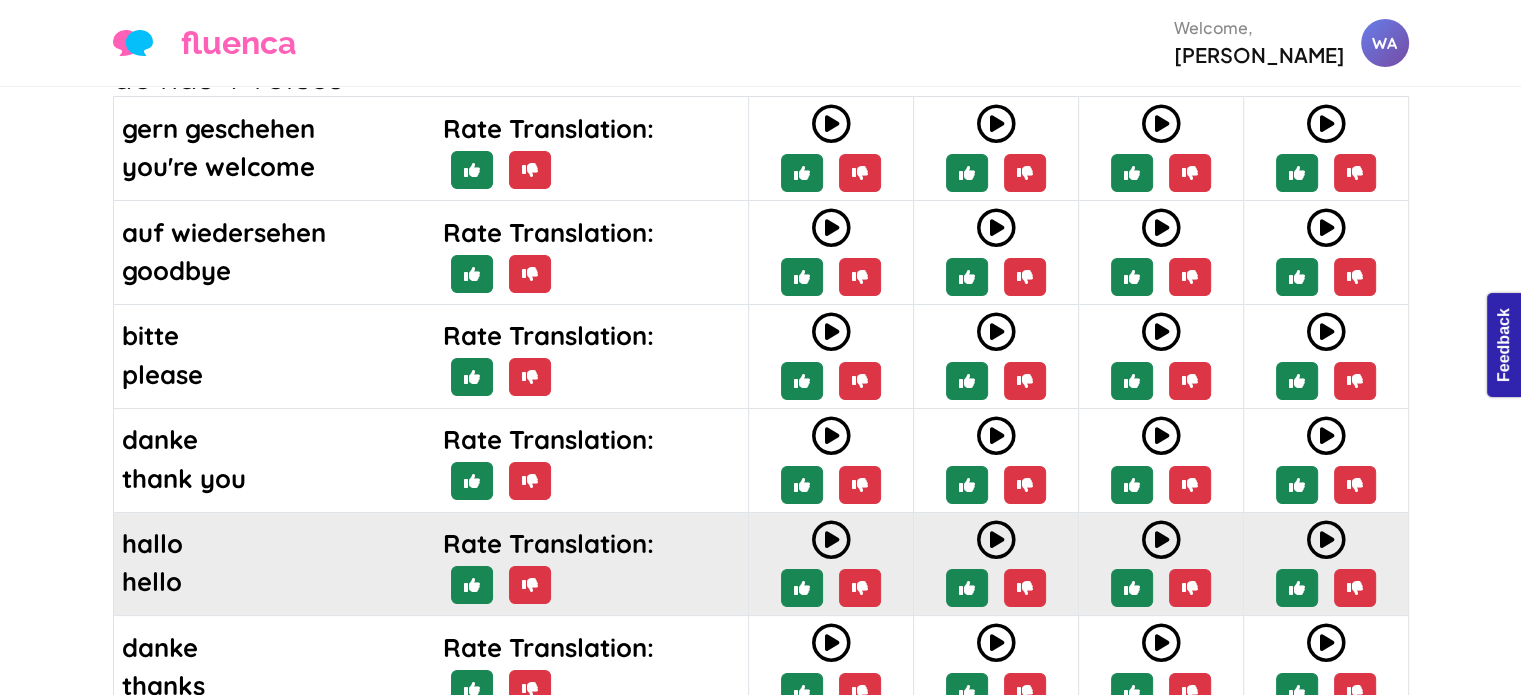 click at bounding box center [831, 540] 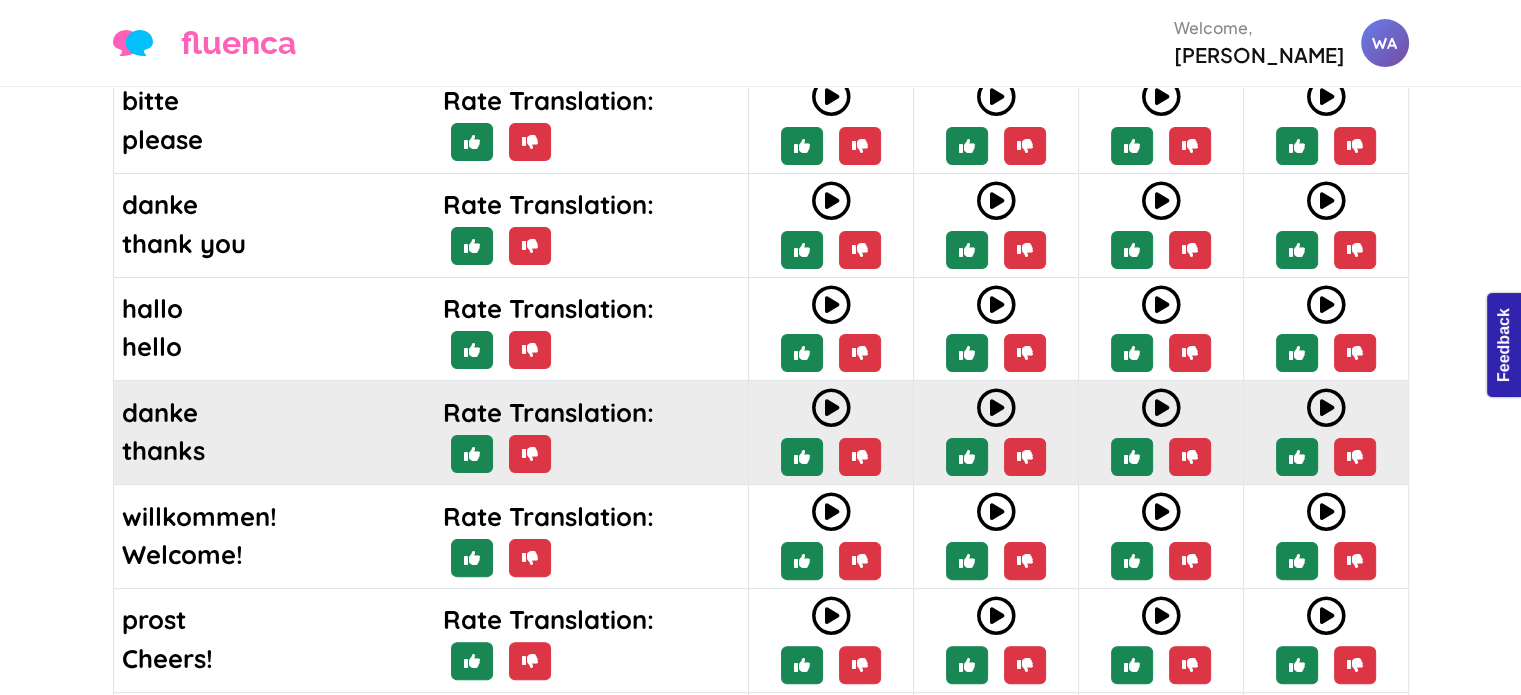 scroll, scrollTop: 391, scrollLeft: 0, axis: vertical 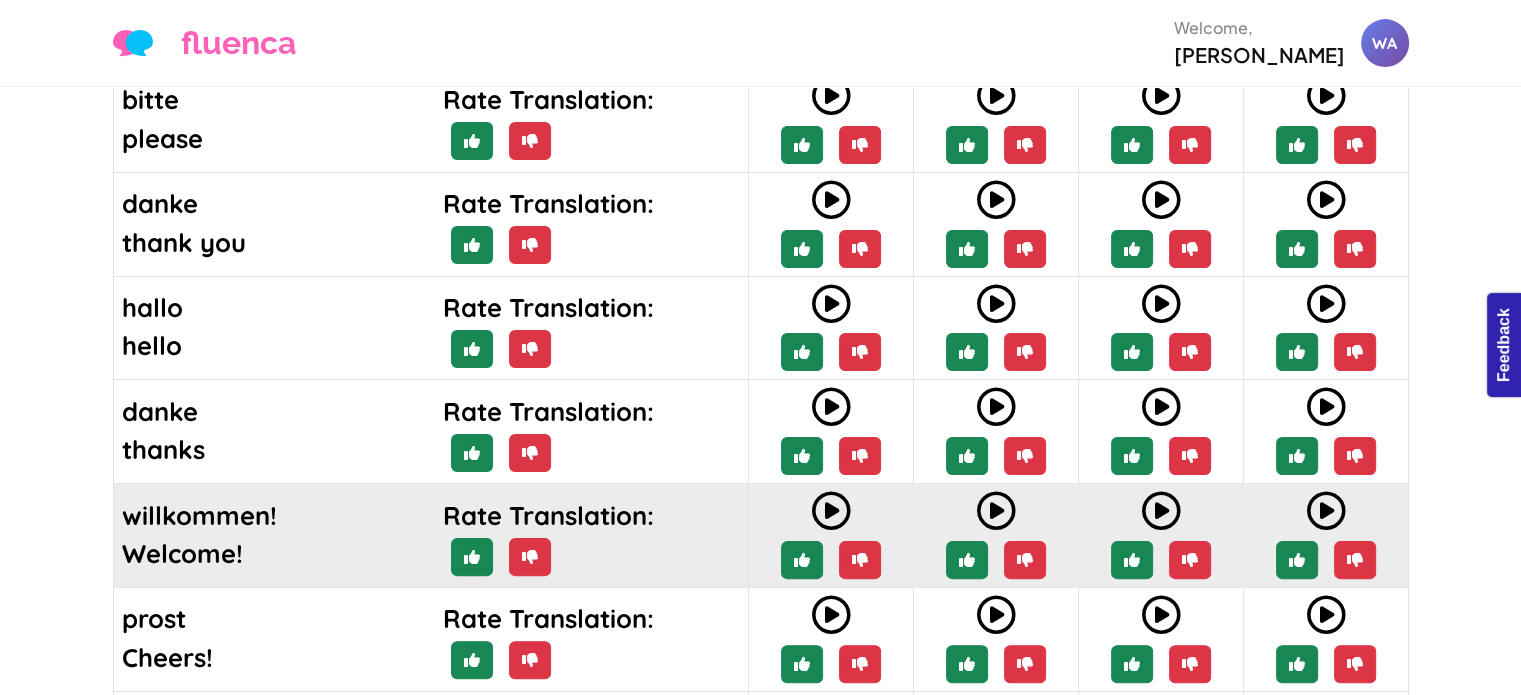 click at bounding box center (831, 511) 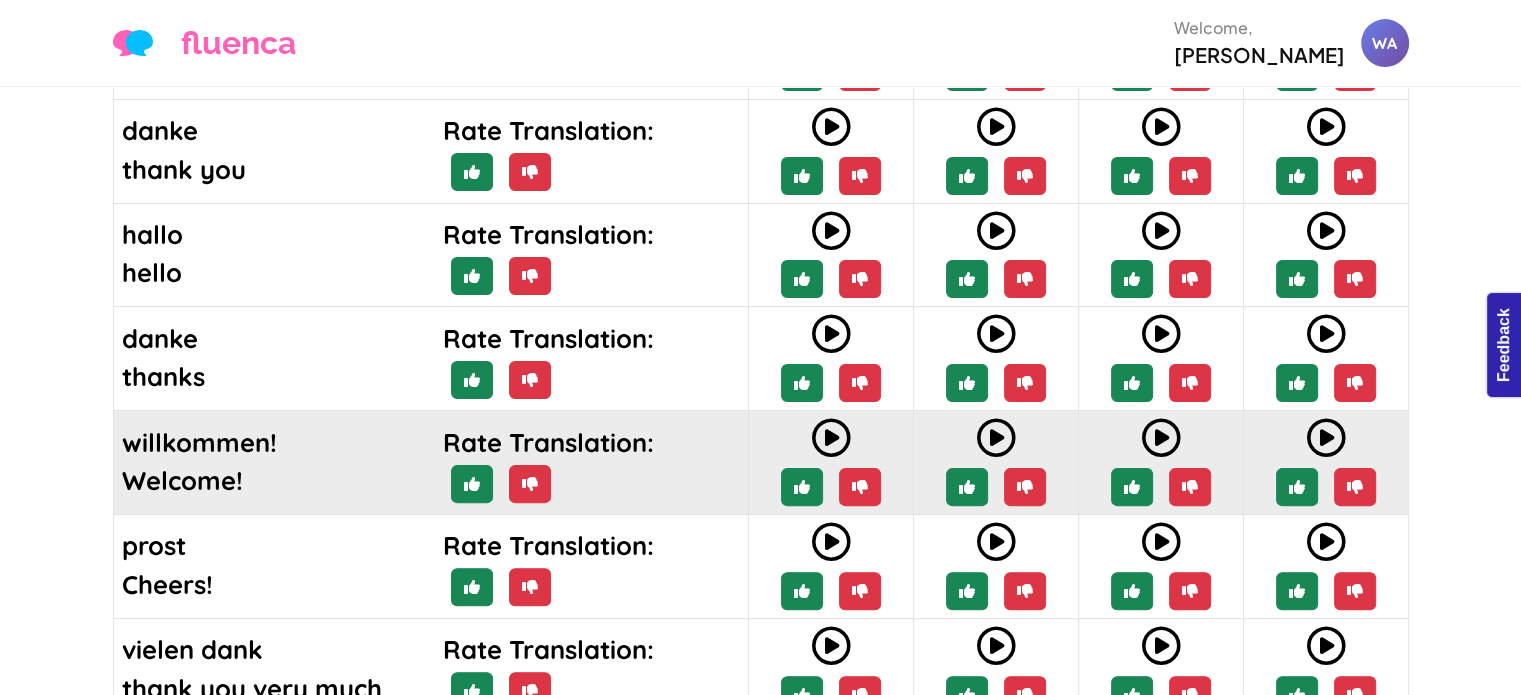 scroll, scrollTop: 476, scrollLeft: 0, axis: vertical 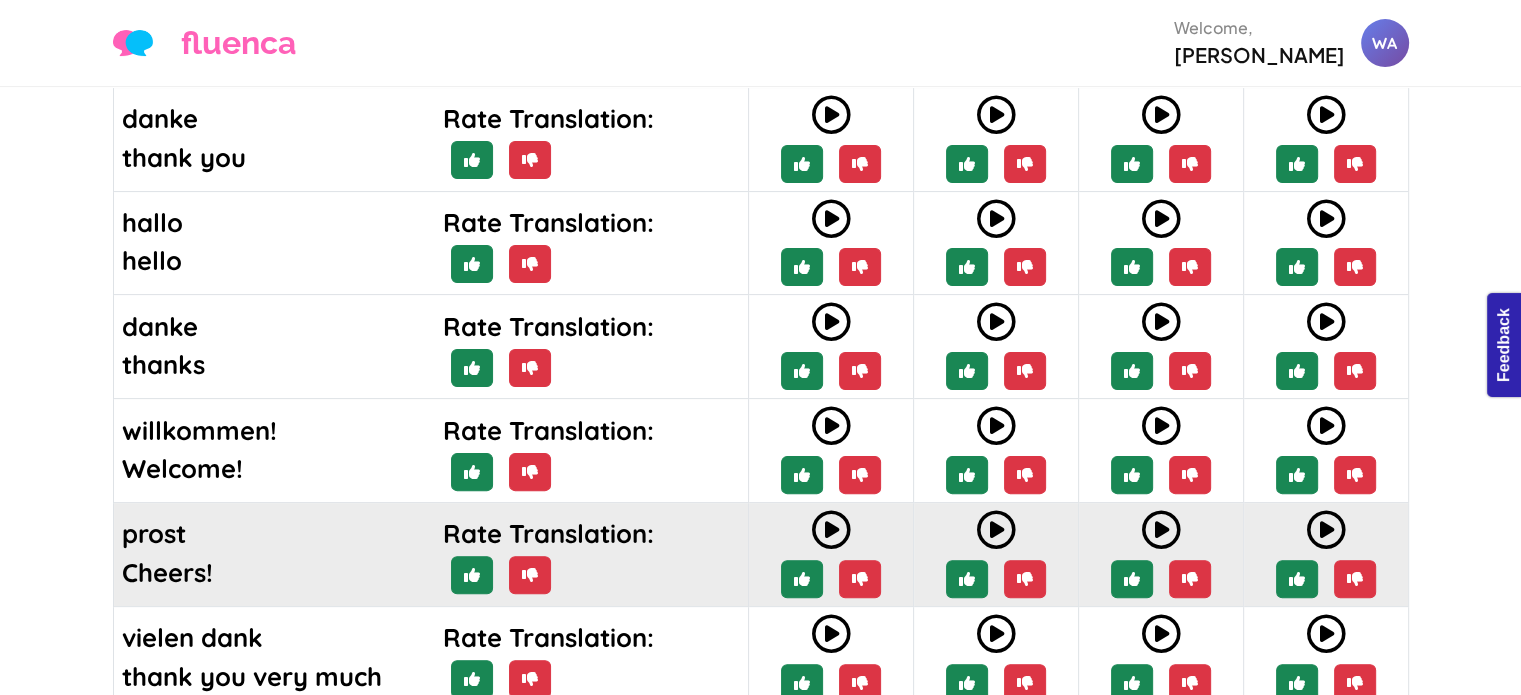 click at bounding box center (831, 530) 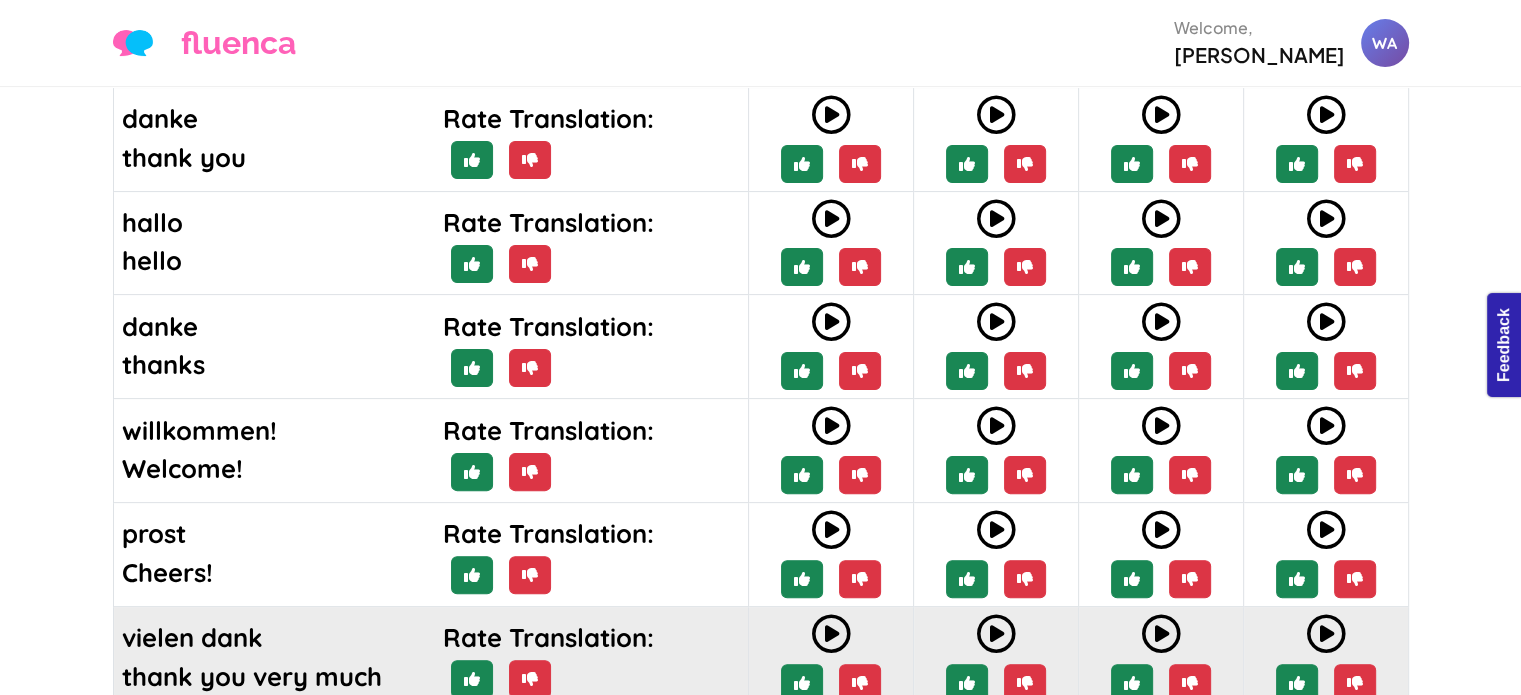 click at bounding box center (831, 634) 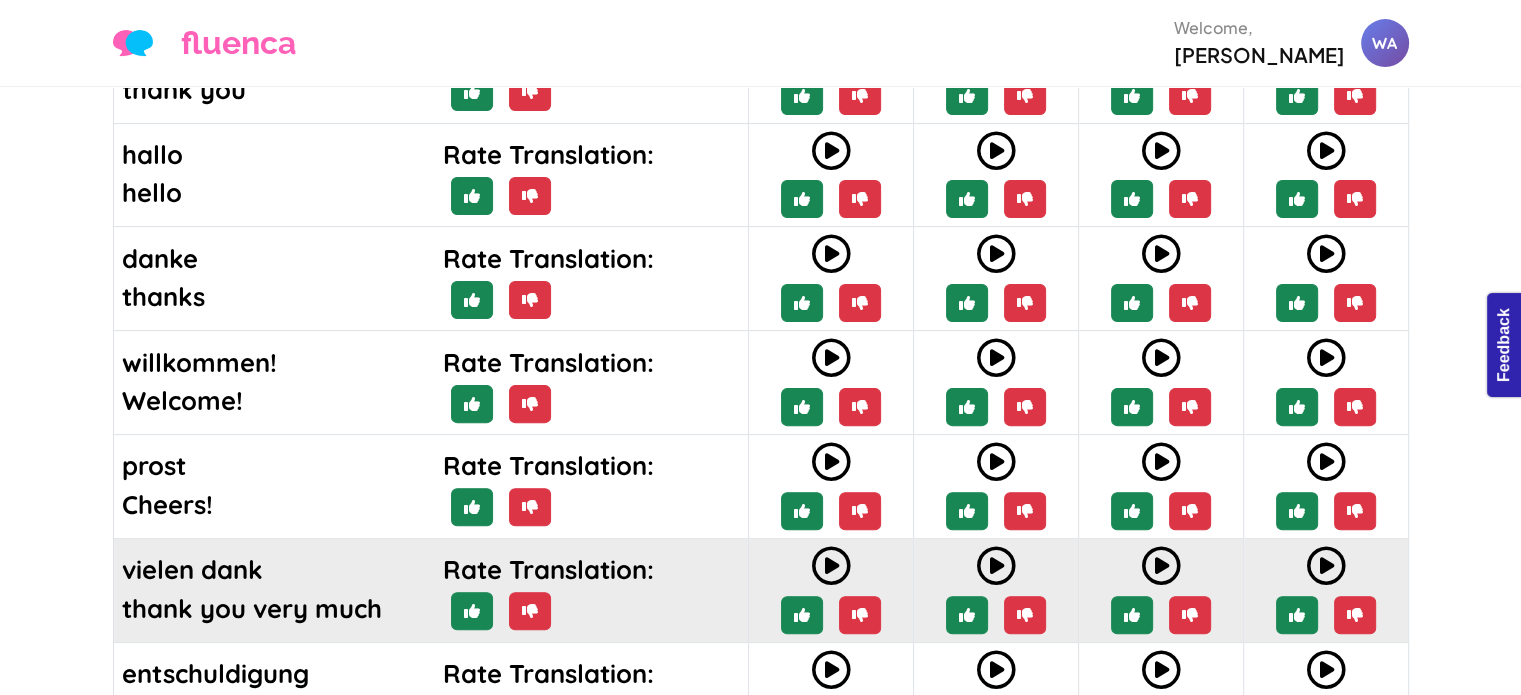 scroll, scrollTop: 546, scrollLeft: 0, axis: vertical 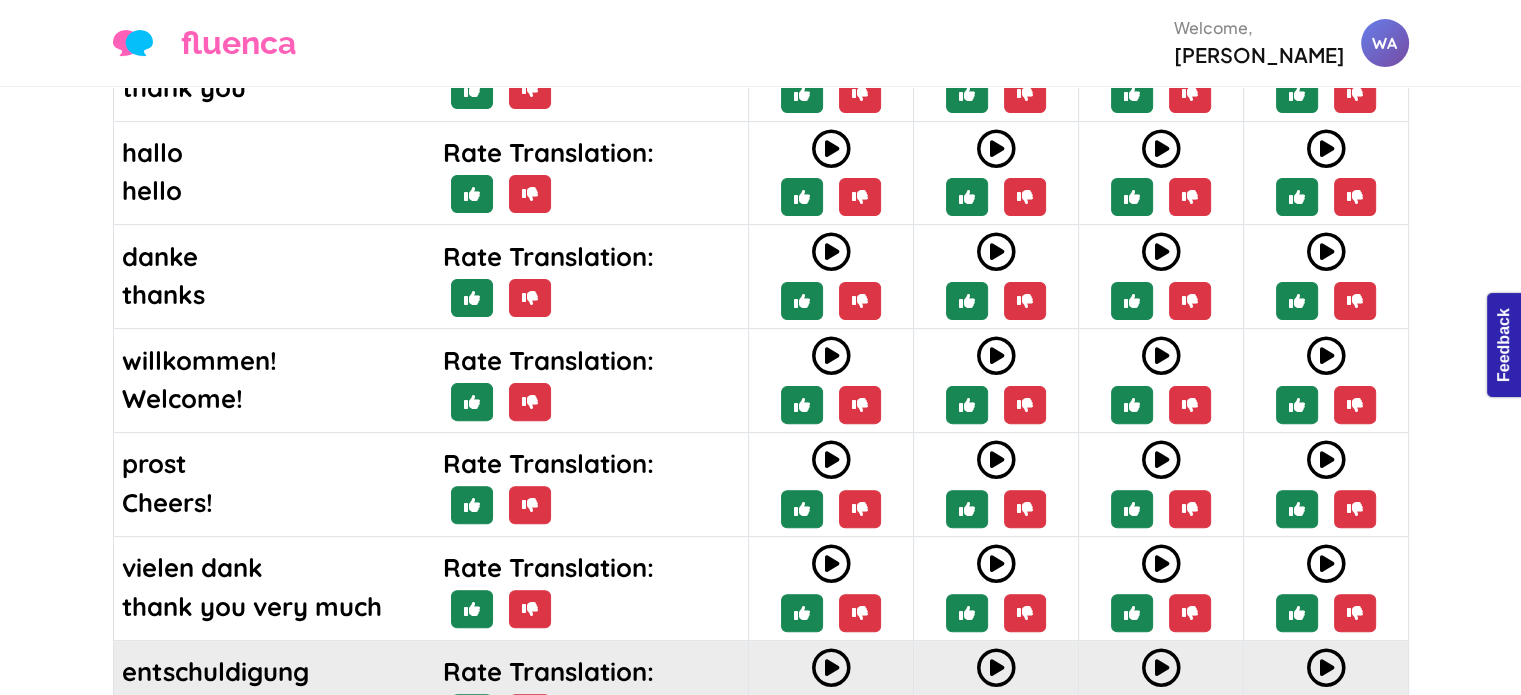click at bounding box center [831, 668] 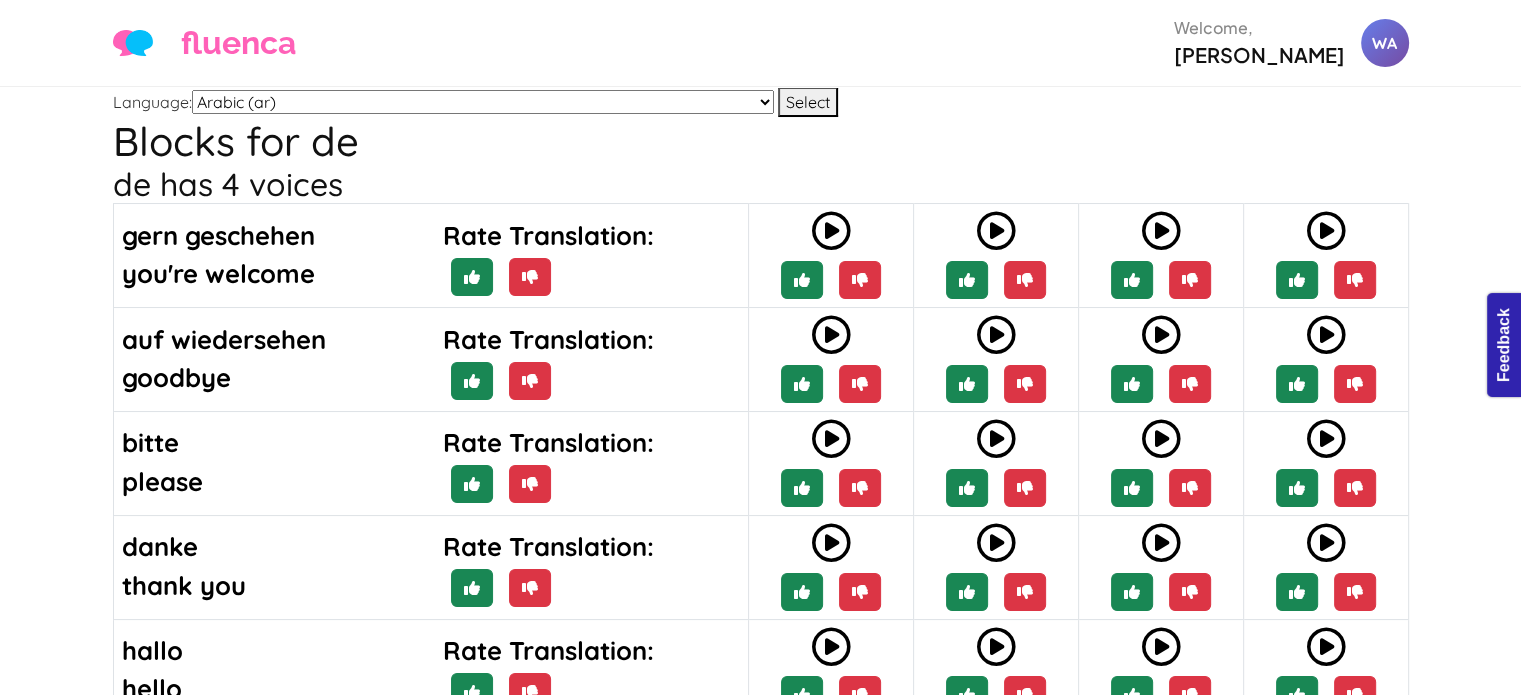 scroll, scrollTop: 0, scrollLeft: 0, axis: both 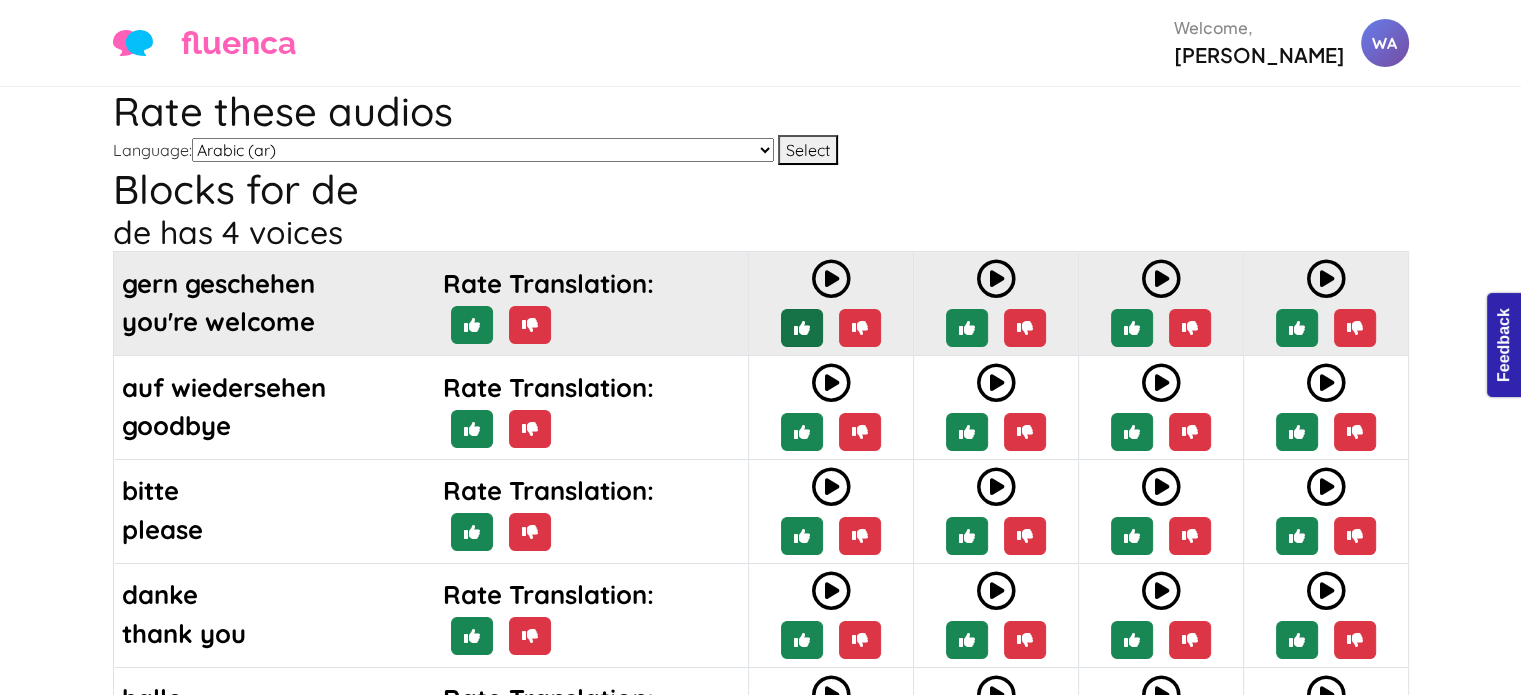click at bounding box center [802, 328] 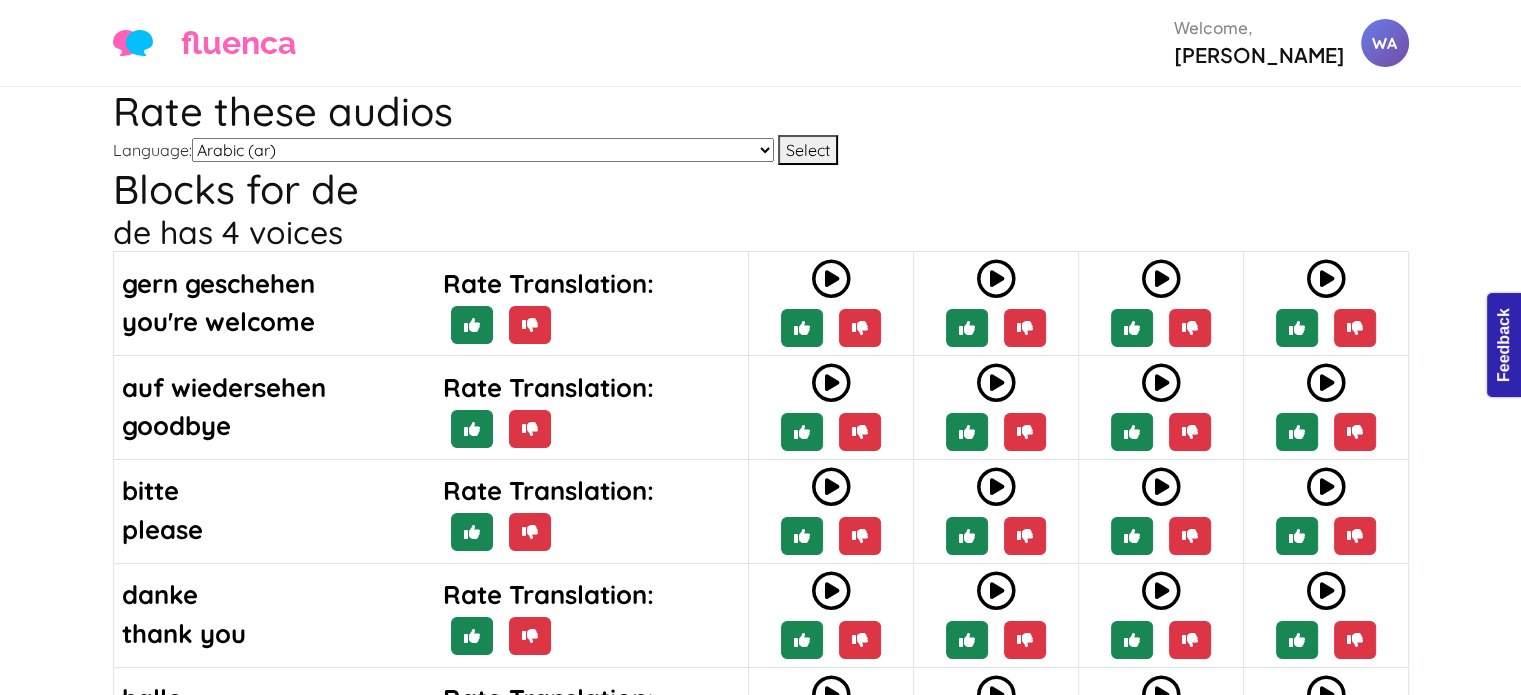 type 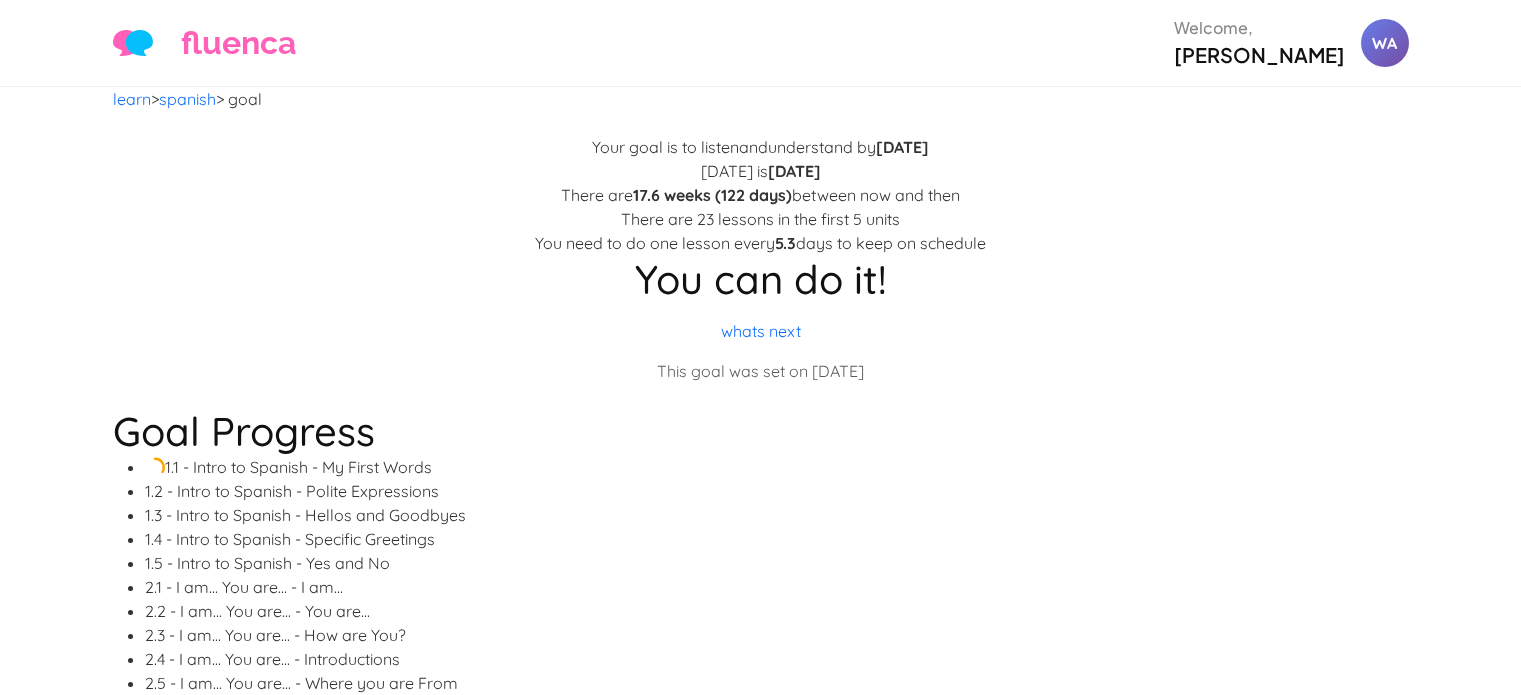 scroll, scrollTop: 0, scrollLeft: 0, axis: both 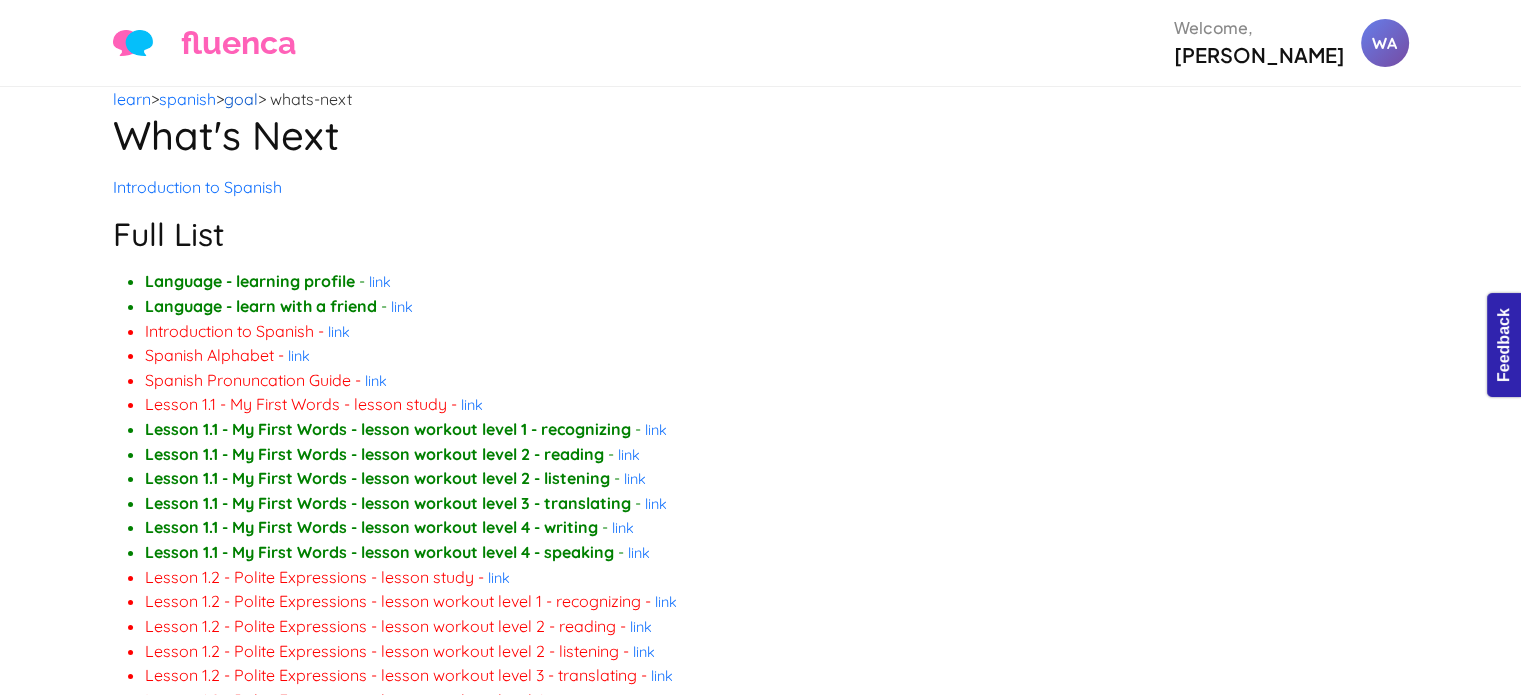 click on "goal" at bounding box center [241, 99] 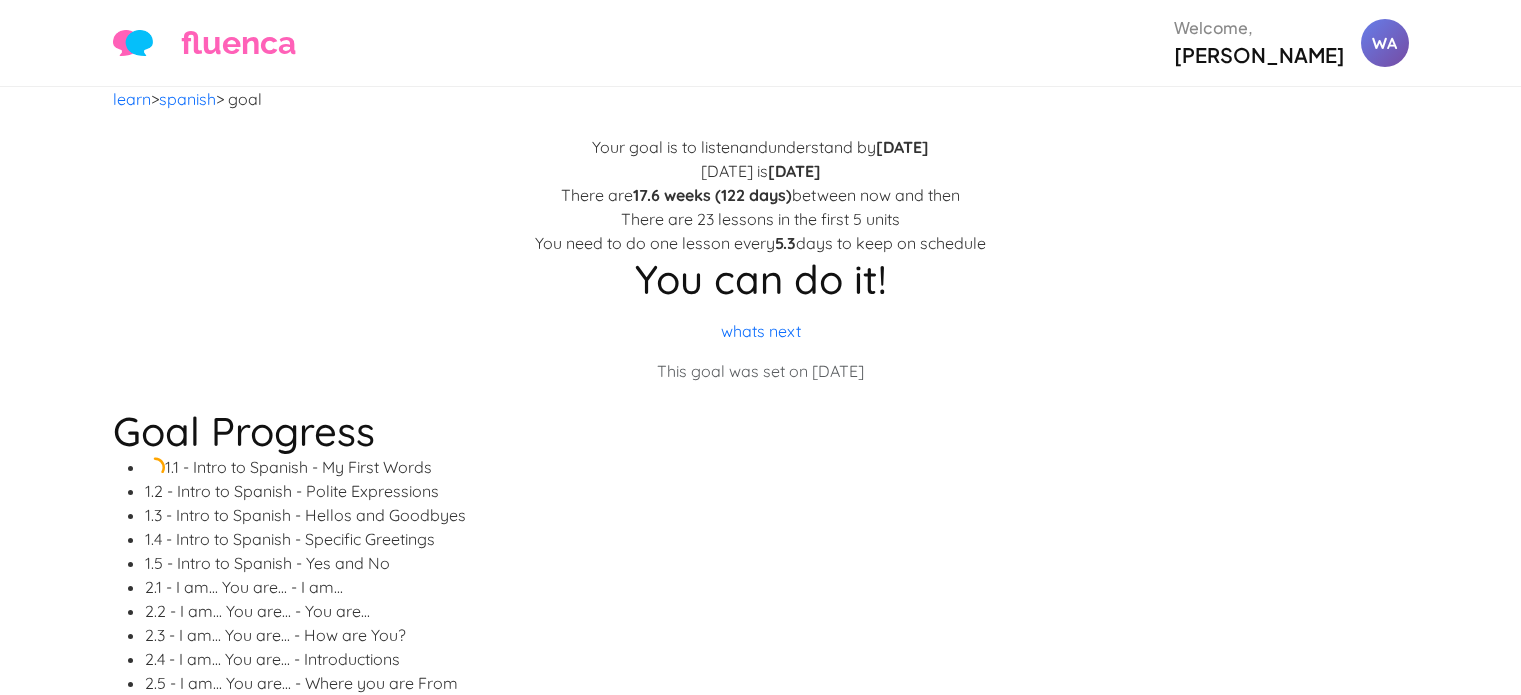 scroll, scrollTop: 0, scrollLeft: 0, axis: both 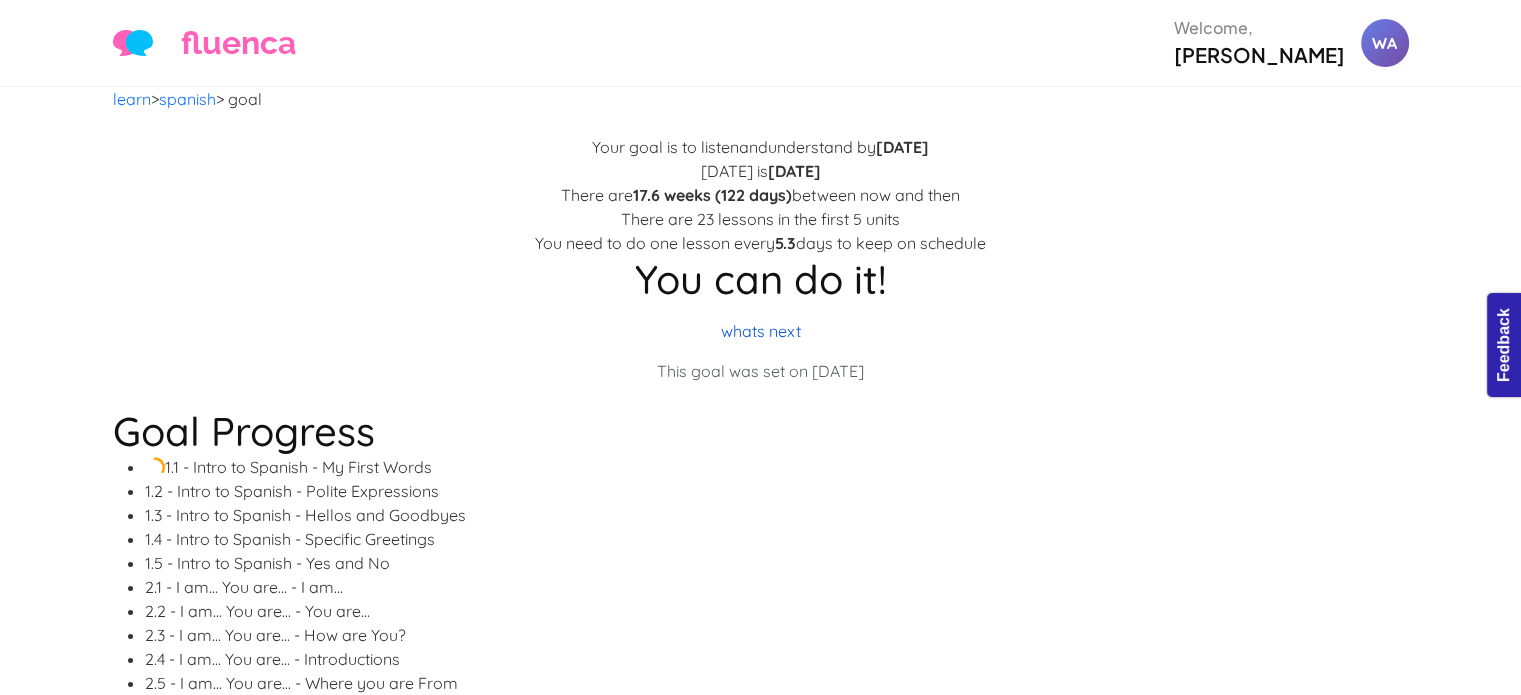 click on "whats next" at bounding box center (761, 331) 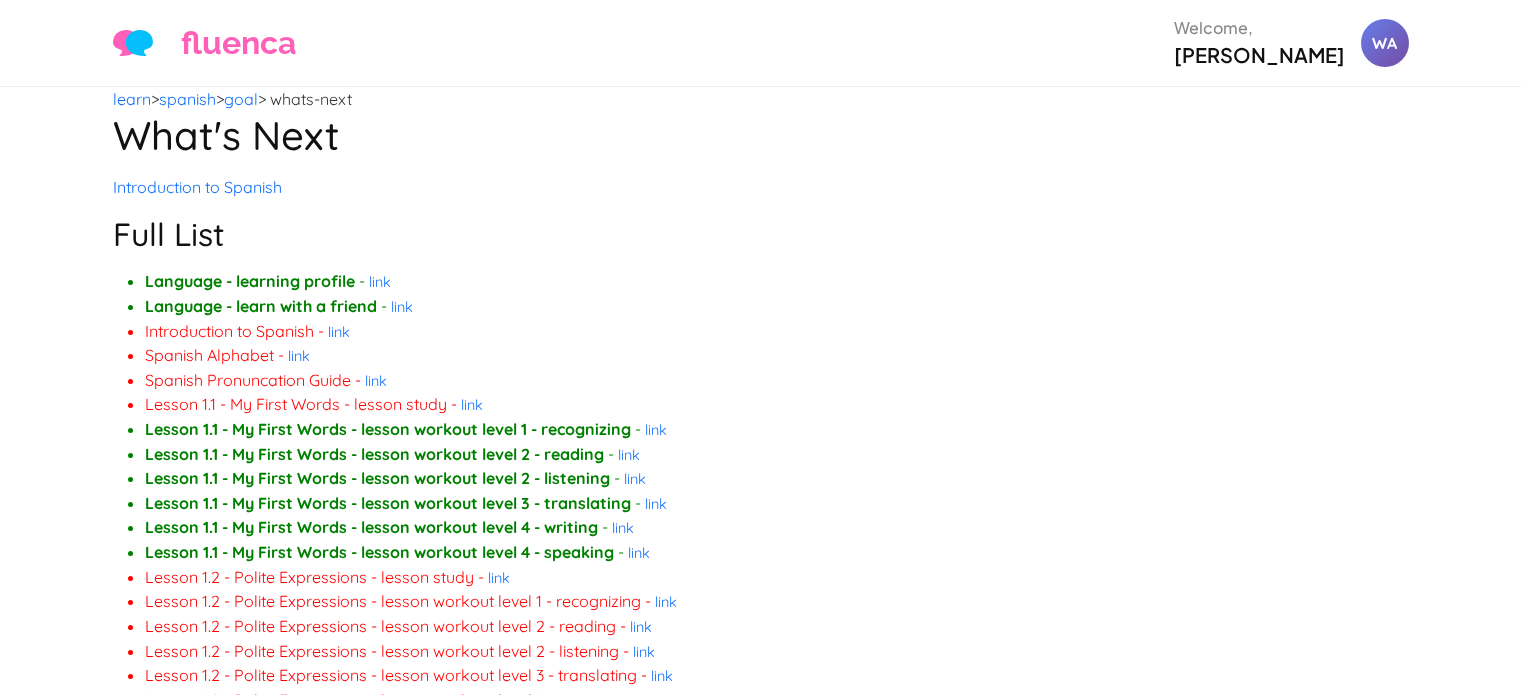 scroll, scrollTop: 0, scrollLeft: 0, axis: both 